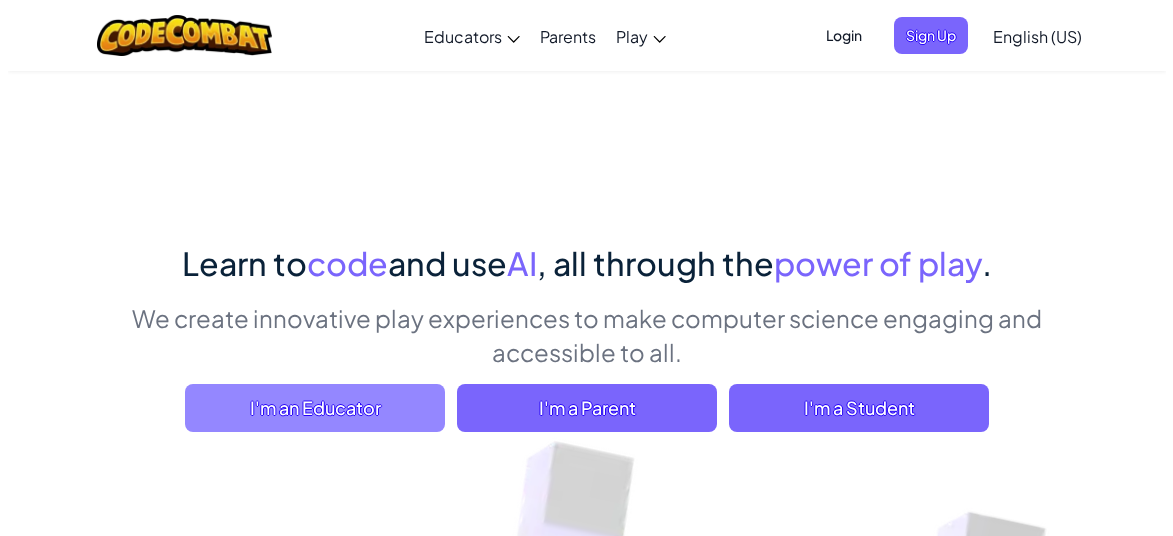 scroll, scrollTop: 0, scrollLeft: 0, axis: both 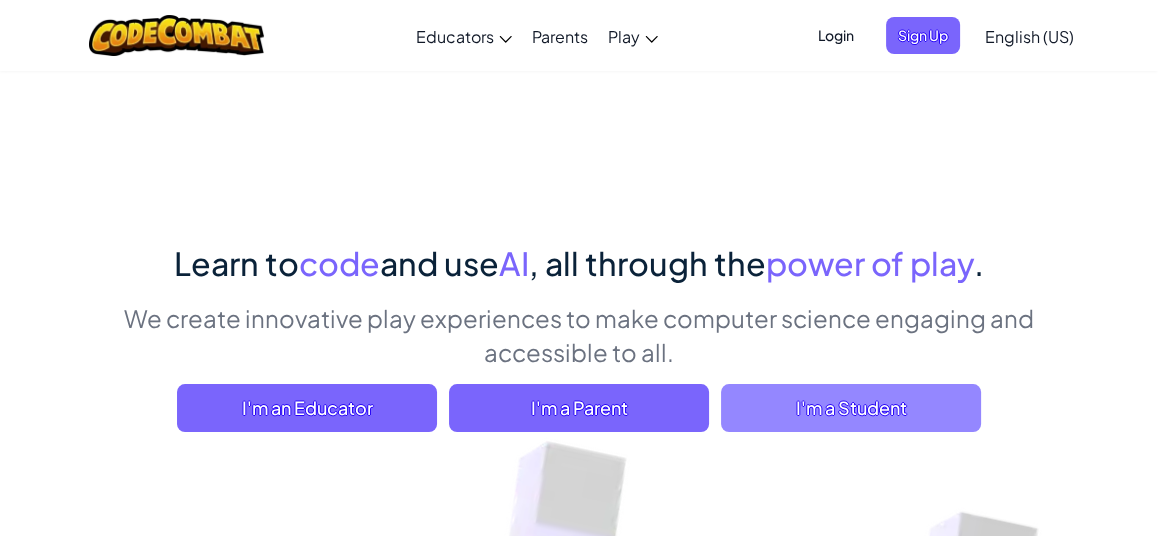 click on "I'm a Student" at bounding box center (851, 408) 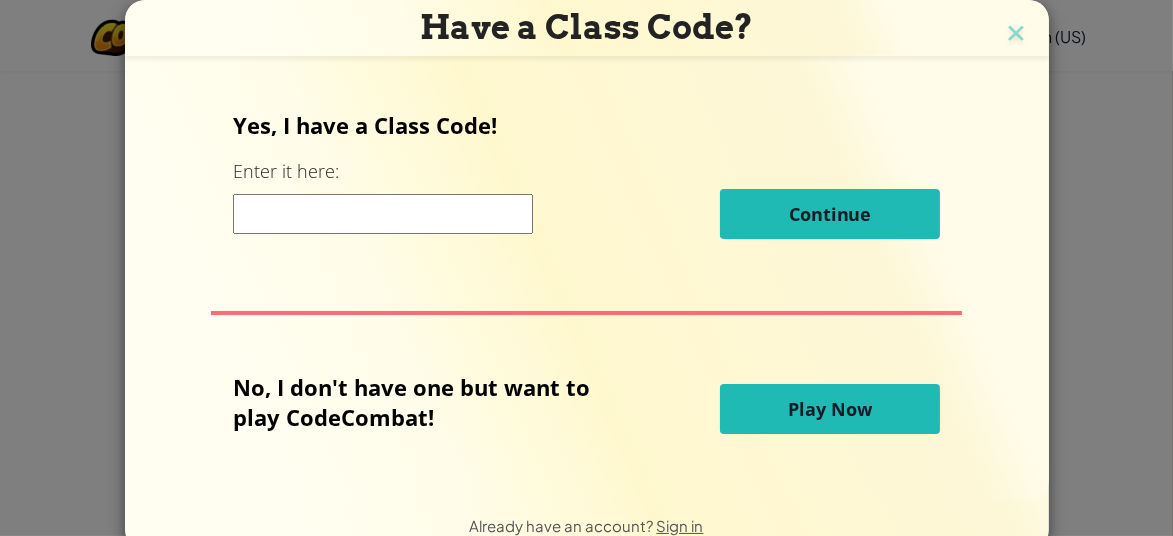 click on "Play Now" at bounding box center (830, 409) 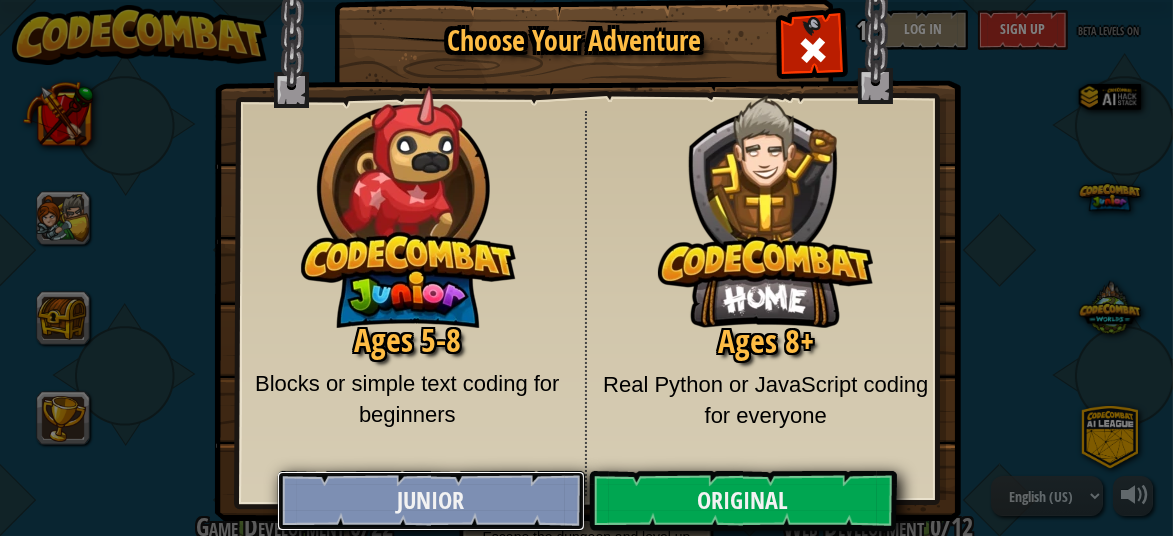 click on "Junior" at bounding box center [431, 501] 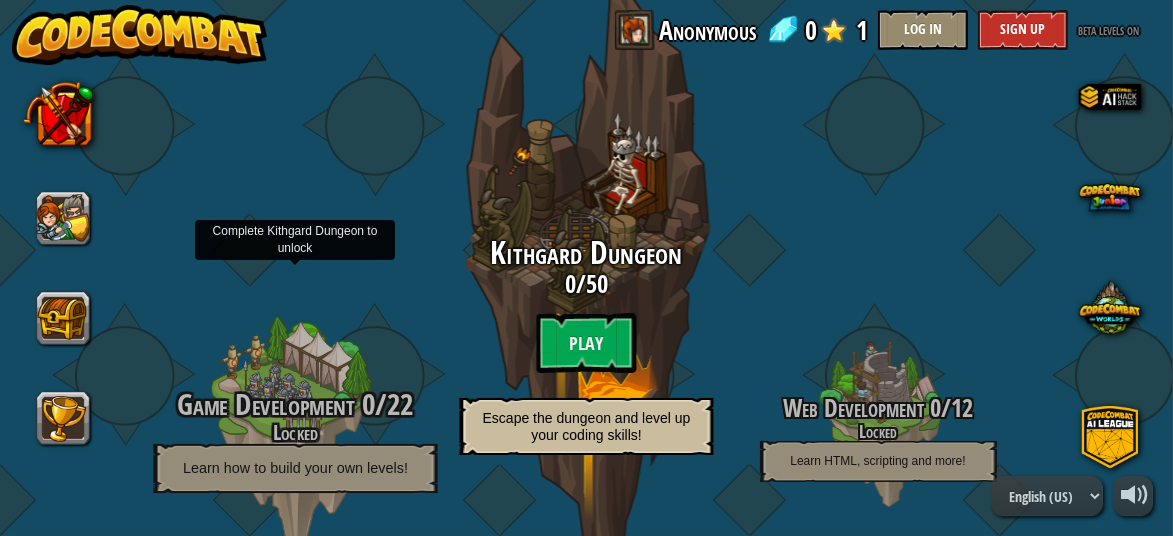 scroll, scrollTop: 122, scrollLeft: 0, axis: vertical 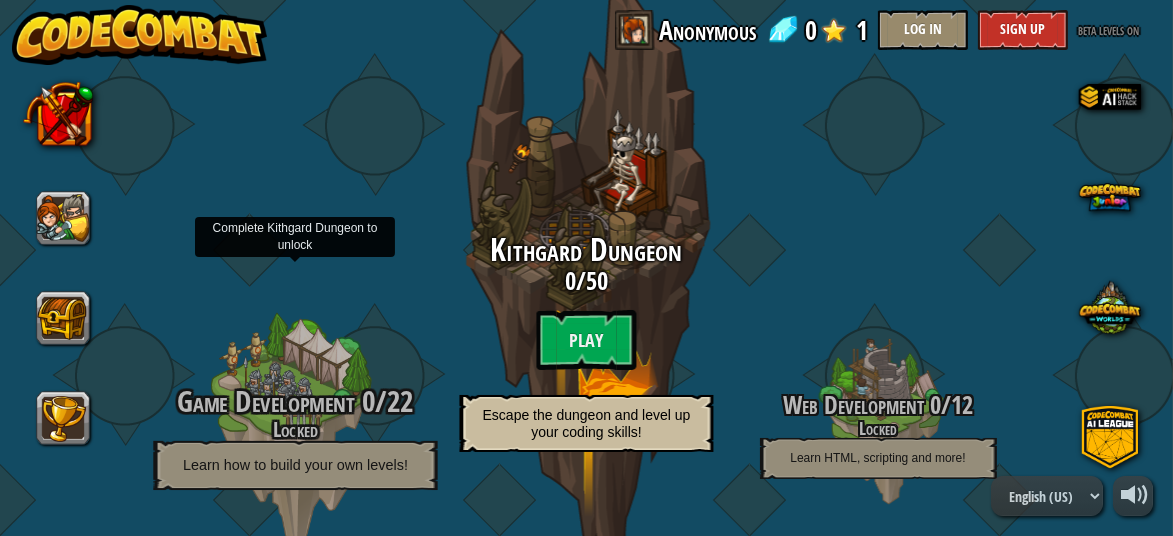 click on "Game Development" at bounding box center [266, 401] 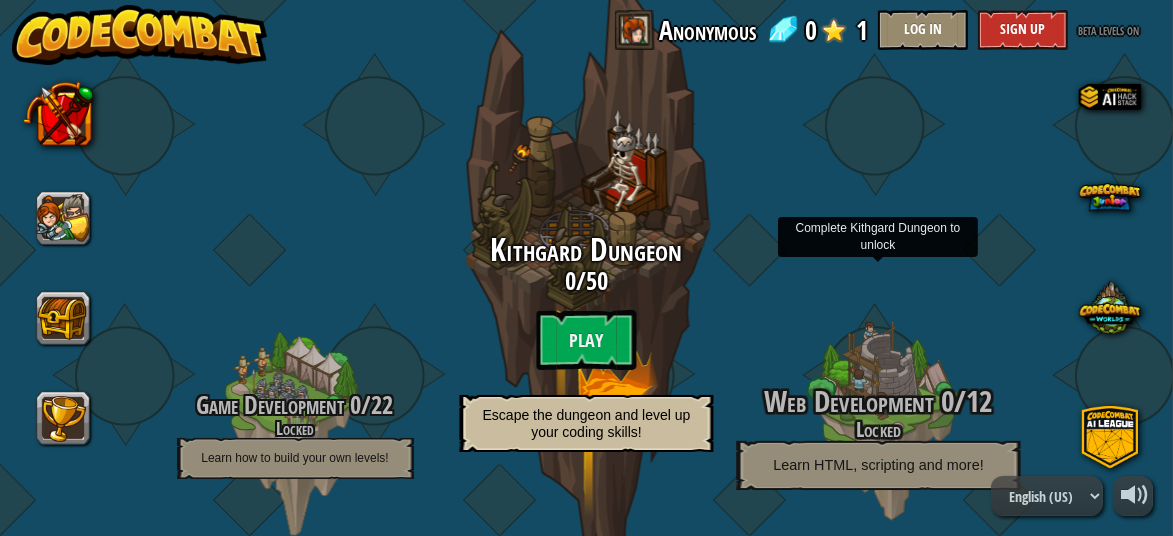 click on "Learn HTML, scripting and more!" at bounding box center (878, 464) 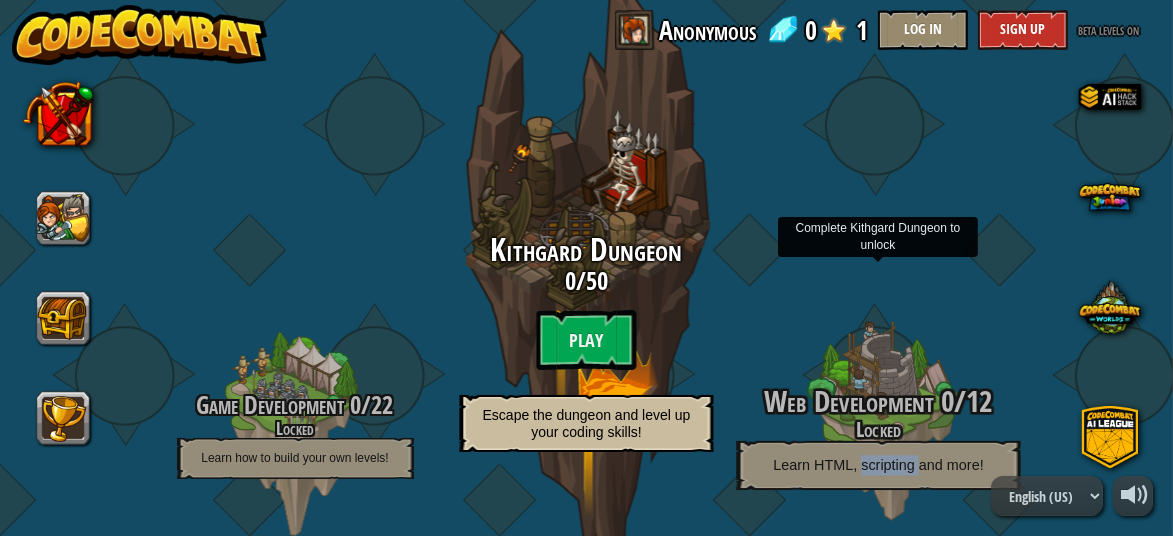 click on "Learn HTML, scripting and more!" at bounding box center (878, 464) 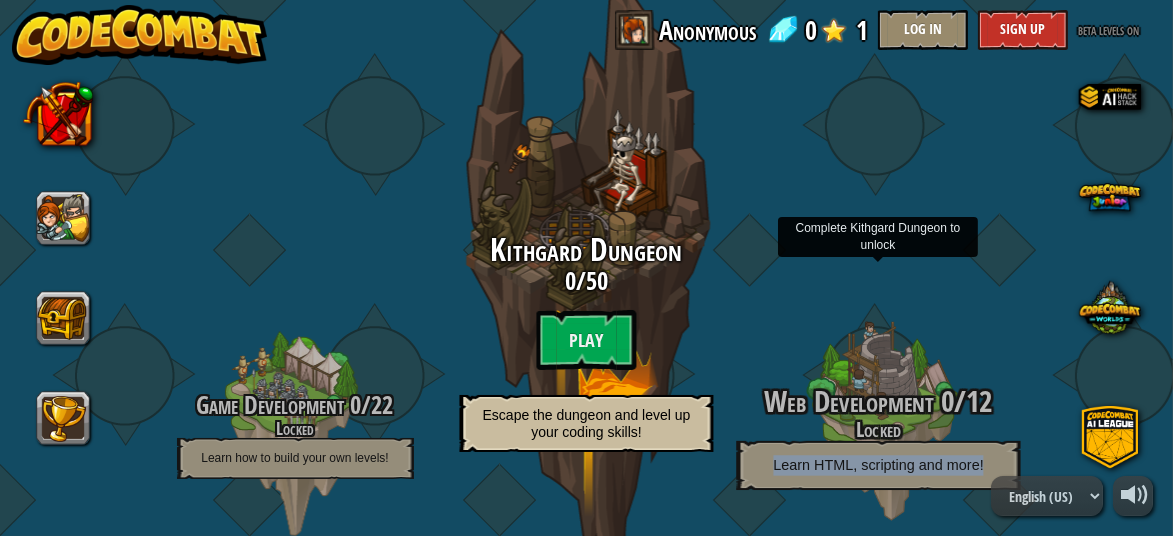 click on "Learn HTML, scripting and more!" at bounding box center [878, 464] 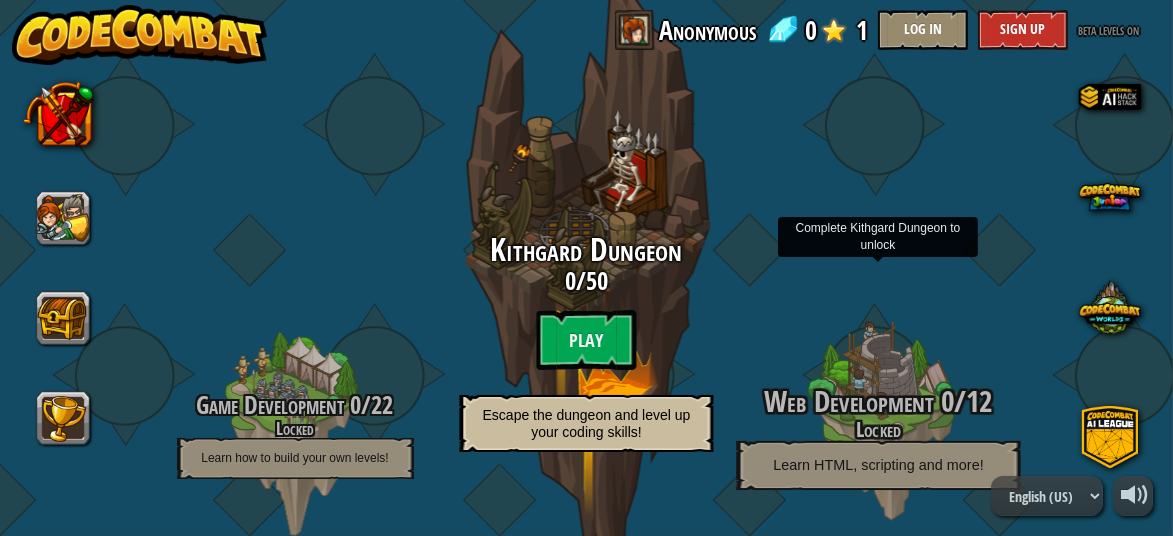click on "Web Development" at bounding box center (848, 401) 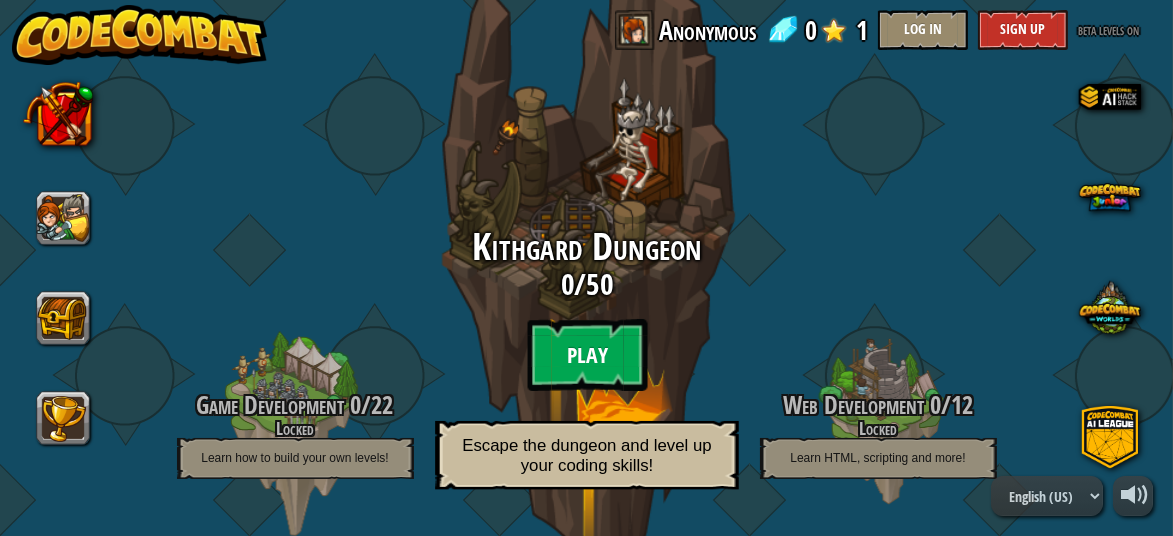 click on "Play" at bounding box center [587, 355] 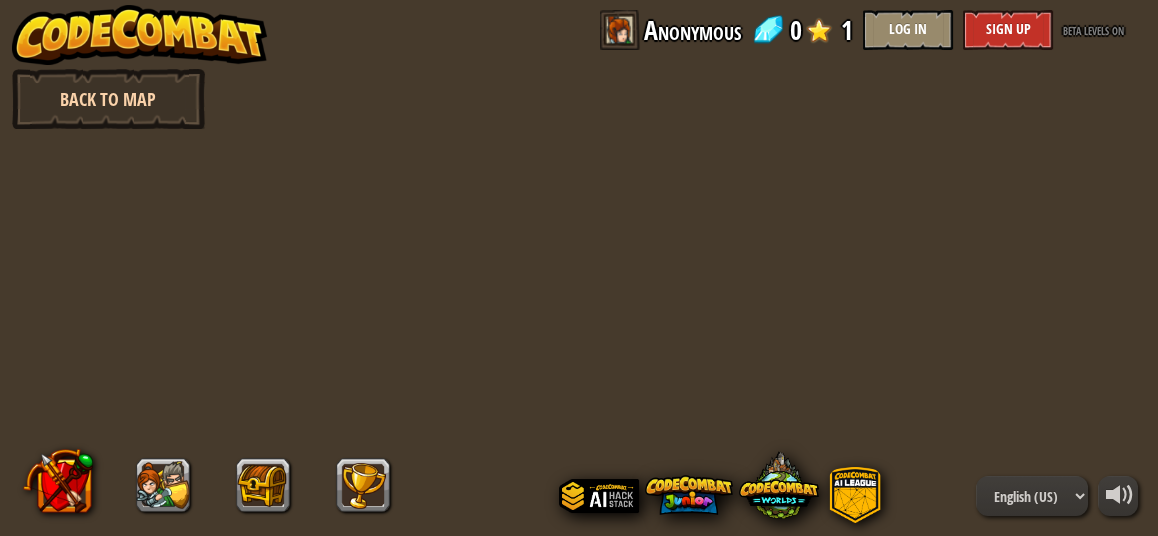 click on "Back to Map" at bounding box center (108, 99) 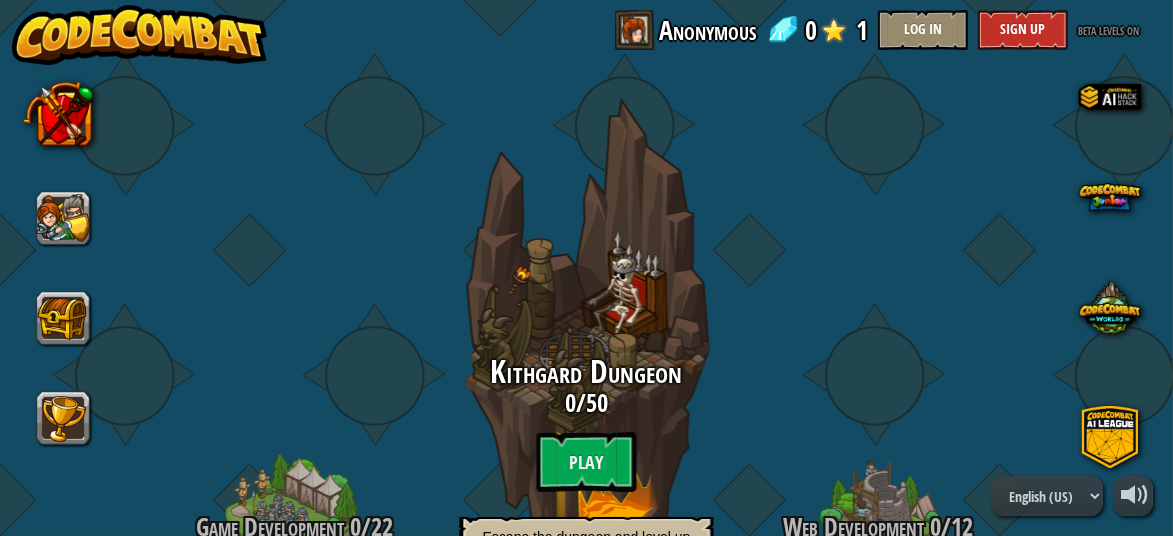 click on "Kithgard Dungeon 0 / 50 Play Escape the dungeon and level up your coding skills!" at bounding box center [586, 469] 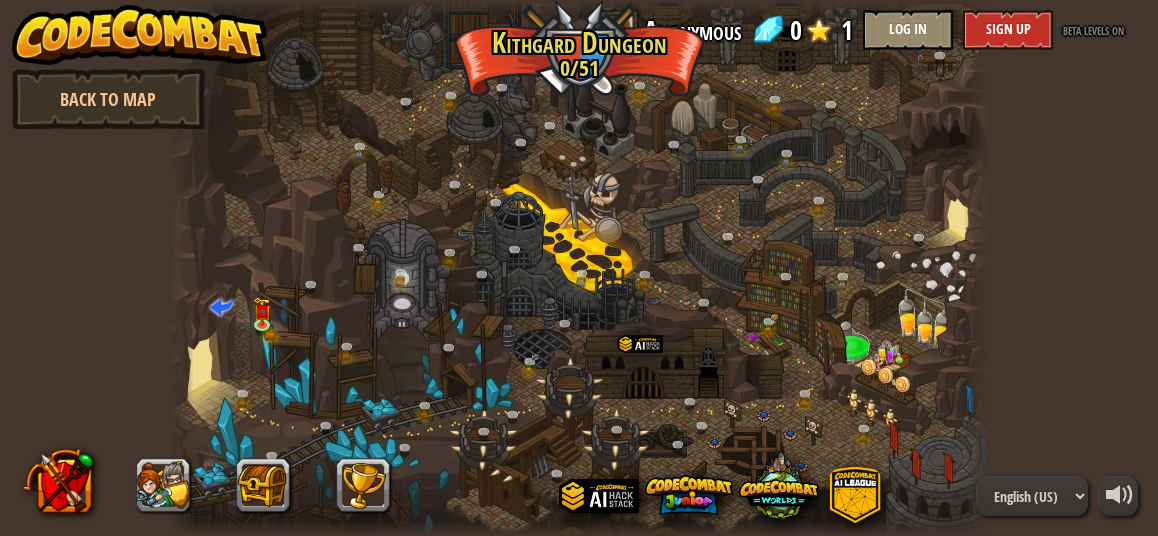 click at bounding box center (579, 268) 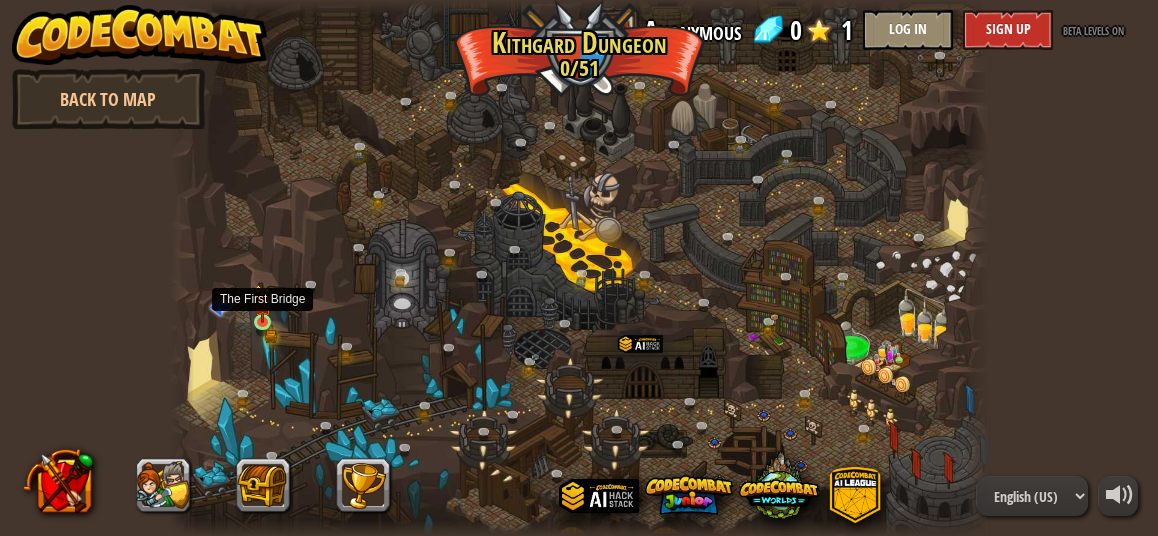 click at bounding box center [263, 304] 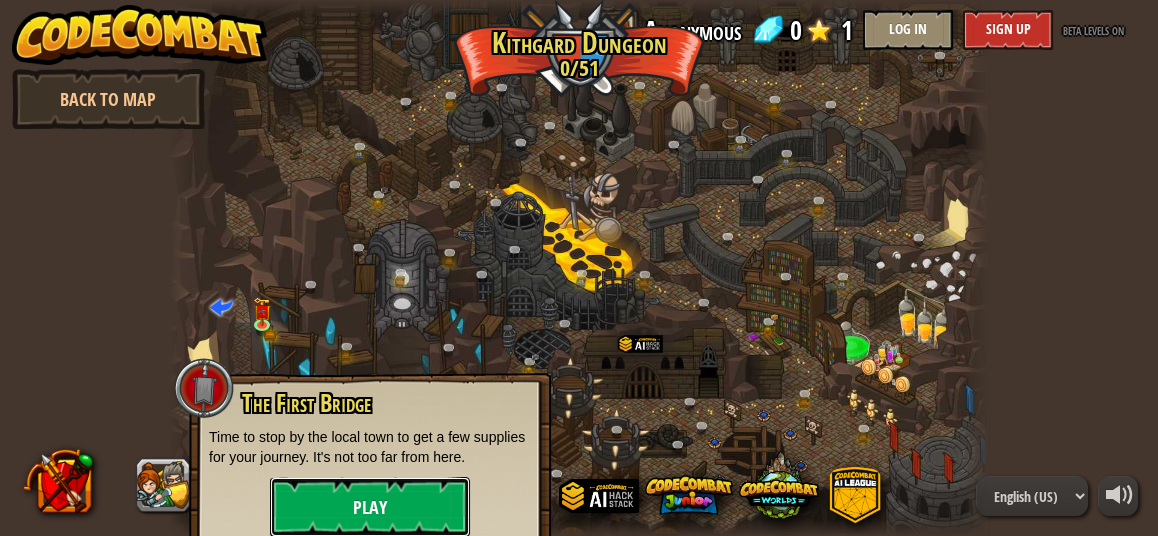 click on "Play" at bounding box center (370, 507) 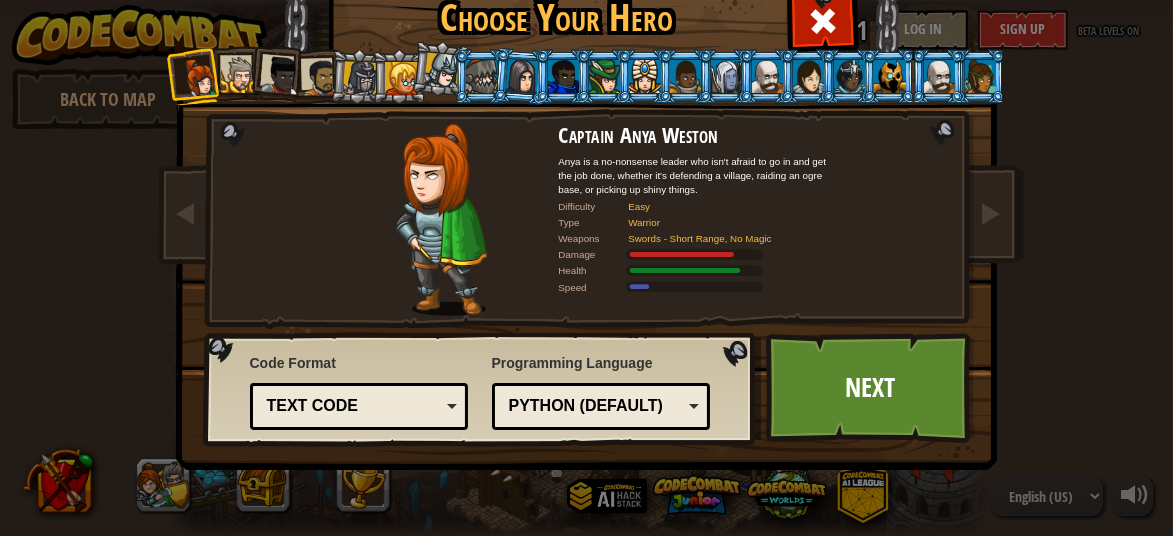 click on "Text code" at bounding box center (359, 406) 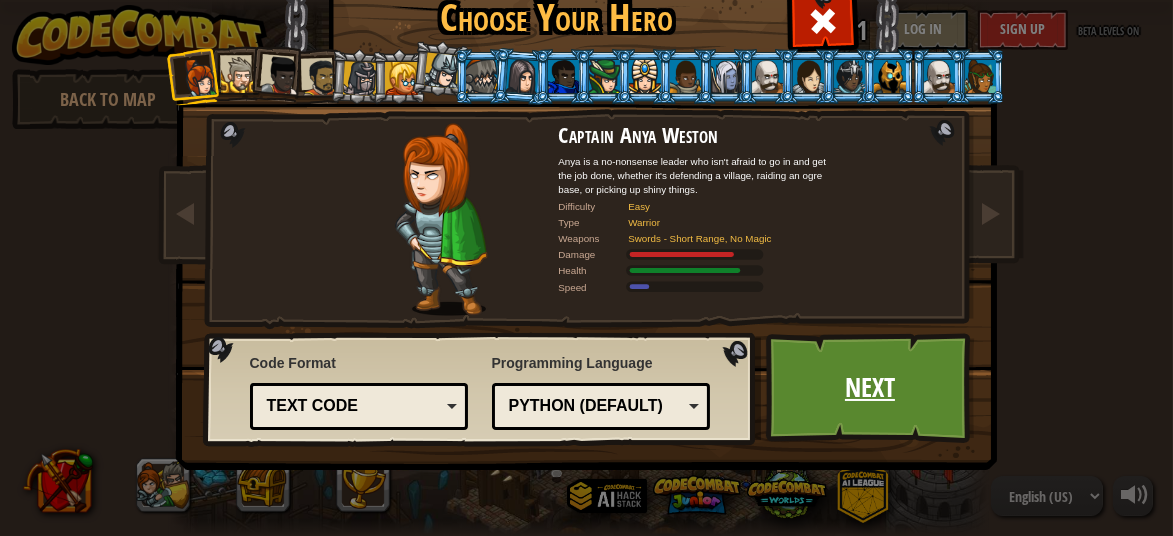 click on "Next" at bounding box center [870, 388] 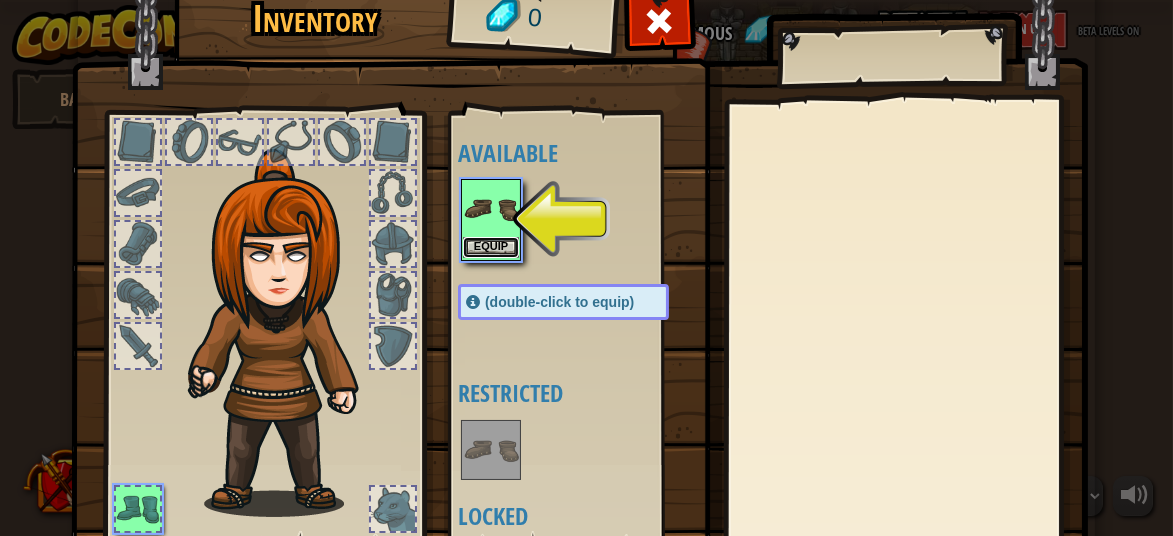 click on "Equip" at bounding box center (491, 247) 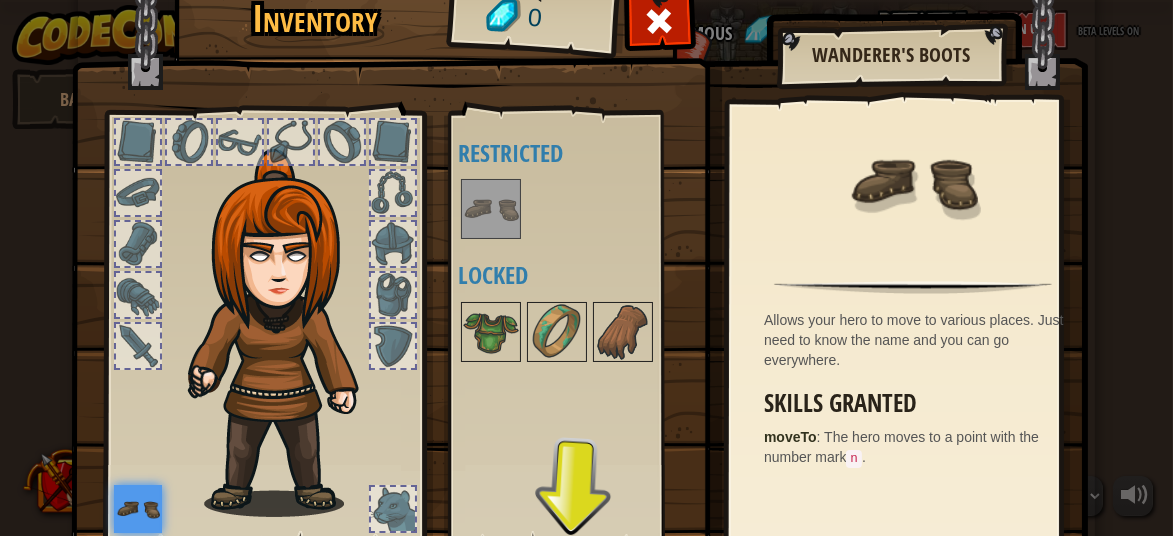 click on "Available Equip (double-click to equip) Restricted Locked" at bounding box center [583, 328] 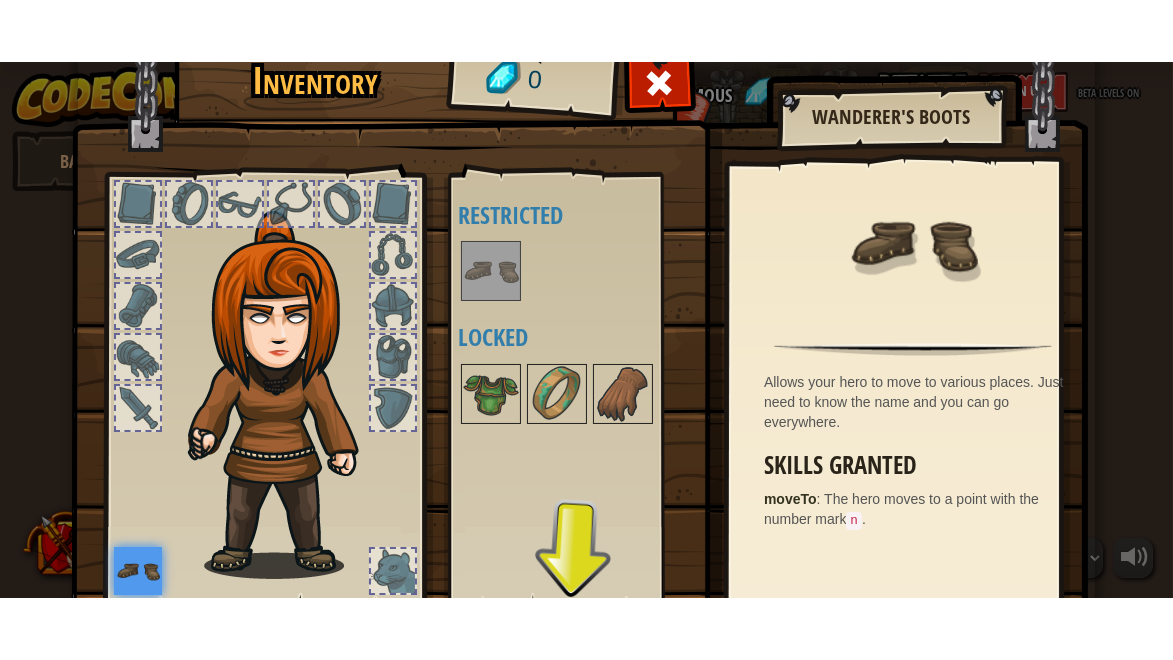 scroll, scrollTop: 153, scrollLeft: 0, axis: vertical 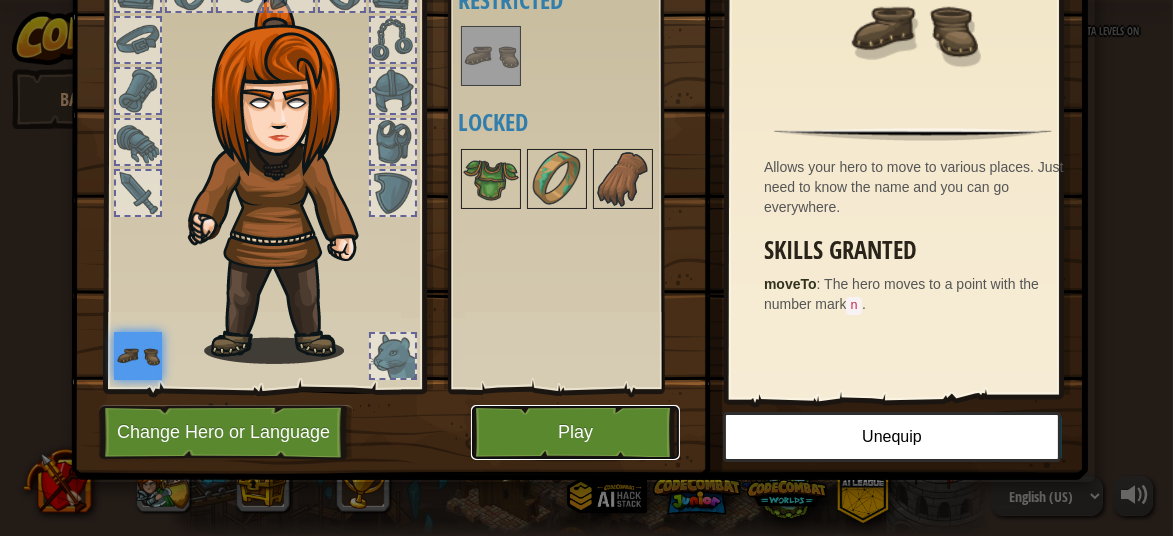 click on "Play" at bounding box center [575, 432] 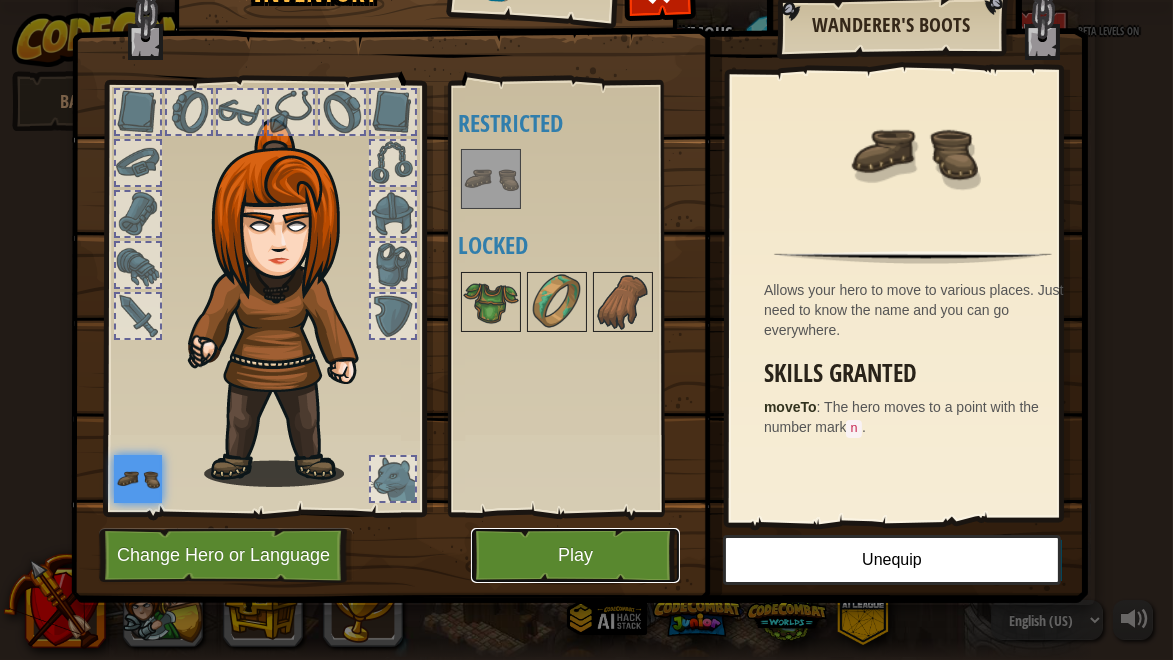 scroll, scrollTop: 29, scrollLeft: 0, axis: vertical 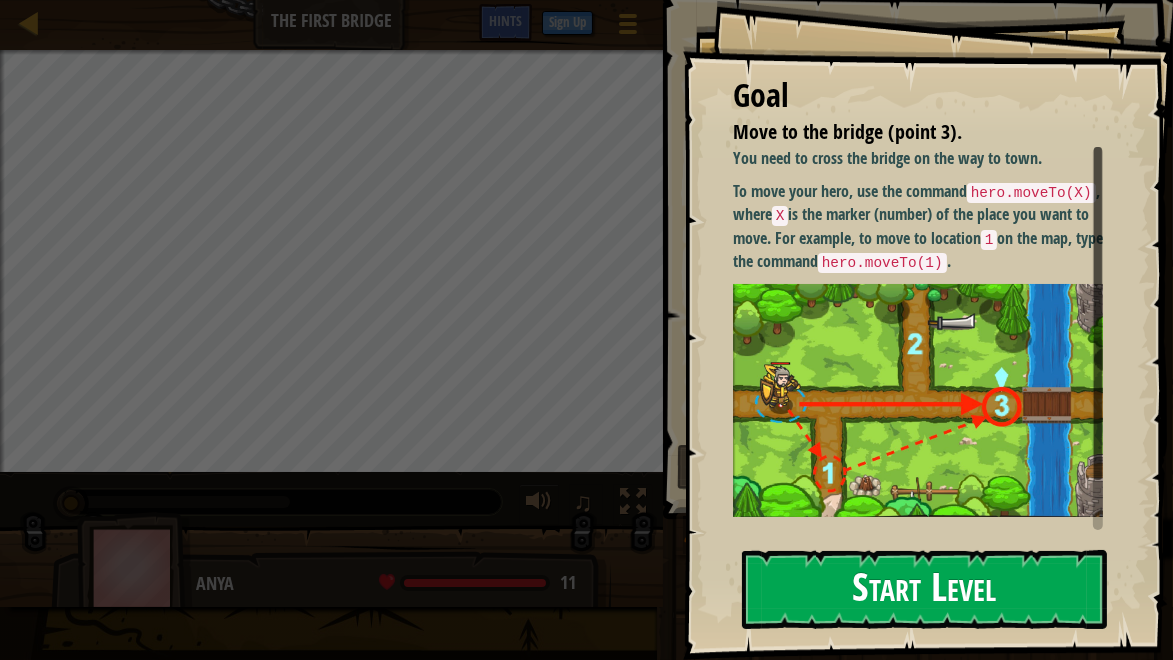 click on "Start Level" at bounding box center (924, 589) 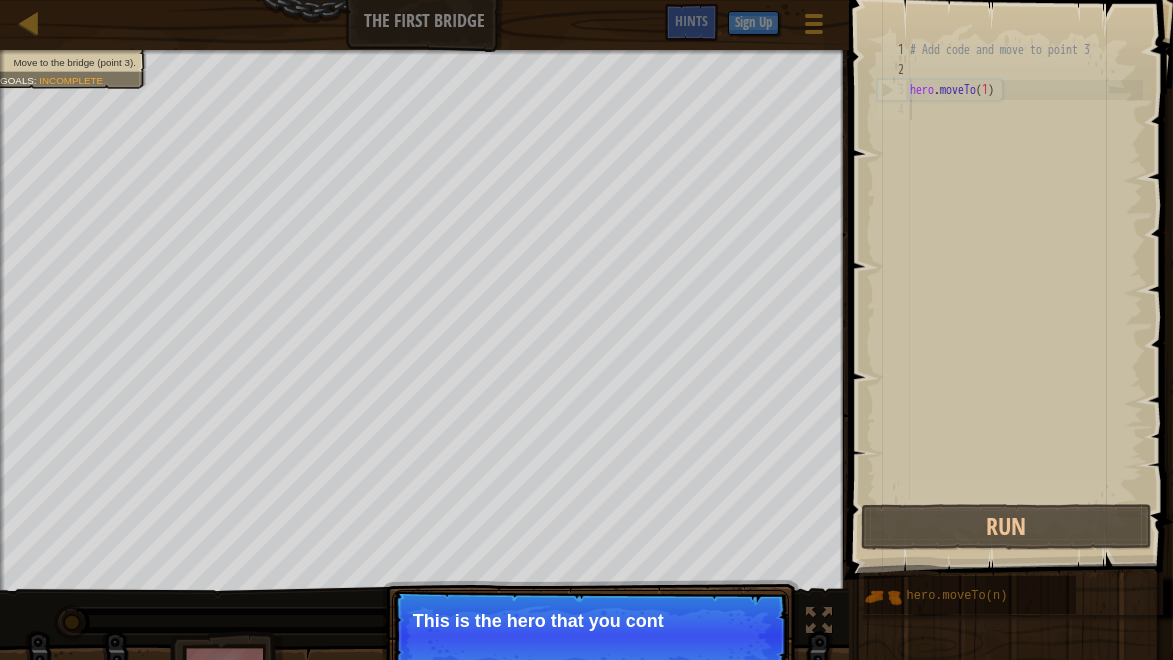 click on "# Add code and move to point 3 hero . moveTo ( 1 )" at bounding box center (1024, 290) 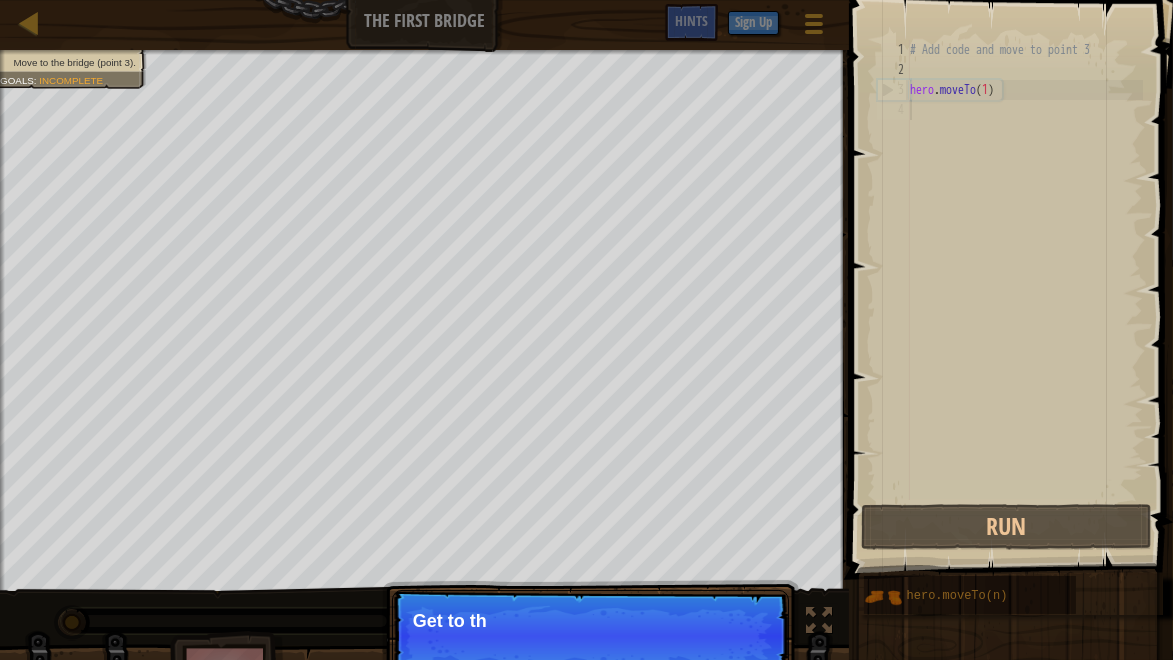 click on "# Add code and move to point 3 hero . moveTo ( 1 )" at bounding box center [1024, 290] 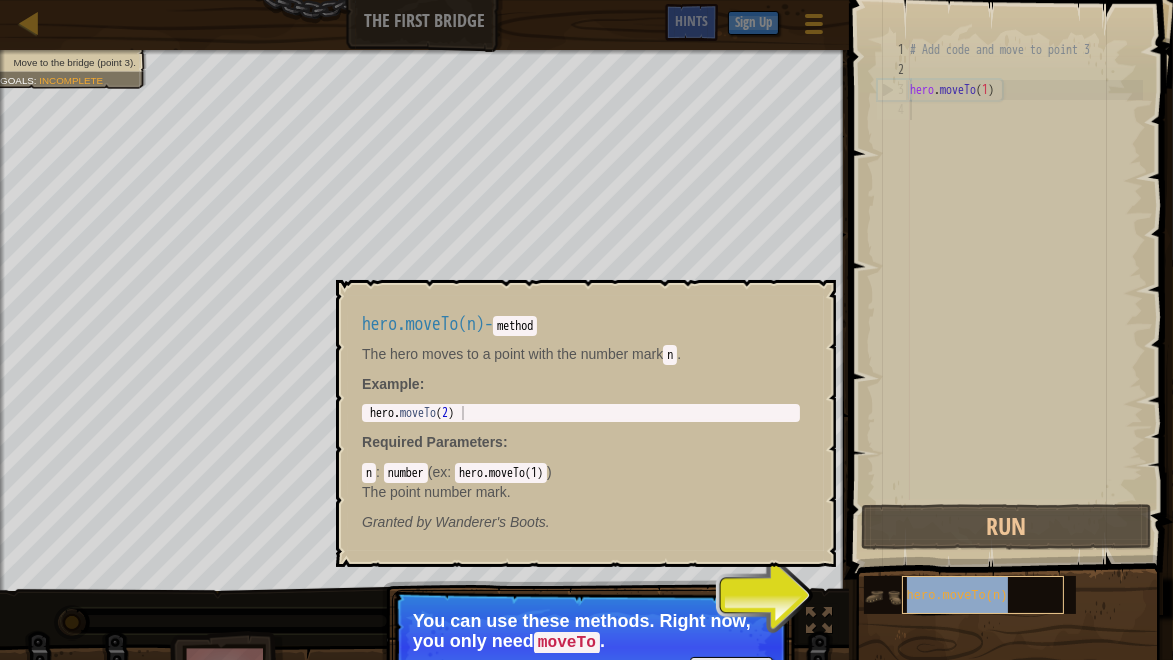 click on "hero.moveTo(n)" at bounding box center [983, 595] 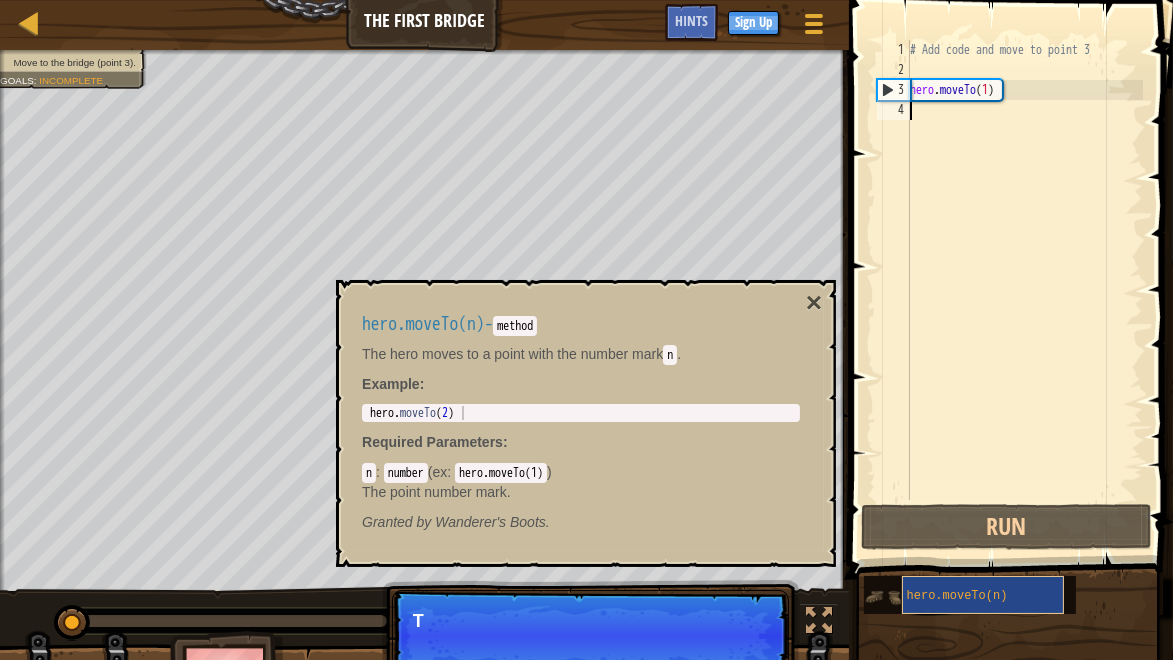 scroll, scrollTop: 9, scrollLeft: 0, axis: vertical 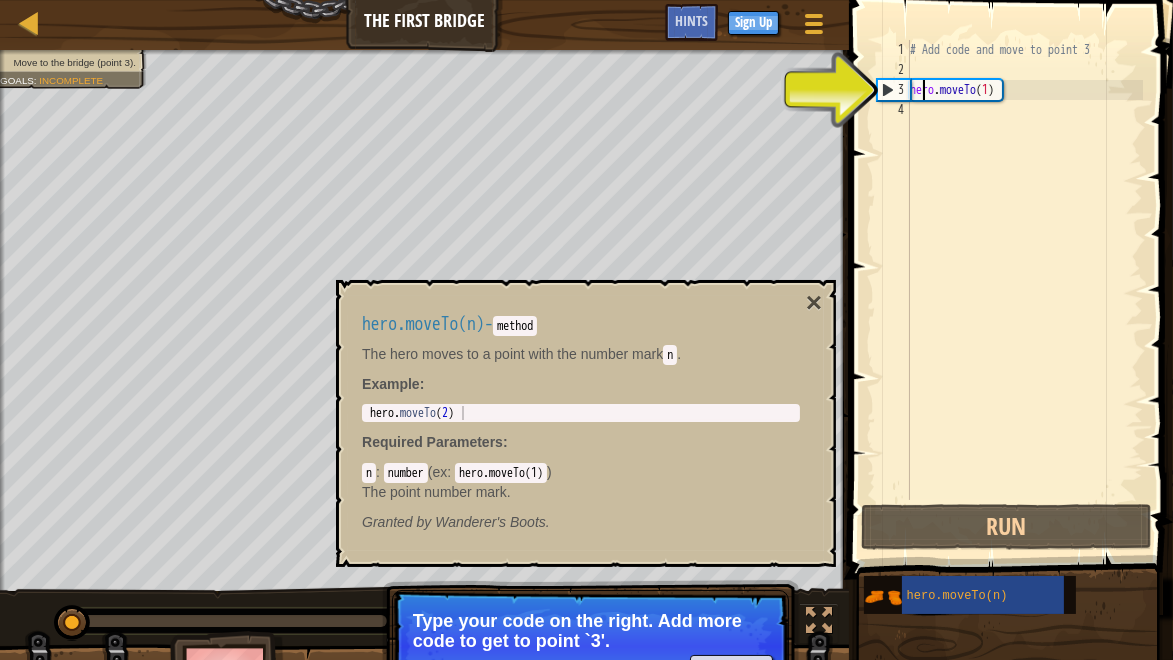 click on "# Add code and move to point 3 hero . moveTo ( 1 )" at bounding box center [1024, 290] 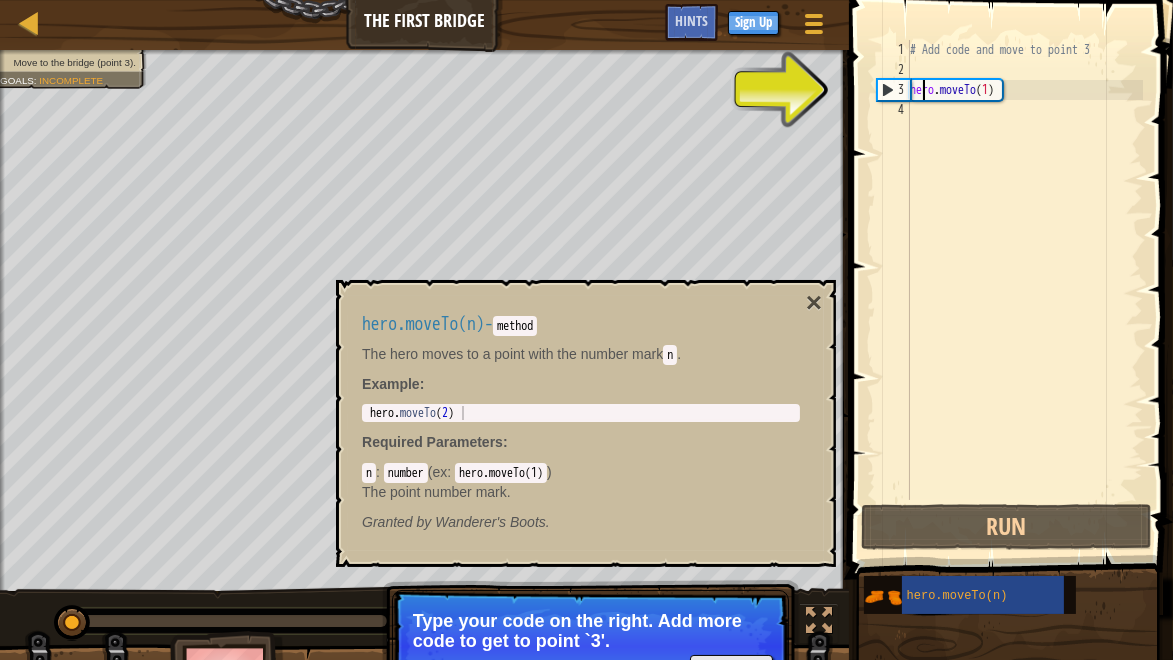 click on "# Add code and move to point 3 hero . moveTo ( 1 )" at bounding box center [1024, 290] 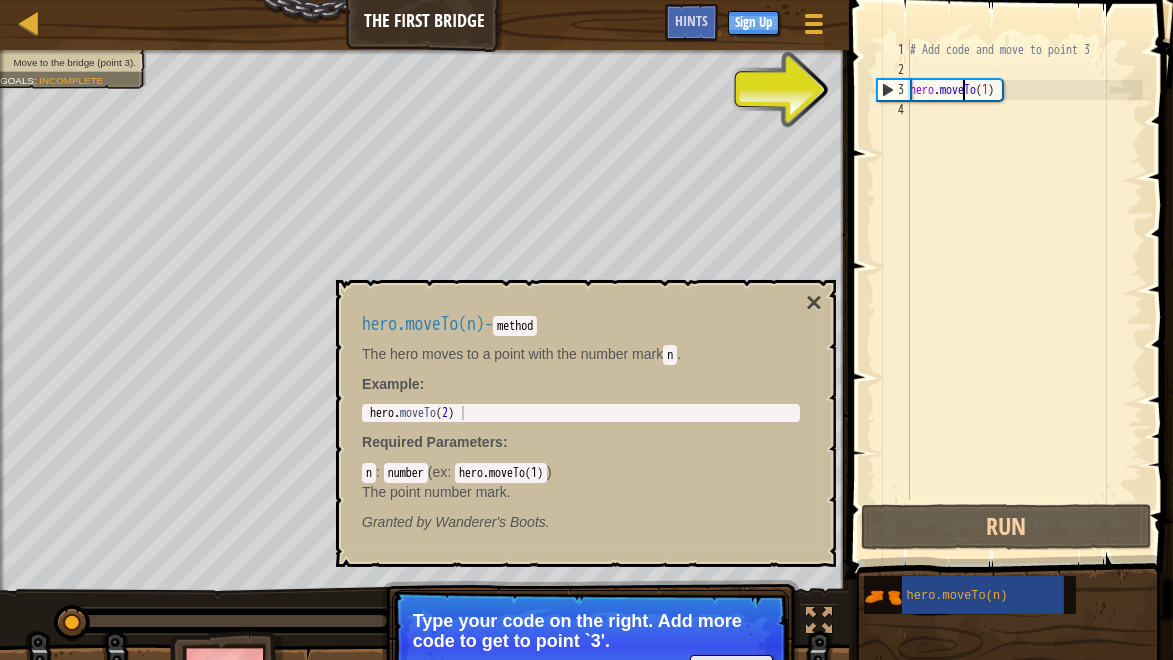 click on "# Add code and move to point 3 hero . moveTo ( 1 )" at bounding box center [1024, 290] 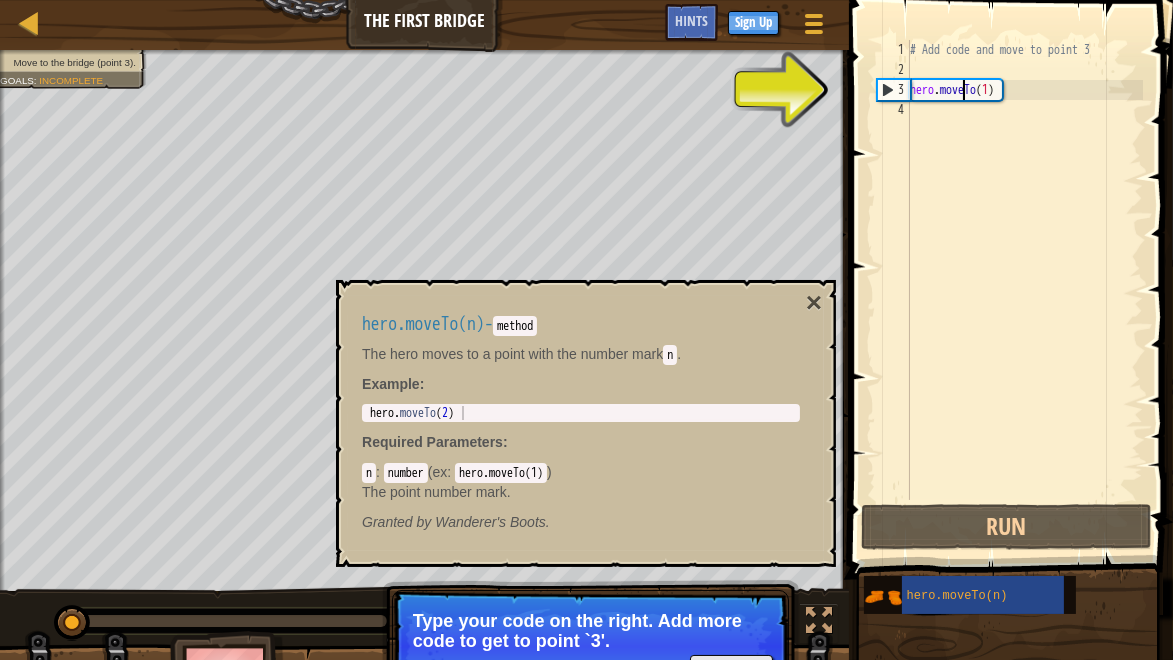 type on "hero.moveTo(1)" 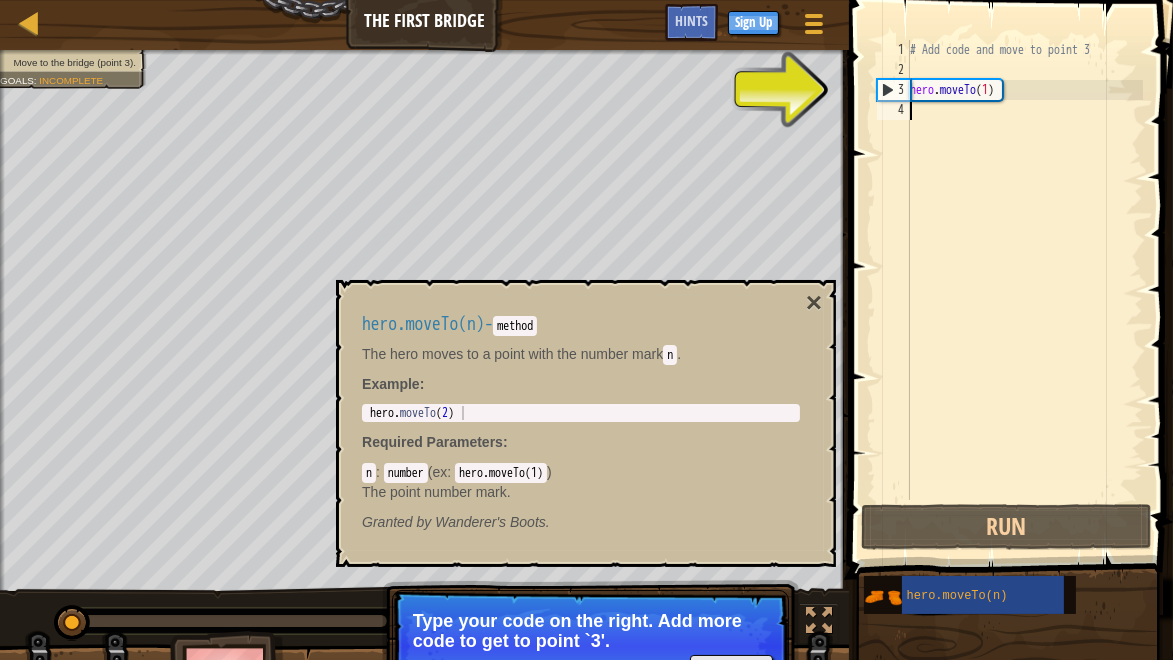click on "# Add code and move to point 3 hero . moveTo ( 1 )" at bounding box center [1024, 290] 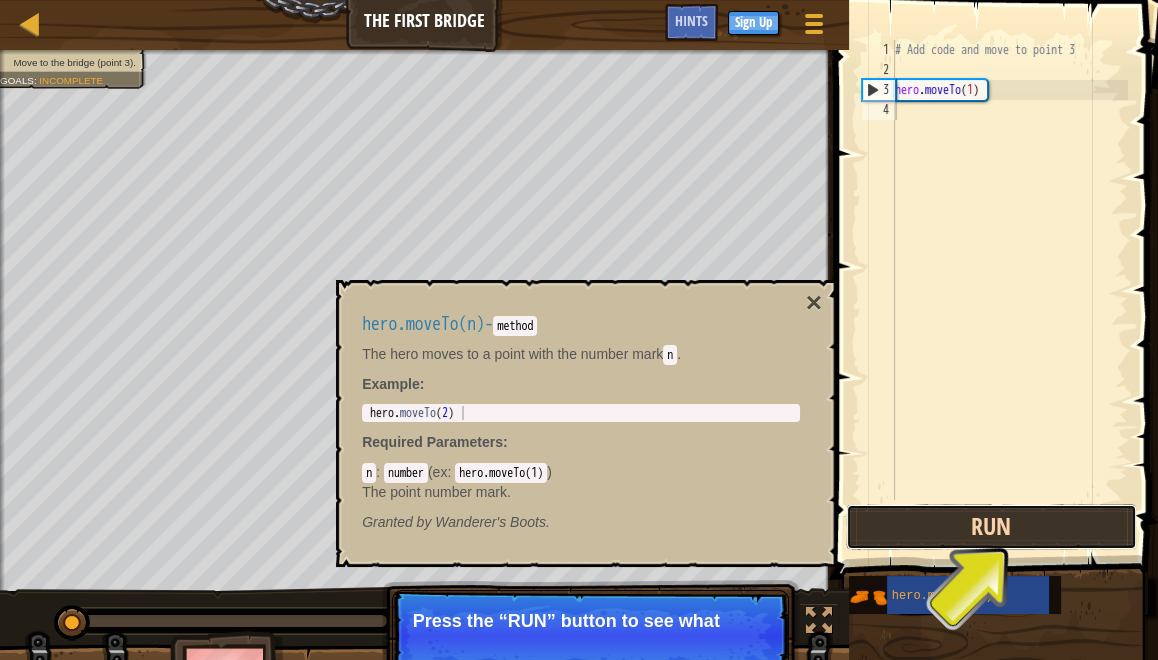 click on "Run" at bounding box center [991, 527] 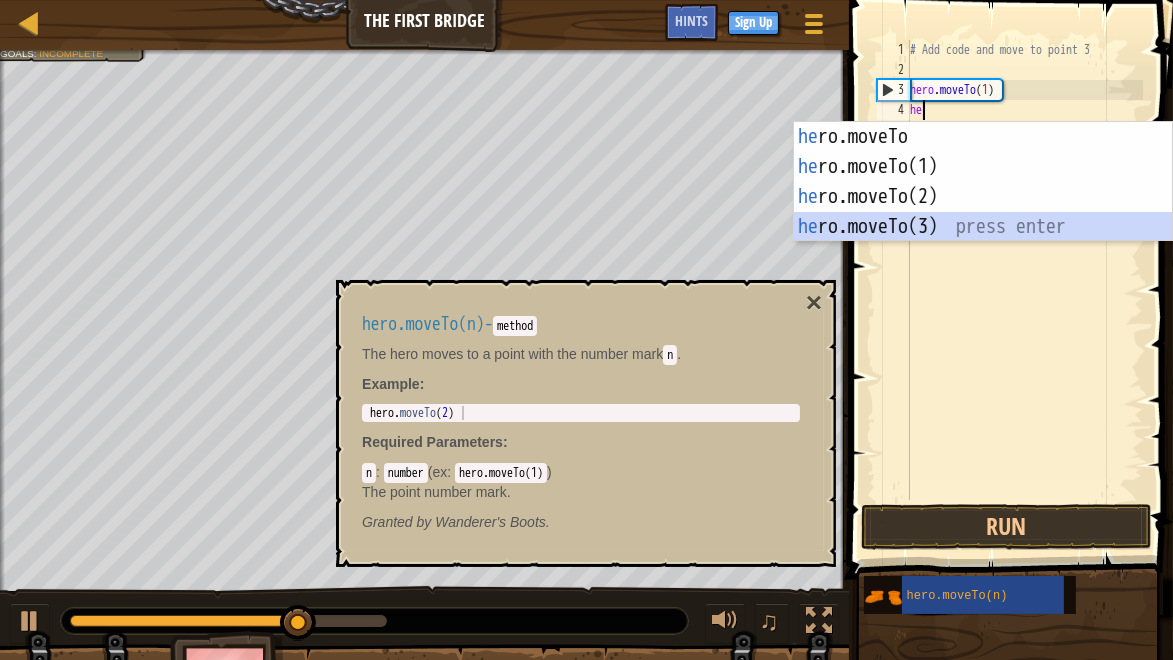 click on "he ro.moveTo press enter he ro.moveTo(1) press enter he ro.moveTo(2) press enter he ro.moveTo(3) press enter" at bounding box center (983, 212) 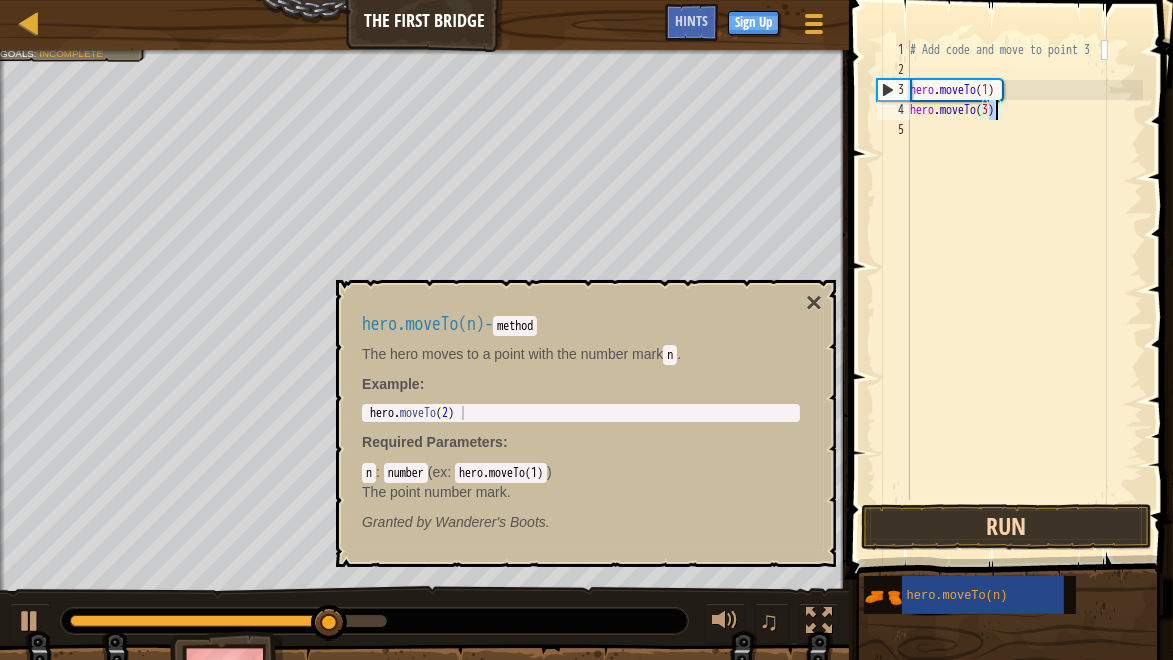 type on "hero.moveTo(3)" 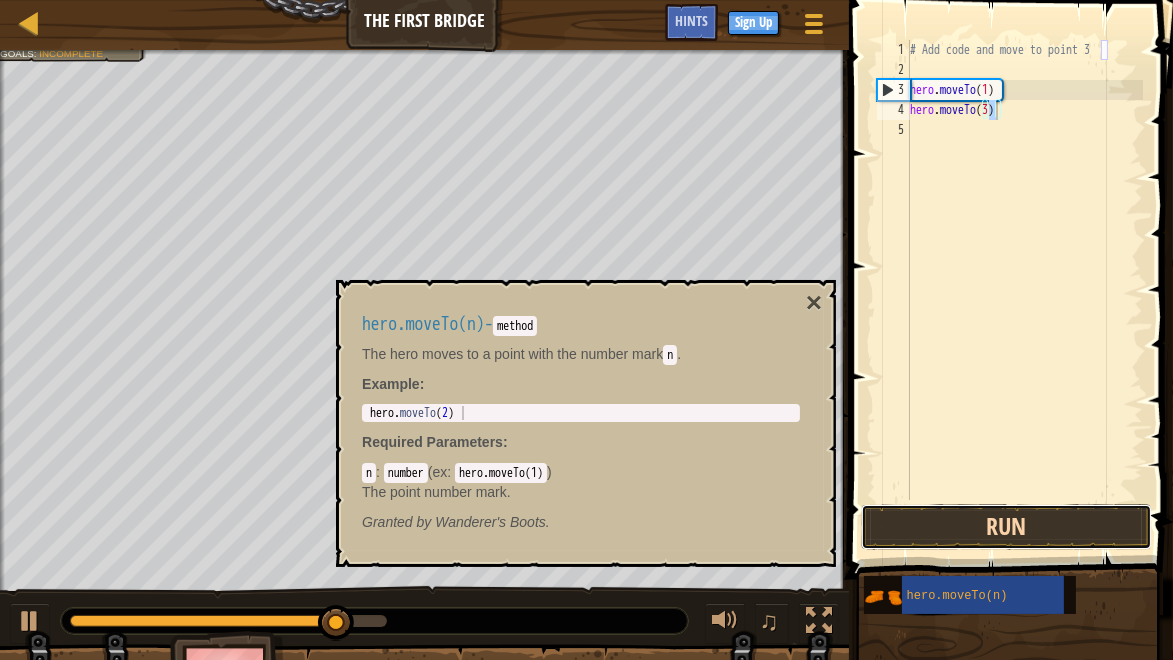 click on "Run" at bounding box center (1006, 527) 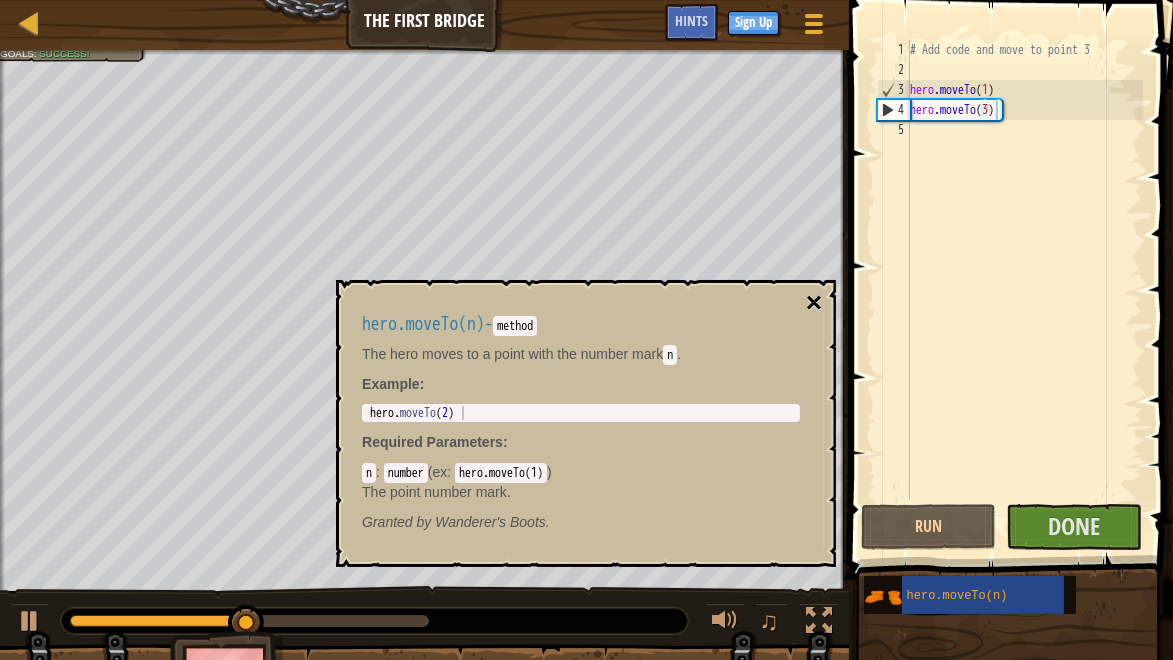 click on "×" at bounding box center (814, 303) 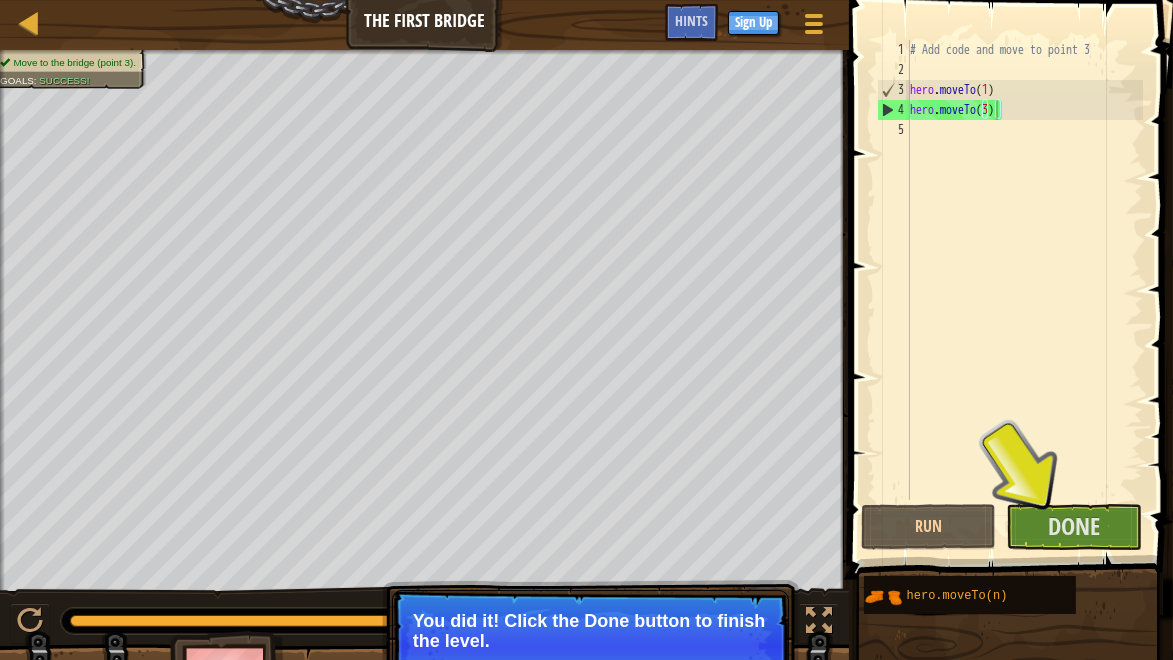click at bounding box center [1008, 851] 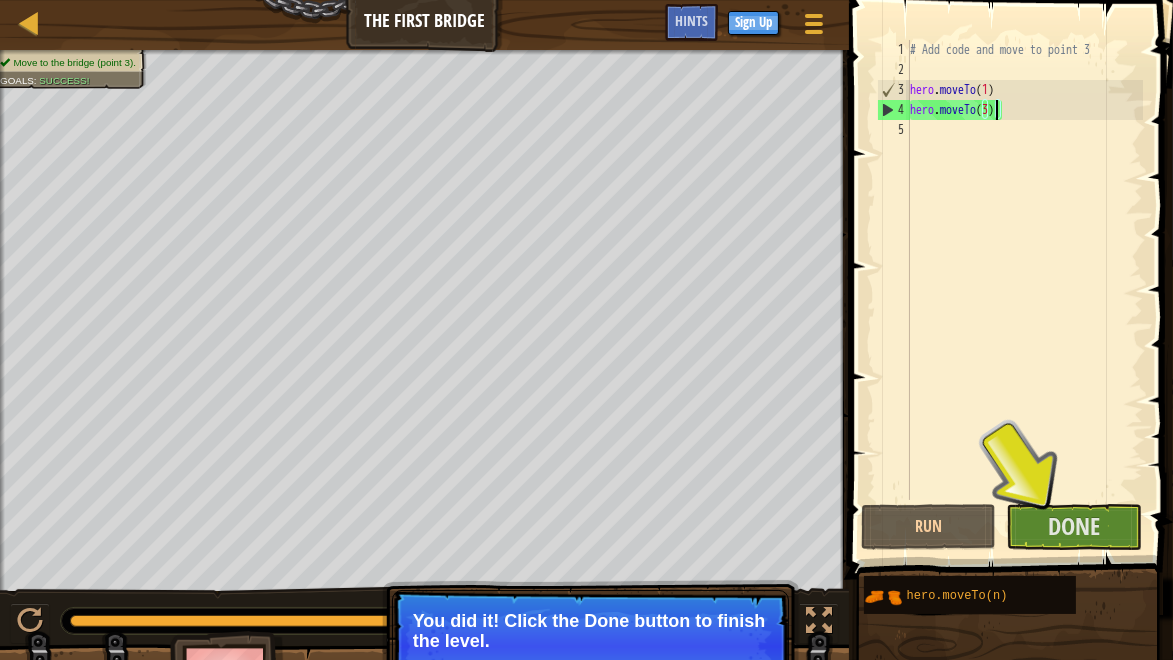 type 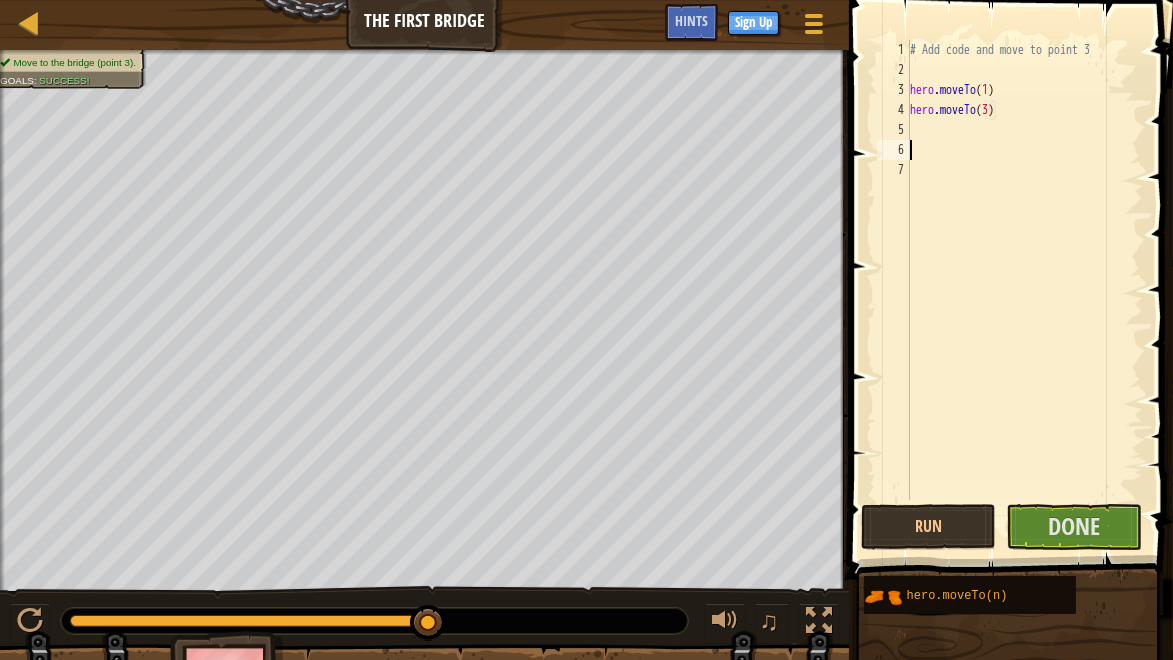 click at bounding box center (1013, 261) 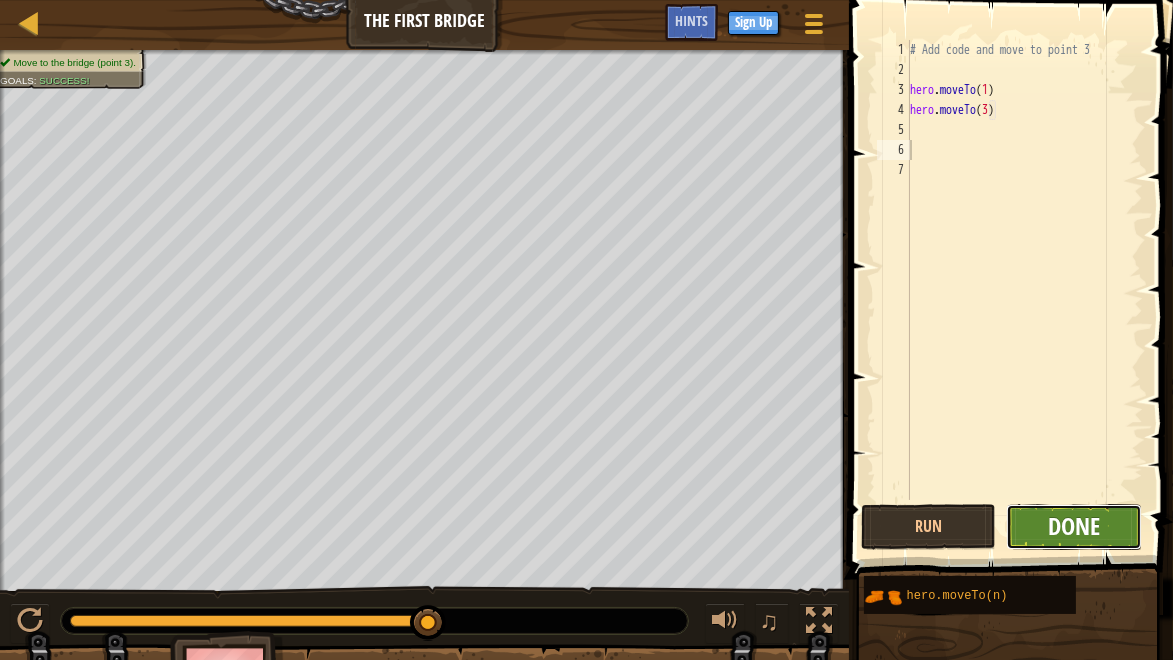 click on "Done" at bounding box center [1074, 526] 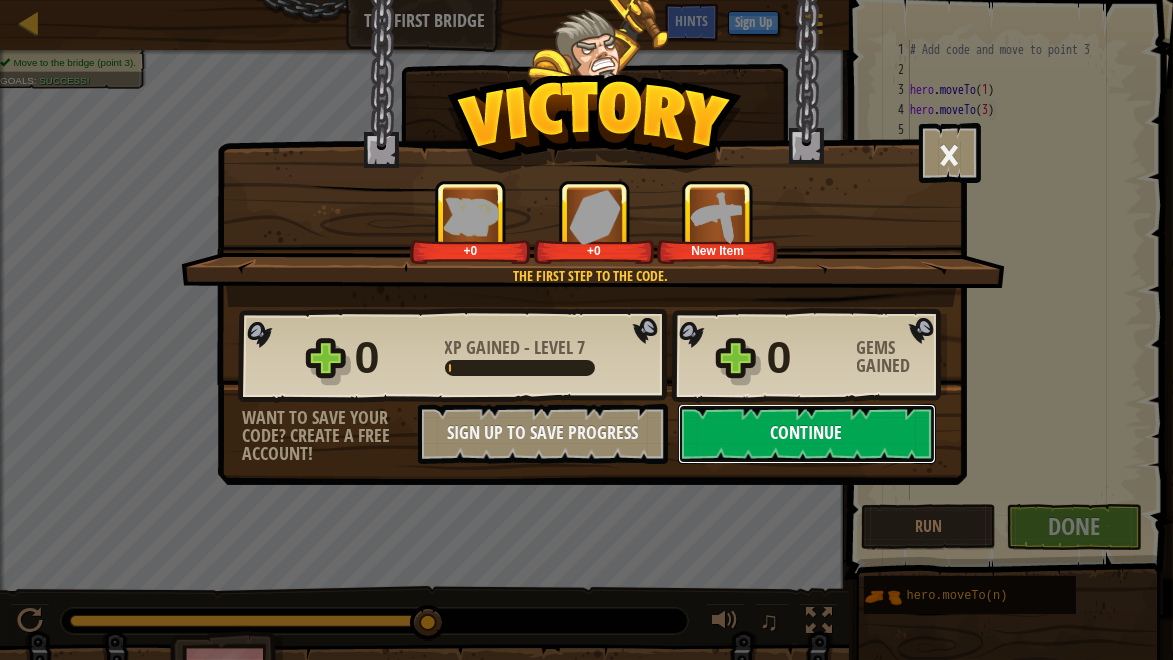 click on "Continue" at bounding box center [807, 434] 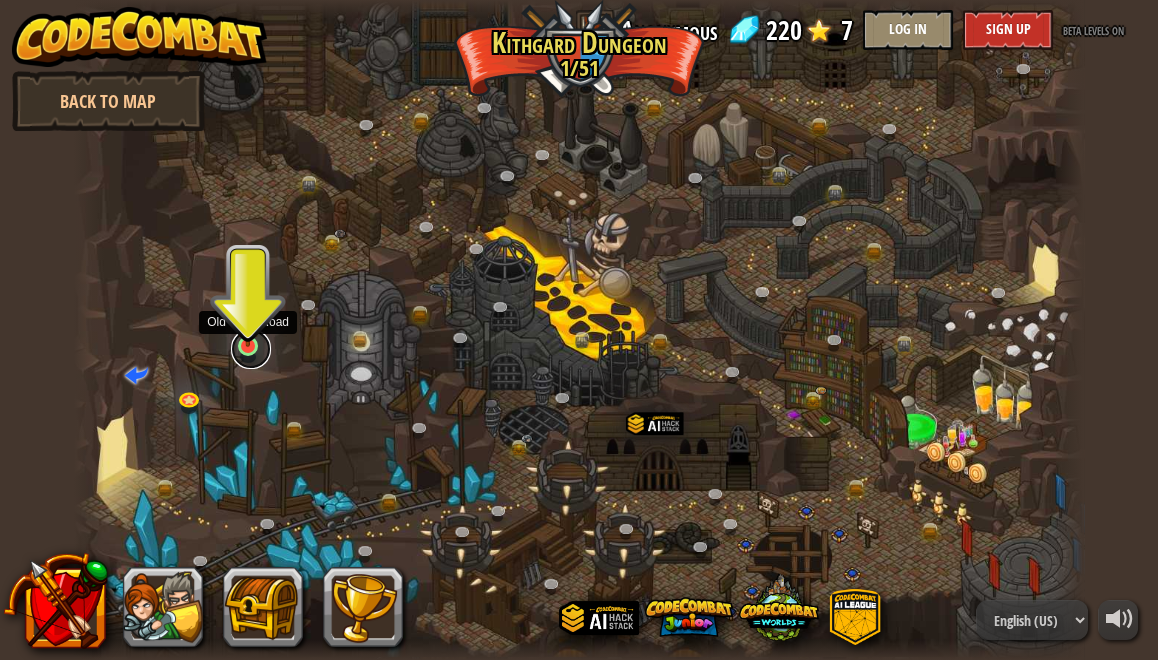 click at bounding box center [251, 349] 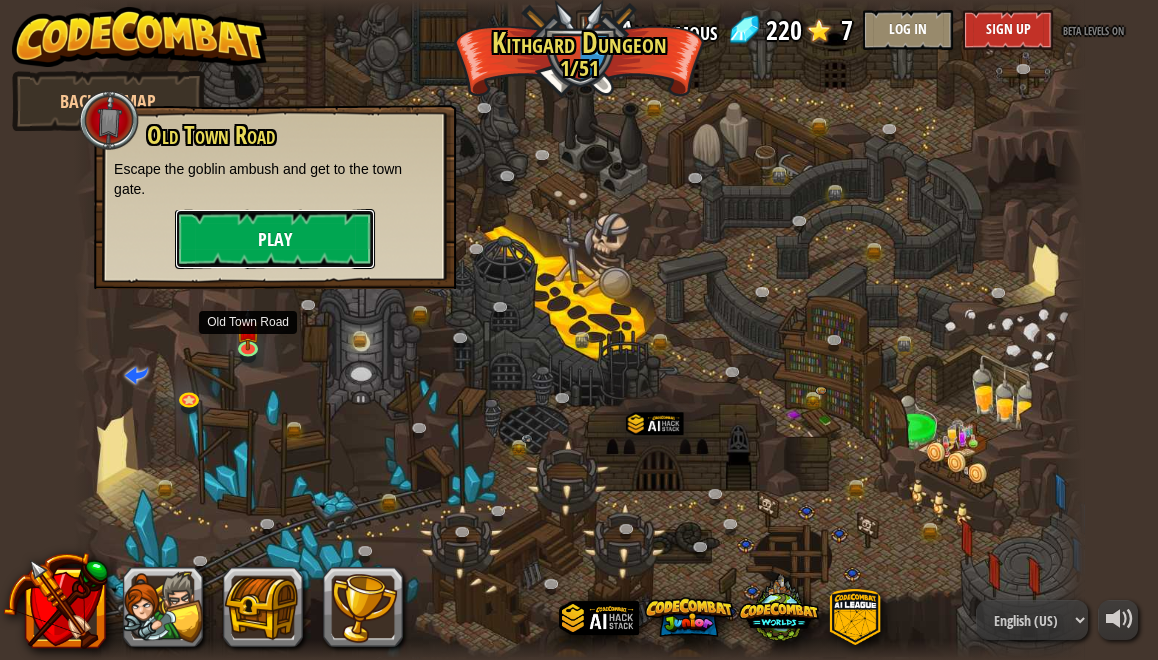 click on "Play" at bounding box center (275, 239) 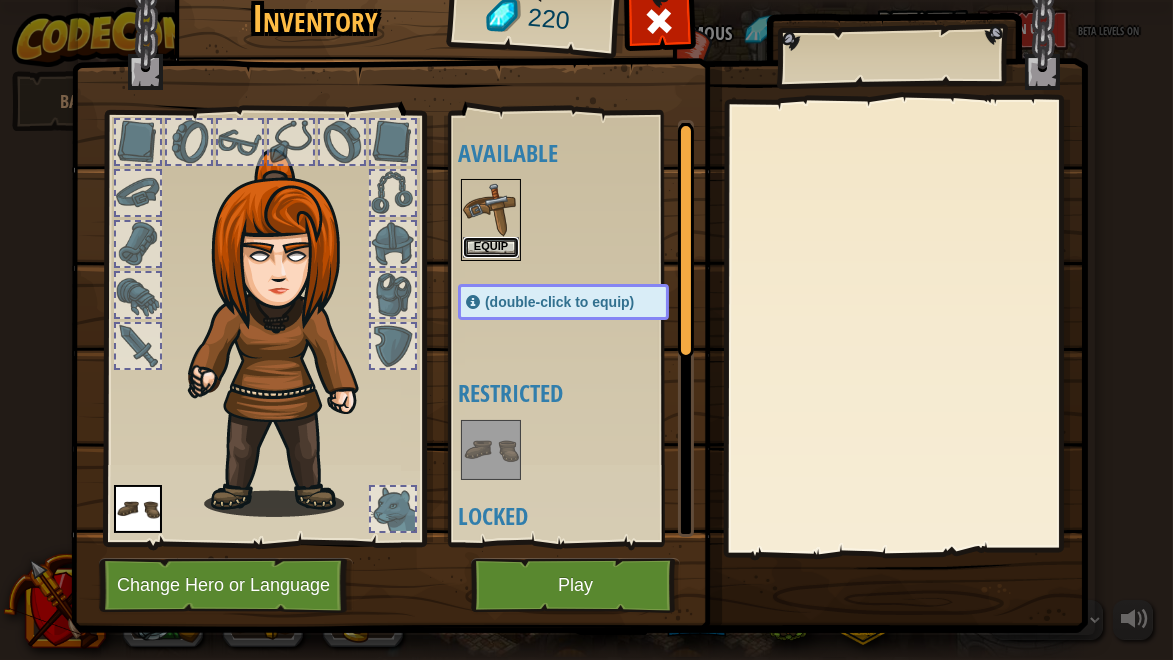 click on "Equip" at bounding box center [491, 247] 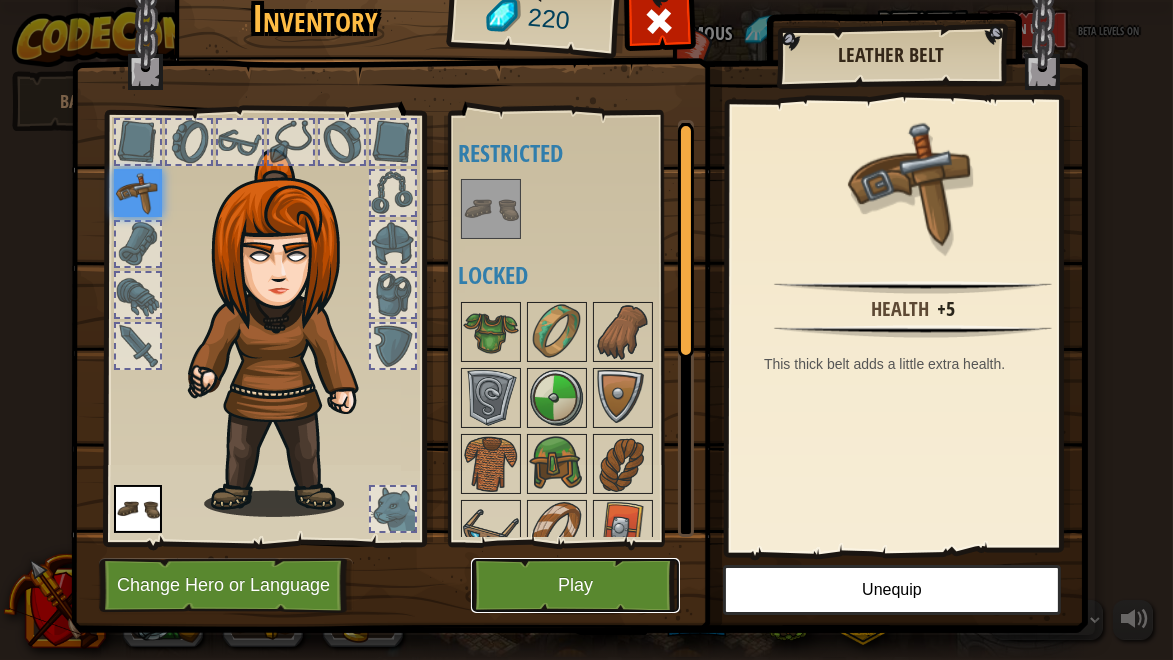 click on "Play" at bounding box center [575, 585] 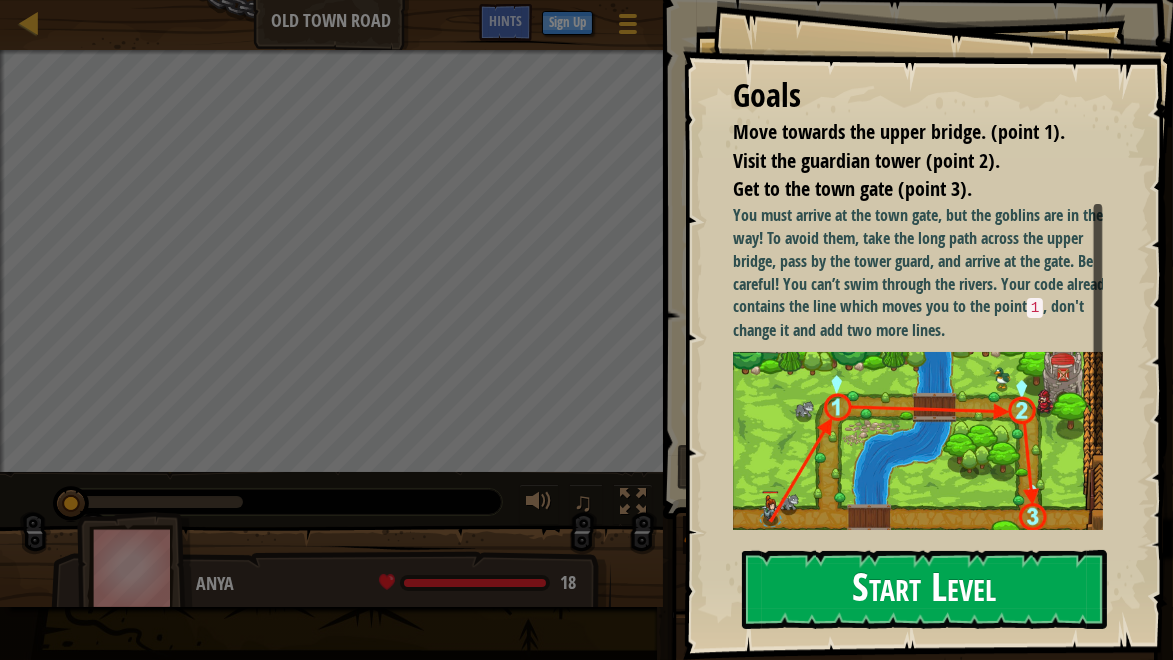 click on "Start Level" at bounding box center (924, 589) 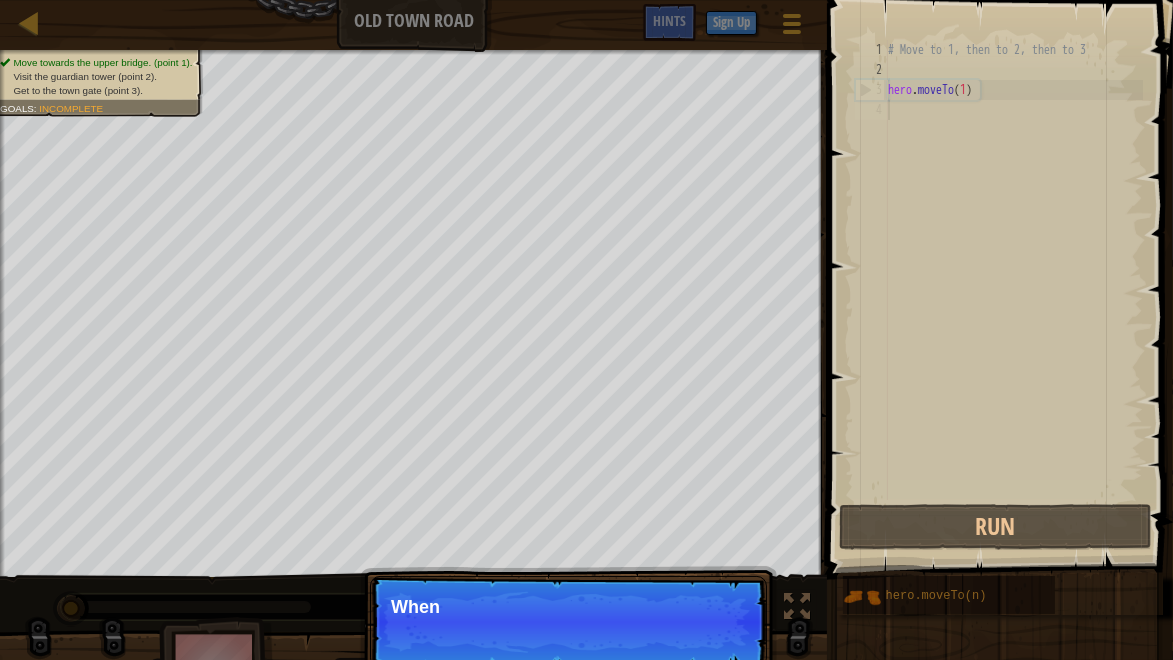 click on "# Move to 1, then to 2, then to 3 hero . moveTo ( 1 )" at bounding box center (1013, 290) 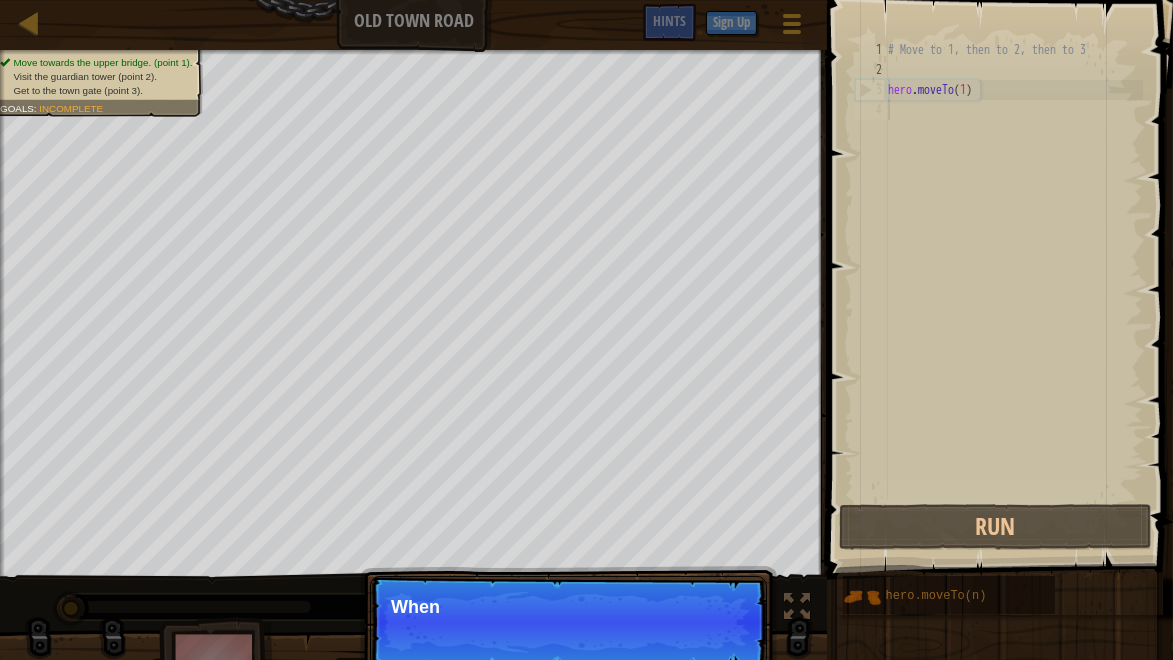 type on "hero.moveTo(1)" 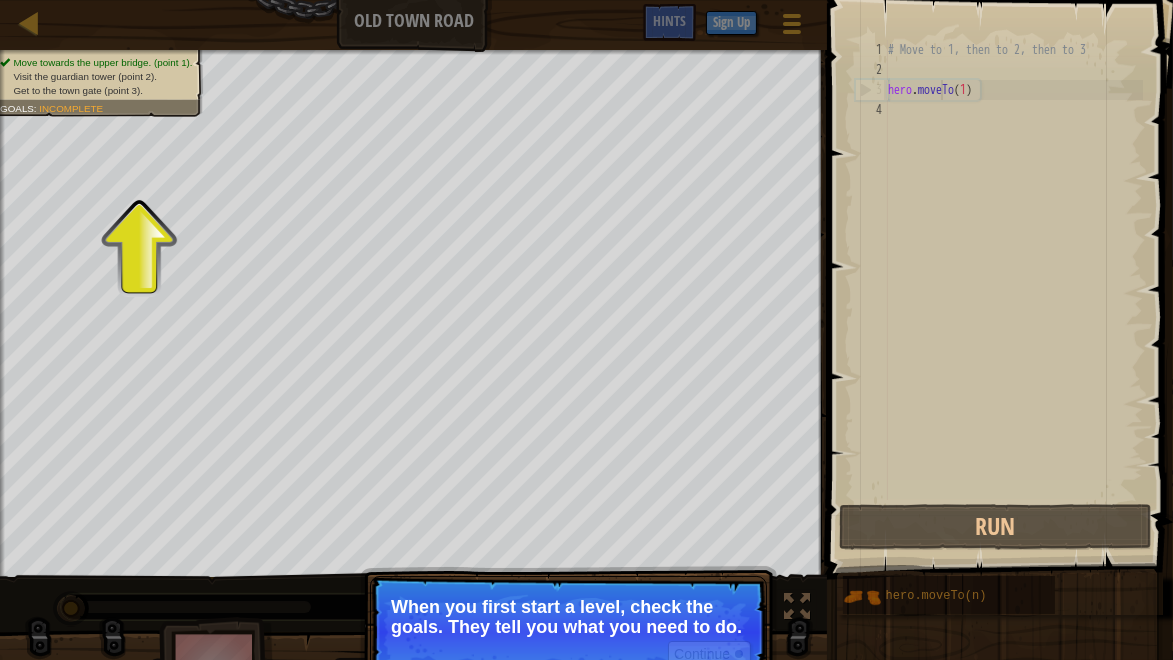 click on "Get to the town gate (point 3)." at bounding box center [78, 90] 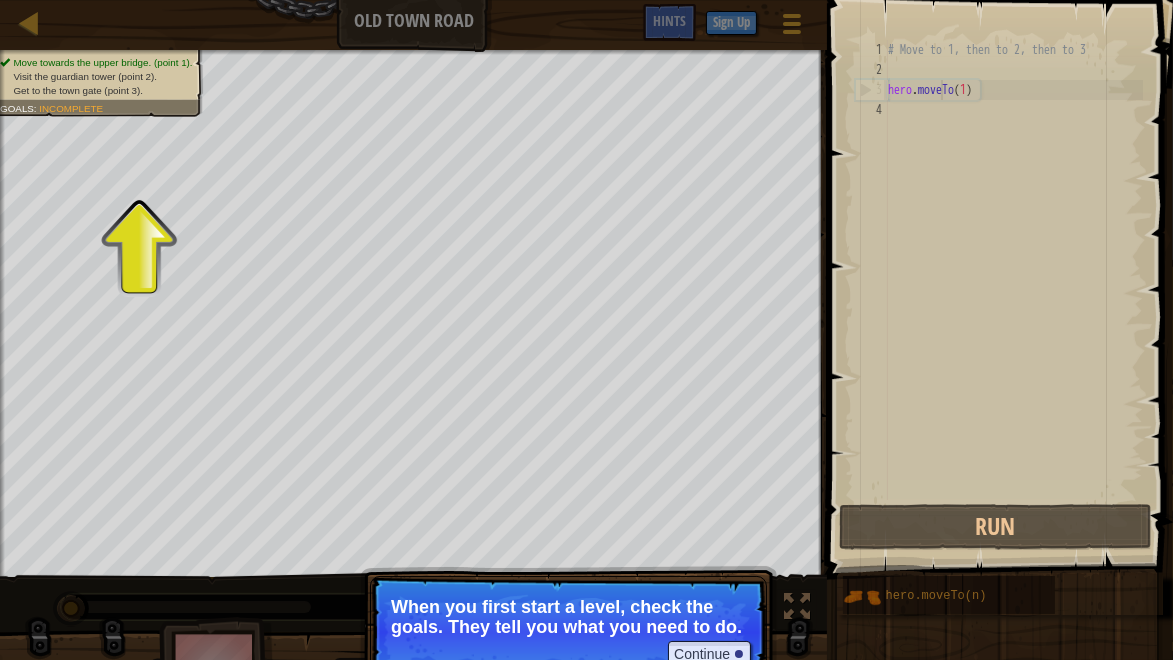 click on "Get to the town gate (point 3)." at bounding box center [78, 90] 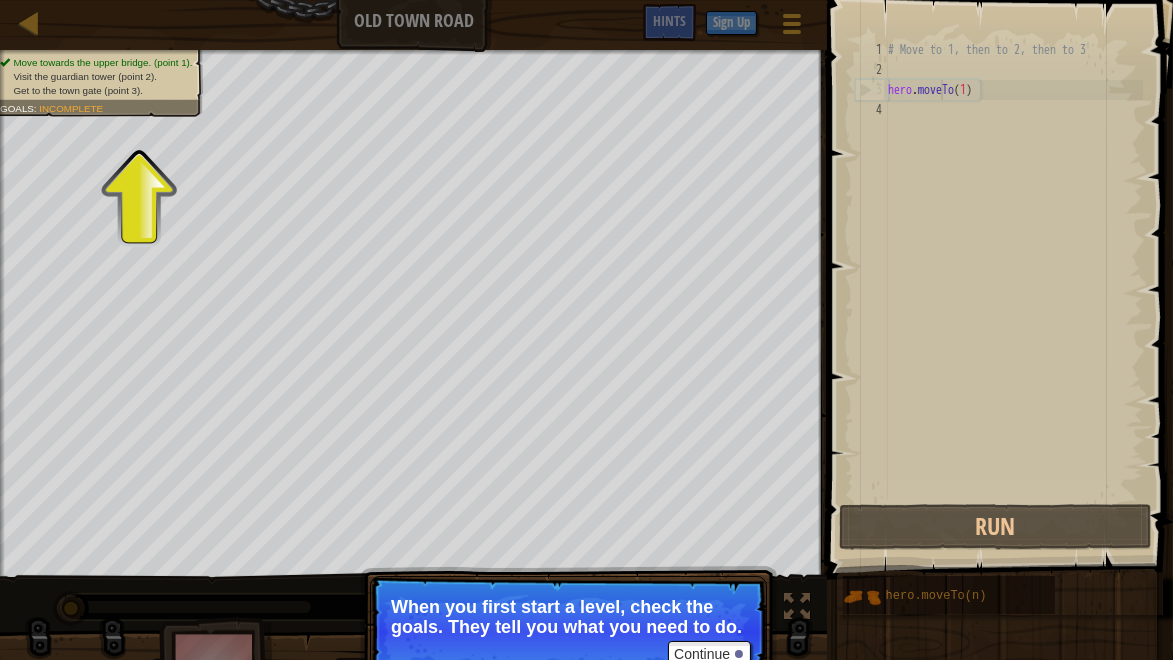 click on "Get to the town gate (point 3)." at bounding box center [78, 90] 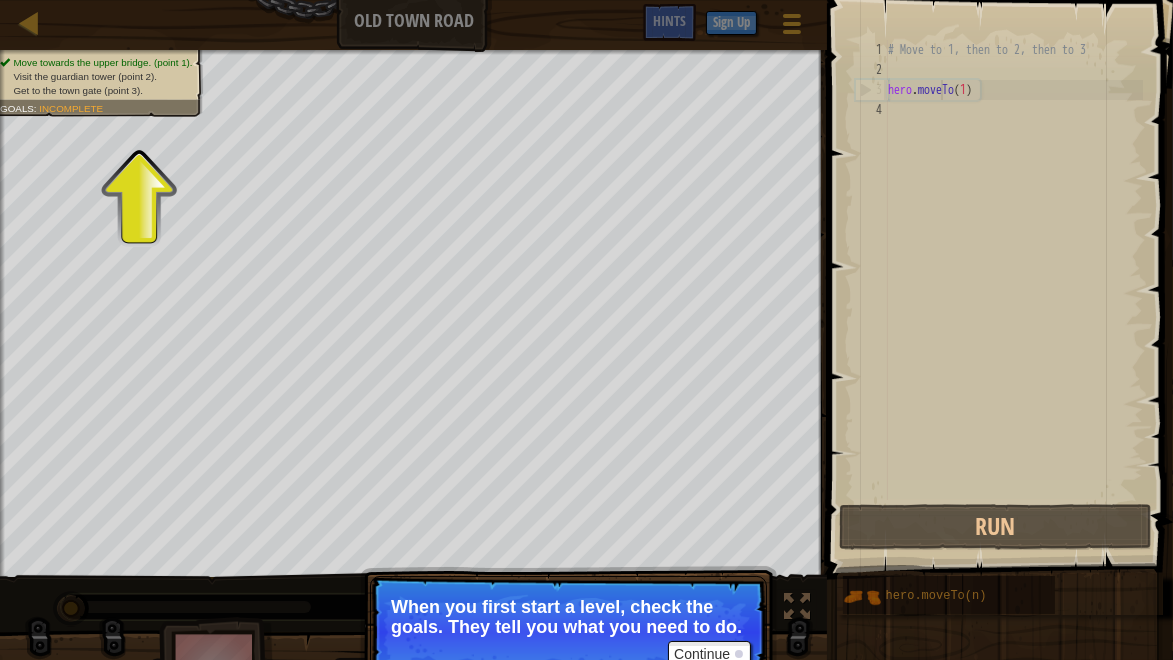 click on "Get to the town gate (point 3)." at bounding box center (78, 90) 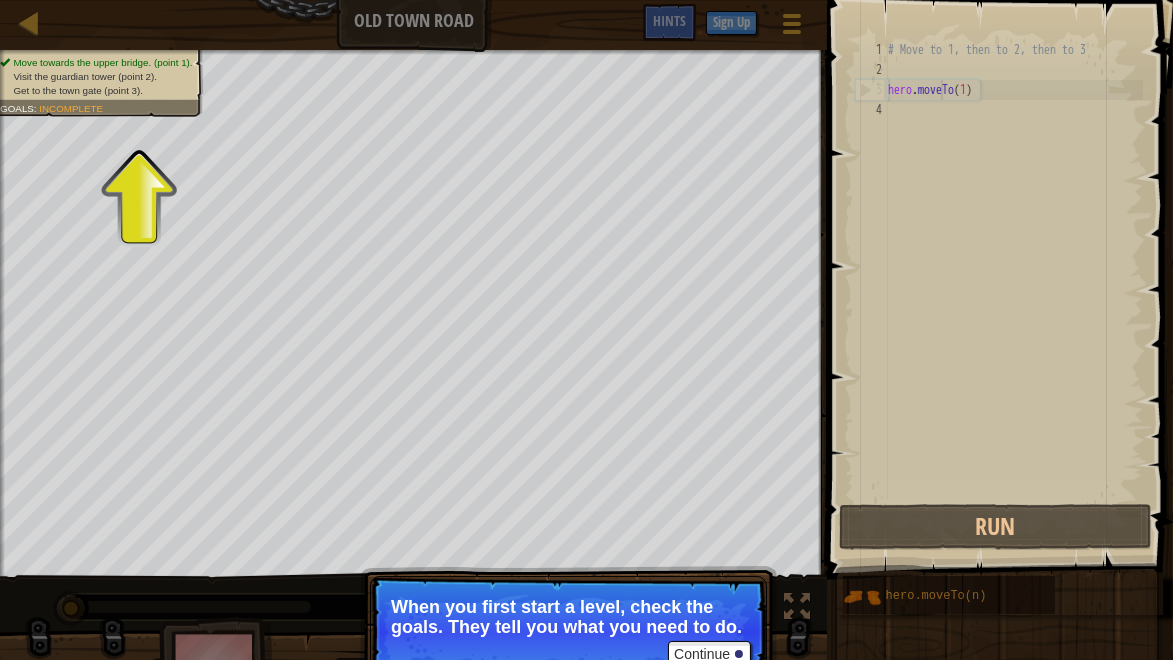 click on "Get to the town gate (point 3)." at bounding box center (78, 90) 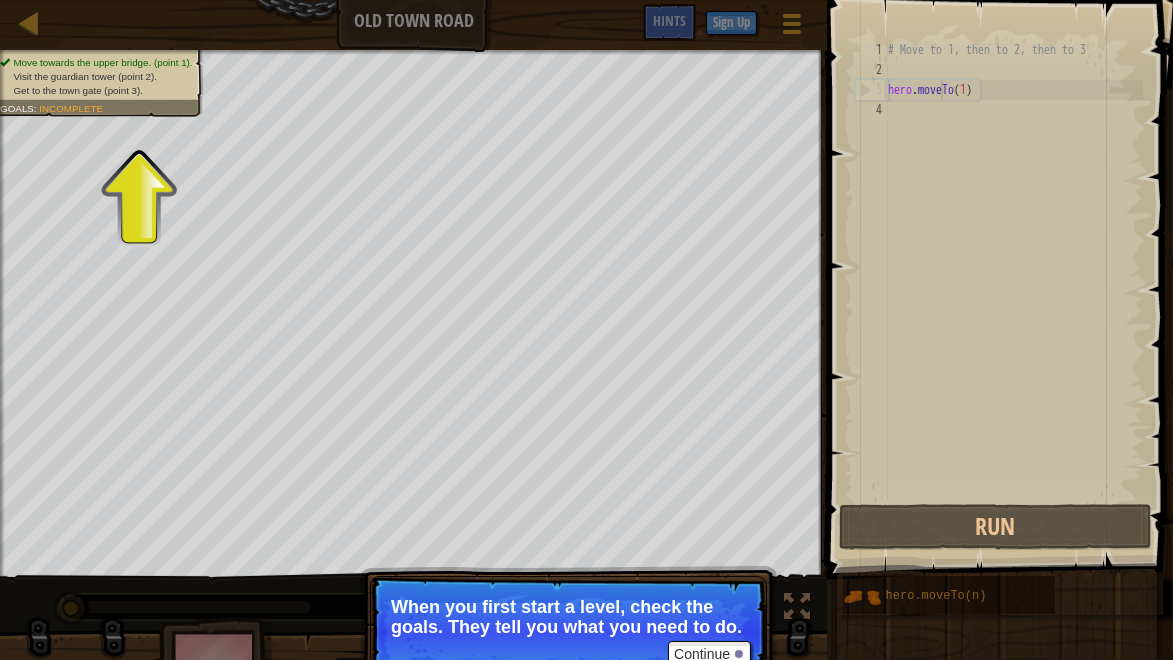 click on "Get to the town gate (point 3)." at bounding box center (78, 90) 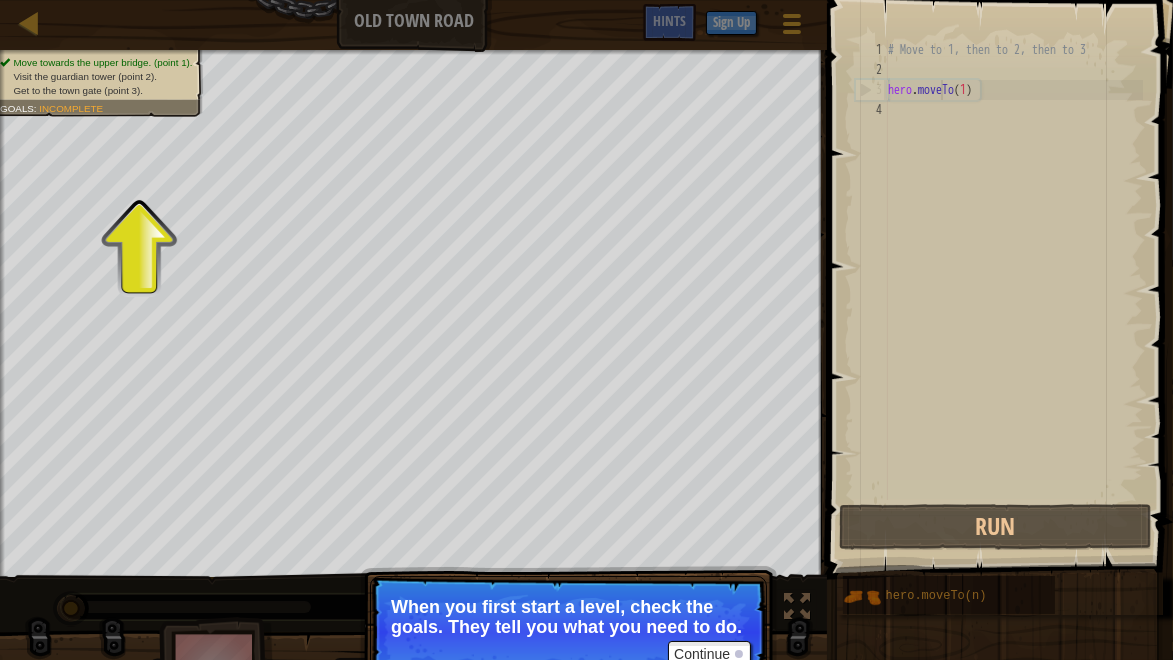 click on "Get to the town gate (point 3)." at bounding box center [78, 90] 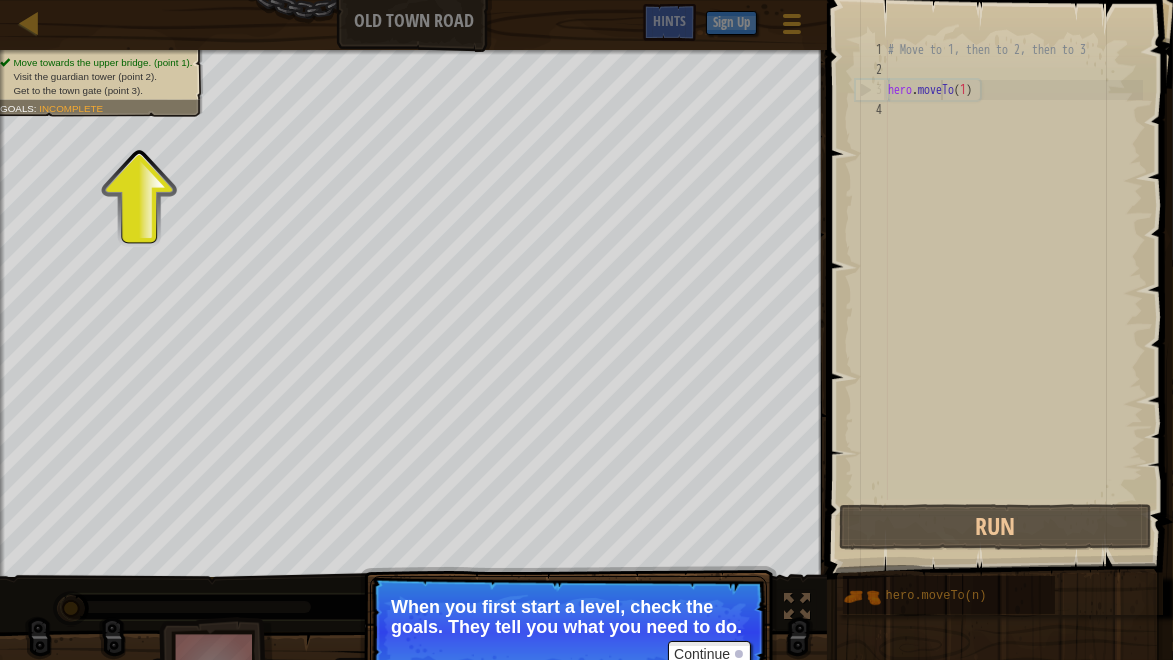 scroll, scrollTop: 8, scrollLeft: 4, axis: both 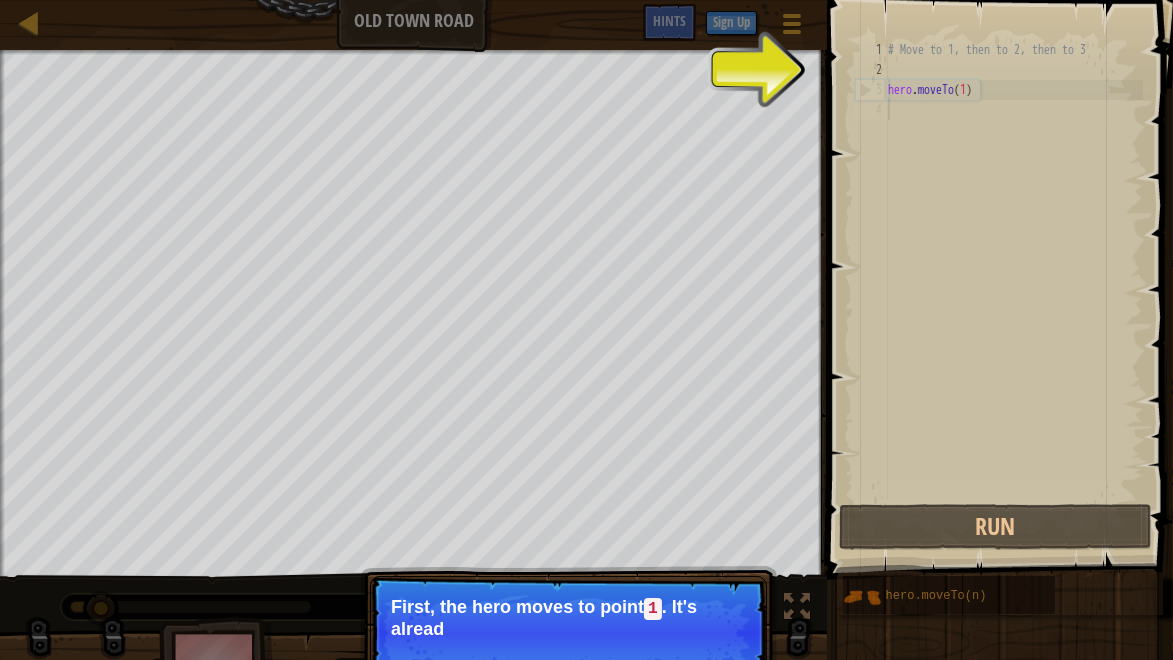 click on "# Move to 1, then to 2, then to 3 hero . moveTo ( 1 )" at bounding box center [1013, 290] 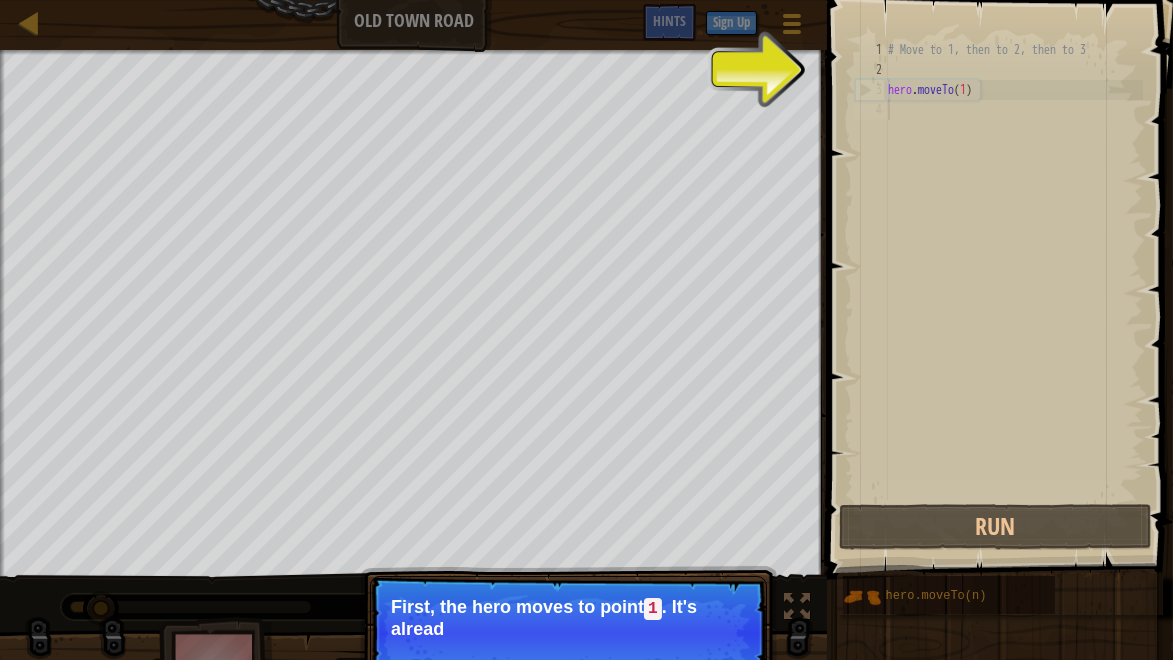scroll, scrollTop: 8, scrollLeft: 0, axis: vertical 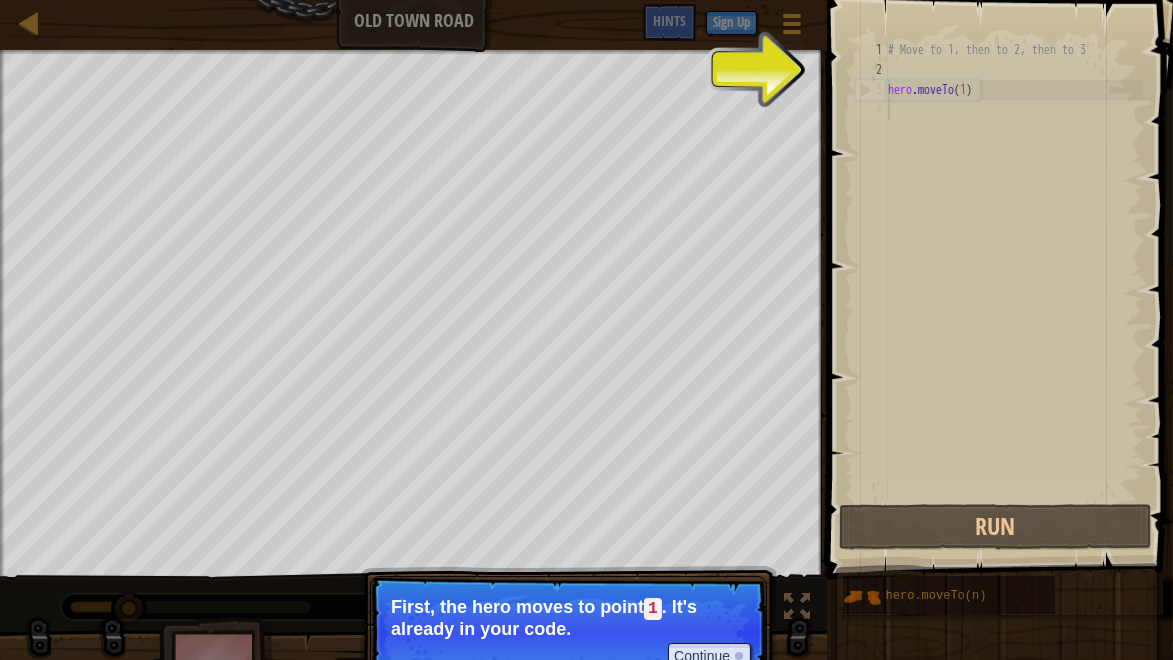 click on "# Move to 1, then to 2, then to 3 hero . moveTo ( 1 )" at bounding box center [1013, 290] 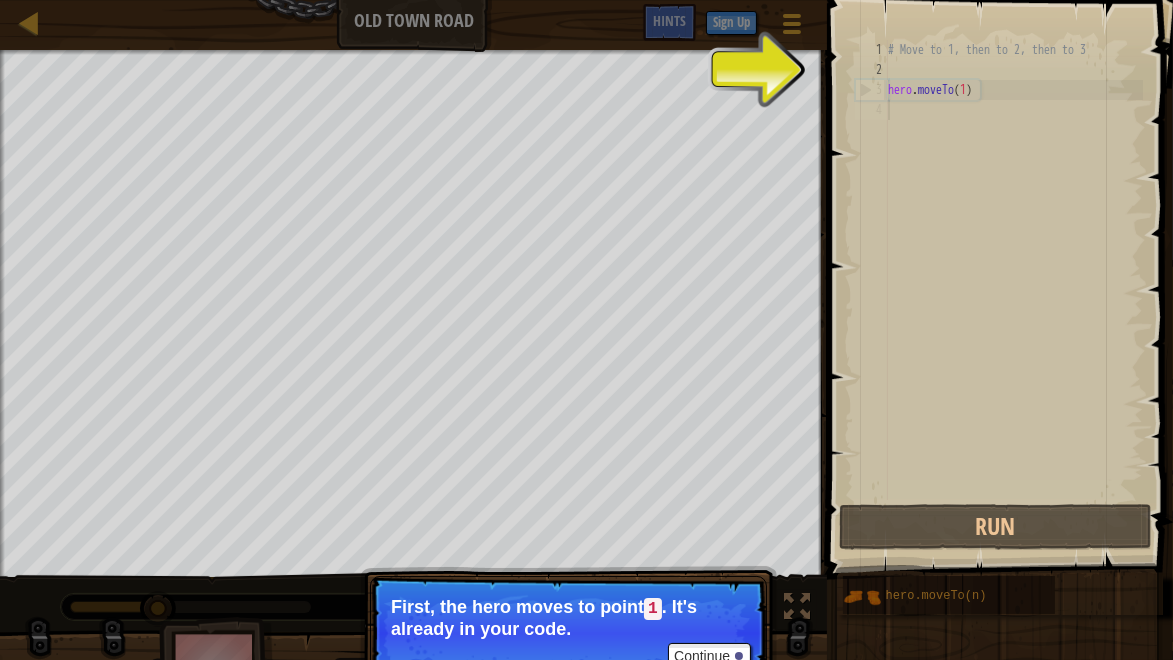 click on "# Move to 1, then to 2, then to 3 hero . moveTo ( 1 )" at bounding box center (1013, 290) 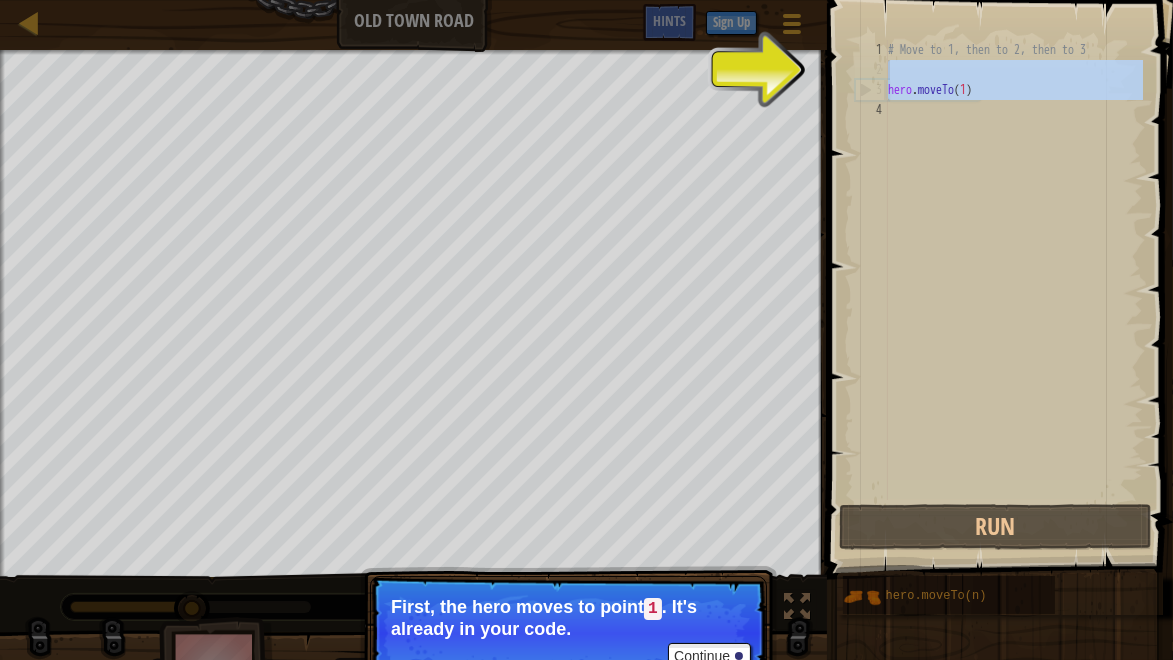 drag, startPoint x: 934, startPoint y: 134, endPoint x: 927, endPoint y: 92, distance: 42.579338 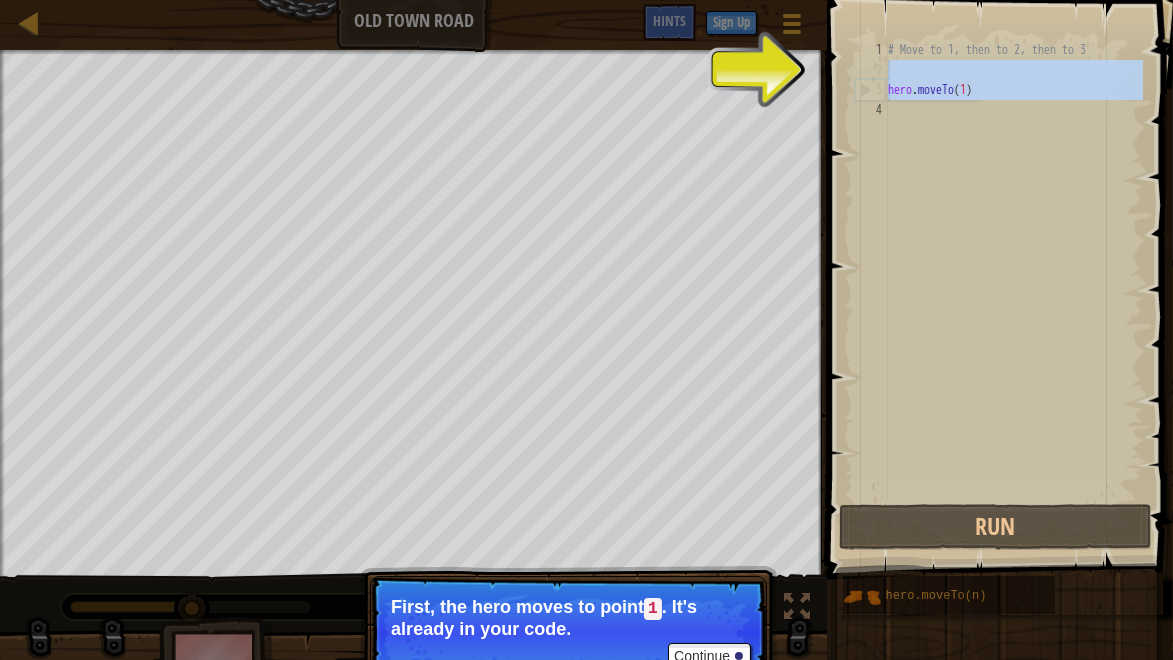 click on "# Move to 1, then to 2, then to 3 hero . moveTo ( 1 )" at bounding box center [1013, 290] 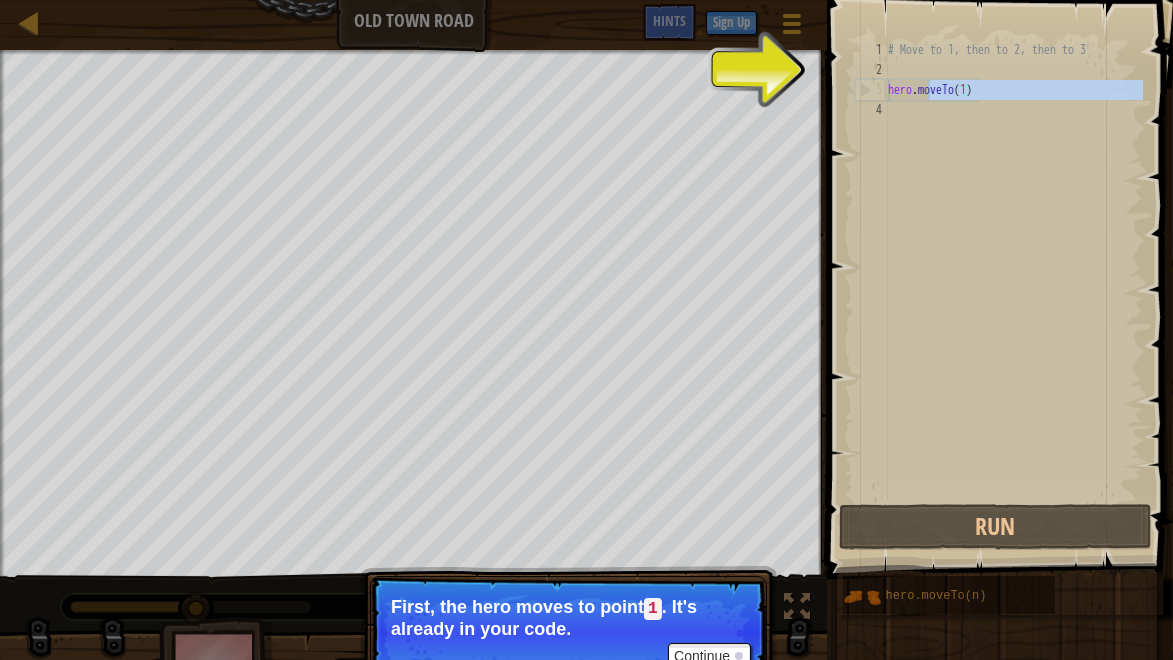 click on "# Move to 1, then to 2, then to 3 hero . moveTo ( 1 )" at bounding box center [1013, 270] 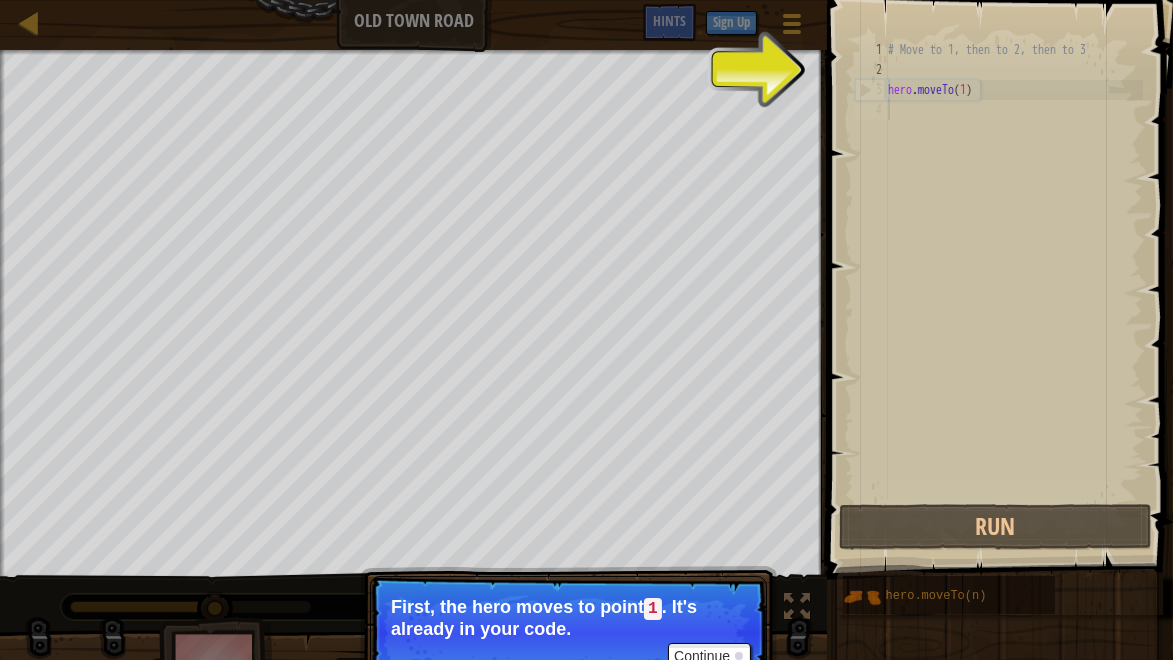 click on "# Move to 1, then to 2, then to 3 hero . moveTo ( 1 )" at bounding box center [1013, 290] 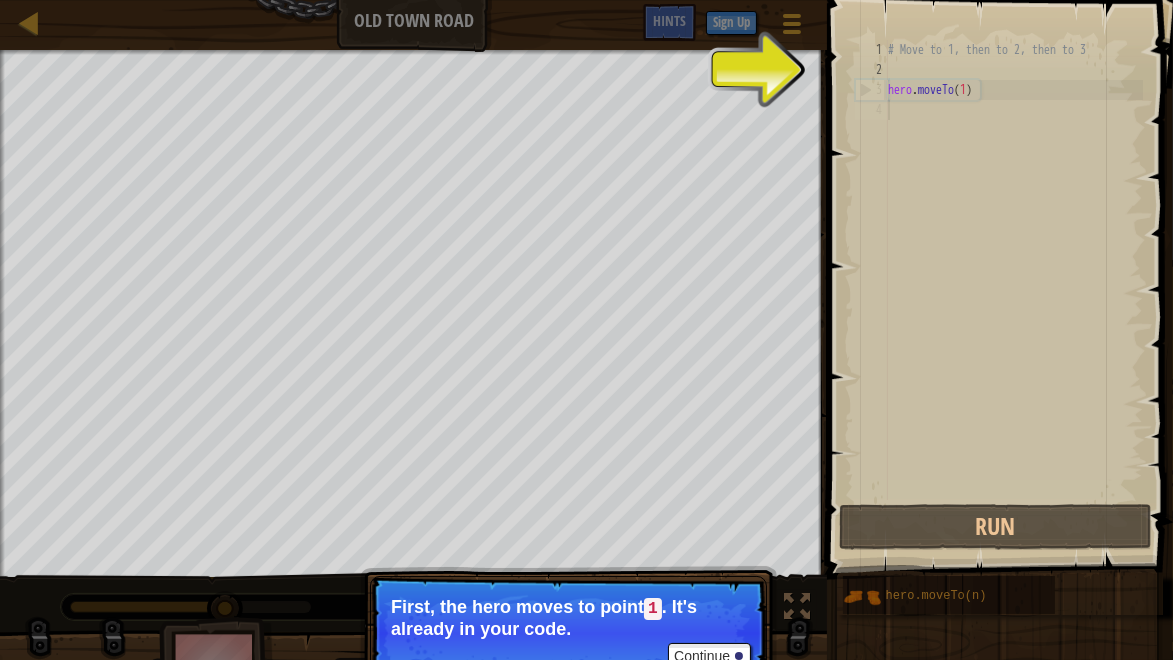 click on "# Move to 1, then to 2, then to 3 hero . moveTo ( 1 )" at bounding box center [1013, 290] 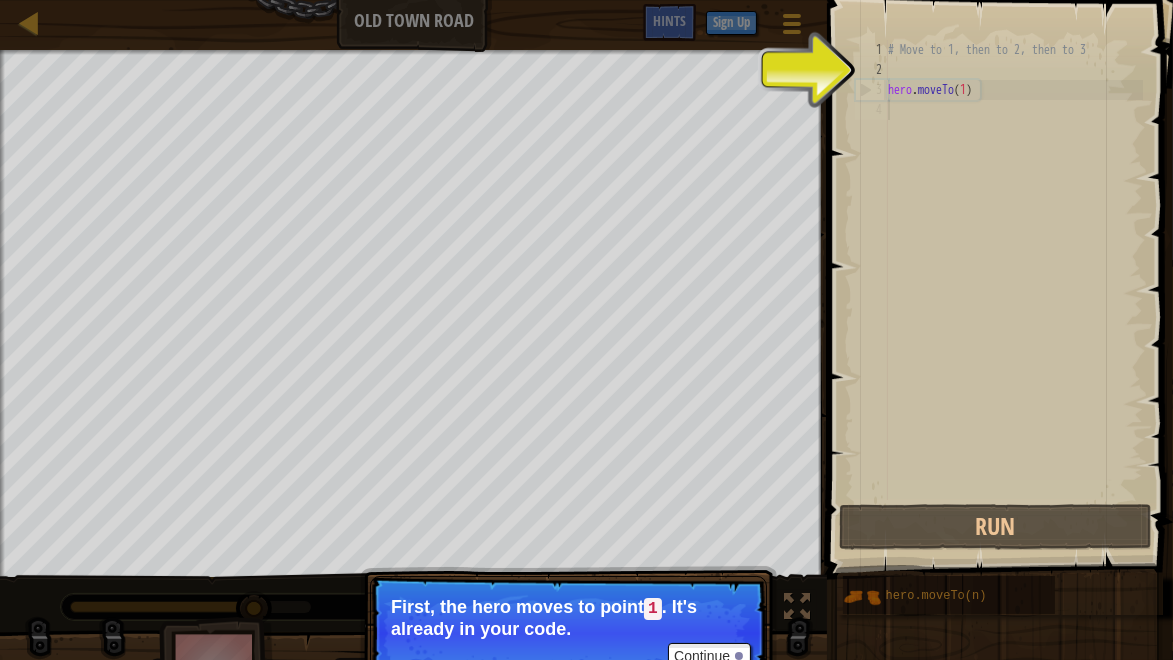 drag, startPoint x: 908, startPoint y: 133, endPoint x: 978, endPoint y: 0, distance: 150.29637 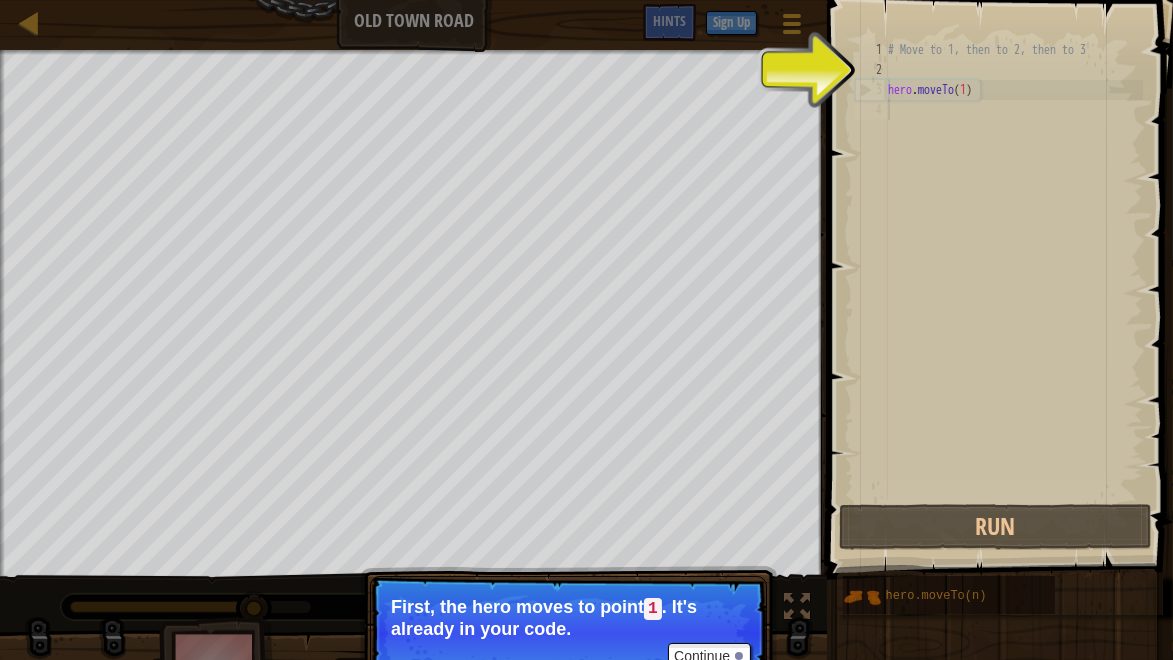 click on "1 2 3 4 # Move to 1, then to 2, then to 3 hero . moveTo ( 1 )     הההההההההההההההההההההההההההההההההההההההההההההההההההההההההההההההההההההההההההההההההההההההההההההההההההההההההההההההההההההההההההההההההההההההההההההההההההההההההההההההההההההההההההההההההההההההההההההההההההההההההההההההההההההההההההההההההההההההההההההההההההההההההההההההה XXXXXXXXXXXXXXXXXXXXXXXXXXXXXXXXXXXXXXXXXXXXXXXXXXXXXXXXXXXXXXXXXXXXXXXXXXXXXXXXXXXXXXXXXXXXXXXXXXXXXXXXXXXXXXXXXXXXXXXXXXXXXXXXXXXXXXXXXXXXXXXXXXXXXXXXXXXXXXXXXXXXXXXXXXXXXXXXXXXXXXXXXXXXXXXXXXXXXXXXXXXXXXXXXXXXXXXXXXXXXXXXXXXXXXXXXXXXXXXXXXXXXXXXXXXXXXXX Code Saved Programming language : Python Run Submit Done Statement   /  Call   /" at bounding box center [997, 329] 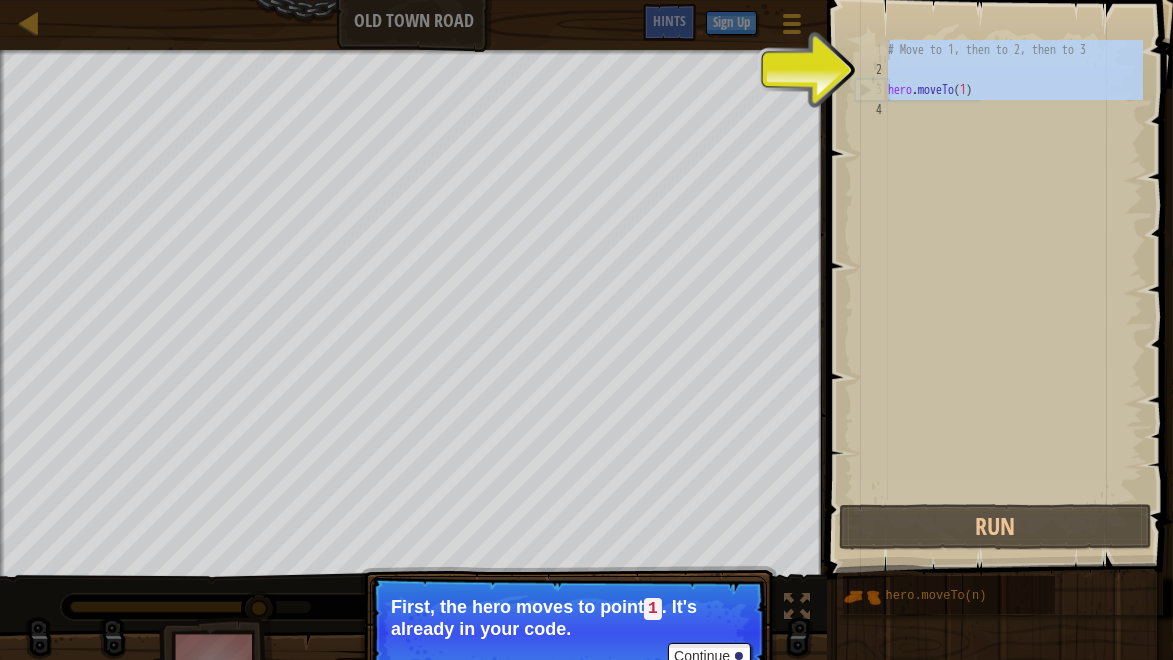 type on "# Move to 1, then to 2, then to 3" 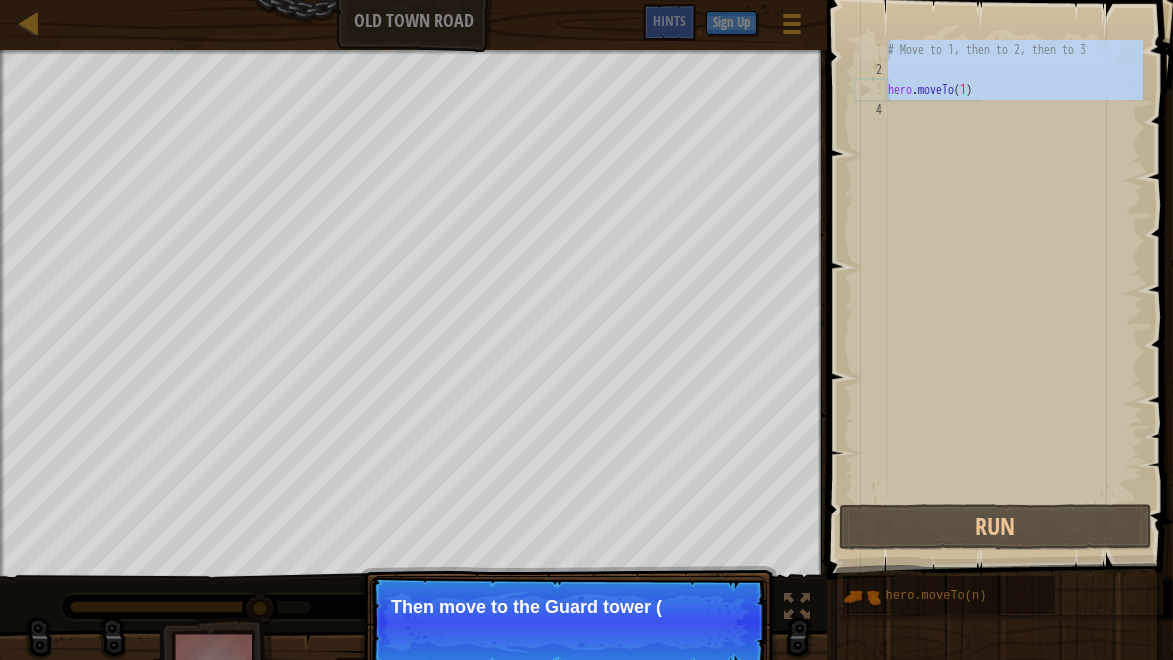 click on "# Move to 1, then to 2, then to 3 hero . moveTo ( 1 )" at bounding box center (1013, 270) 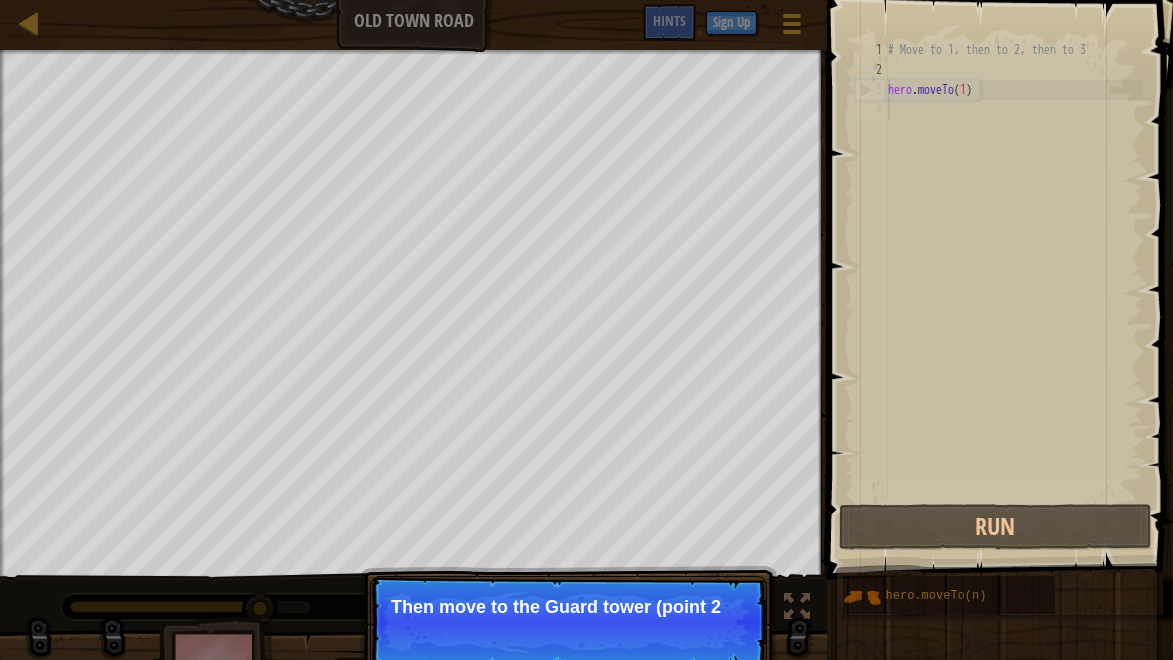 click on "# Move to 1, then to 2, then to 3 hero . moveTo ( 1 )" at bounding box center [1013, 290] 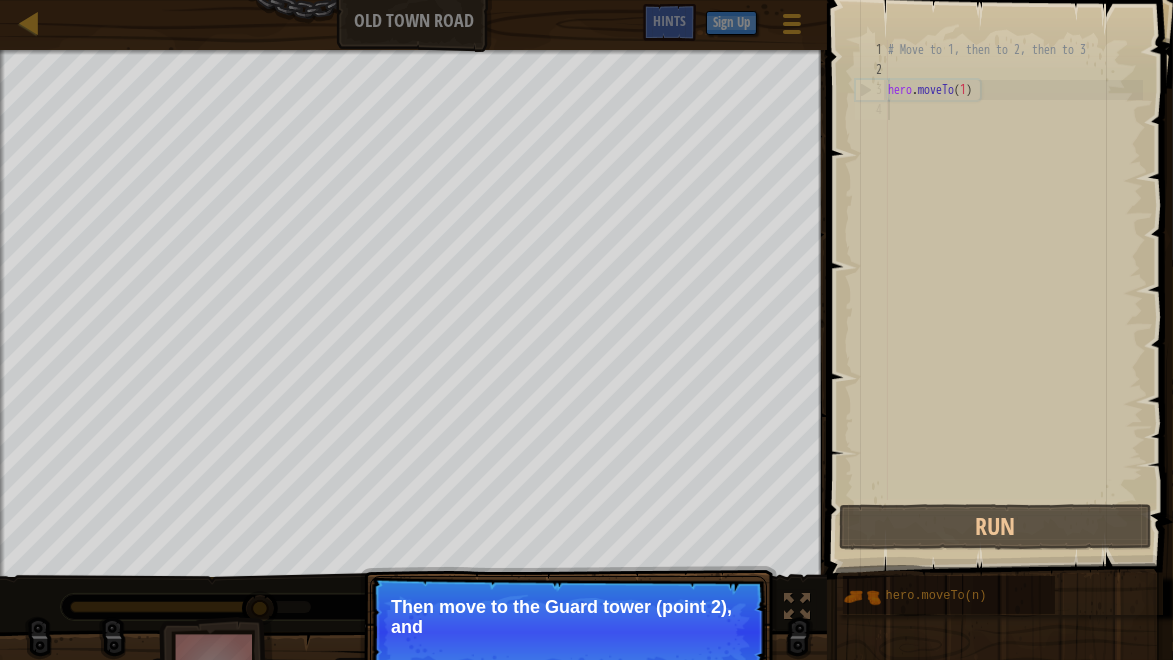 click on "# Move to 1, then to 2, then to 3 hero . moveTo ( 1 )" at bounding box center [1013, 290] 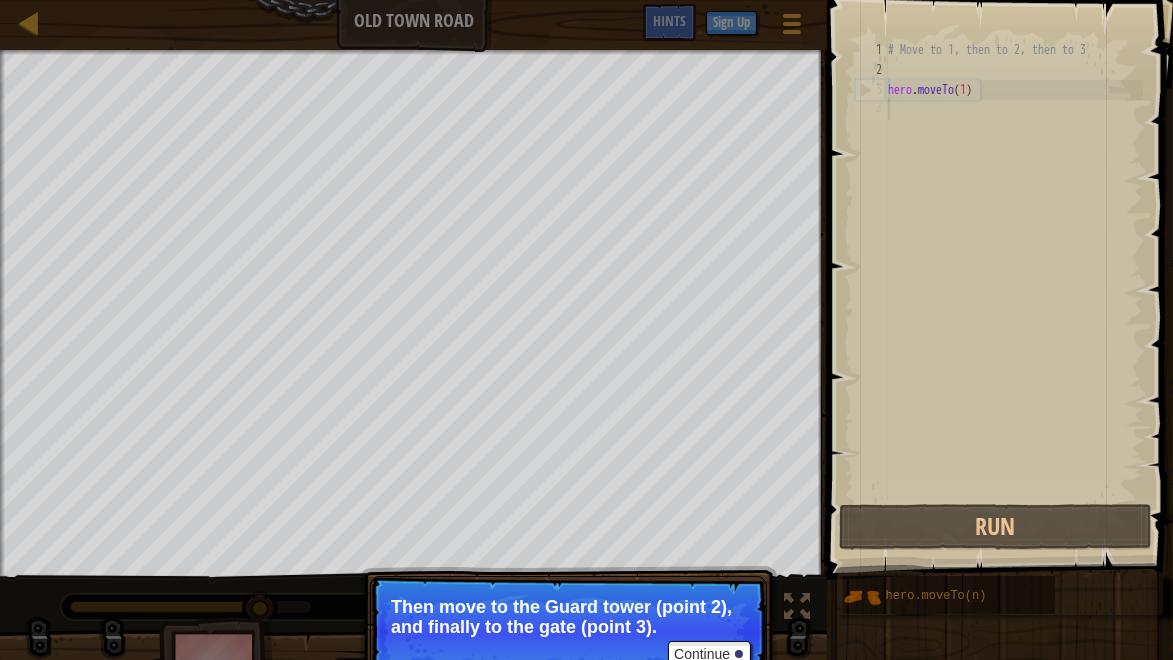 click on "# Move to 1, then to 2, then to 3 hero . moveTo ( 1 )" at bounding box center [1013, 290] 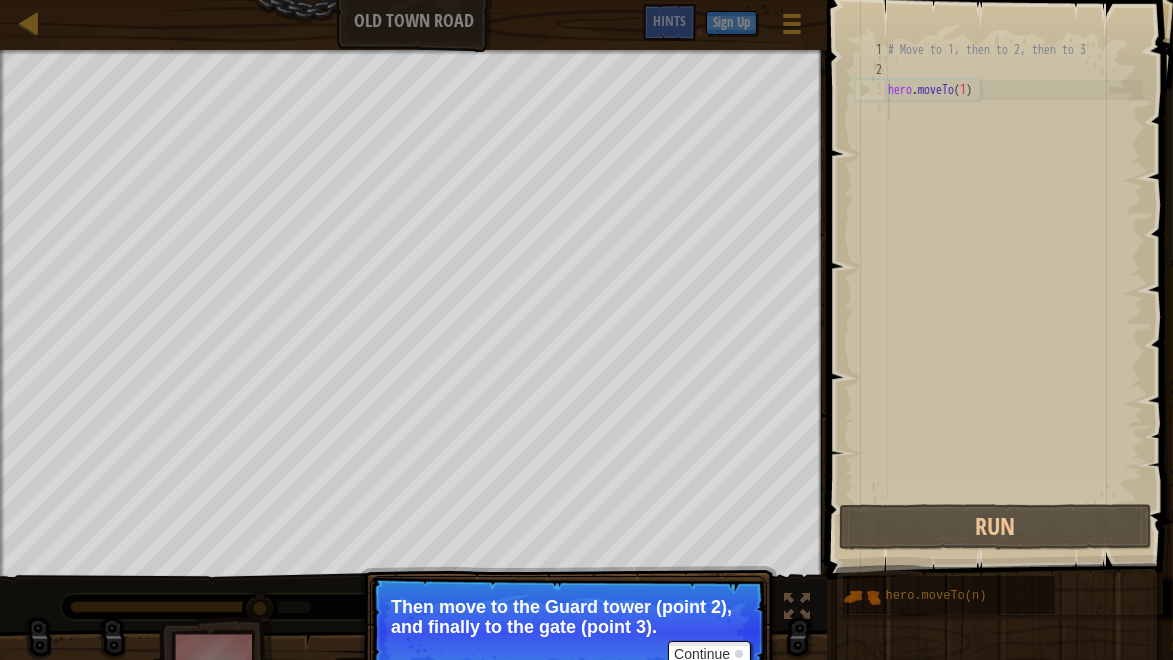 click on "# Move to 1, then to 2, then to 3 hero . moveTo ( 1 )" at bounding box center [1013, 290] 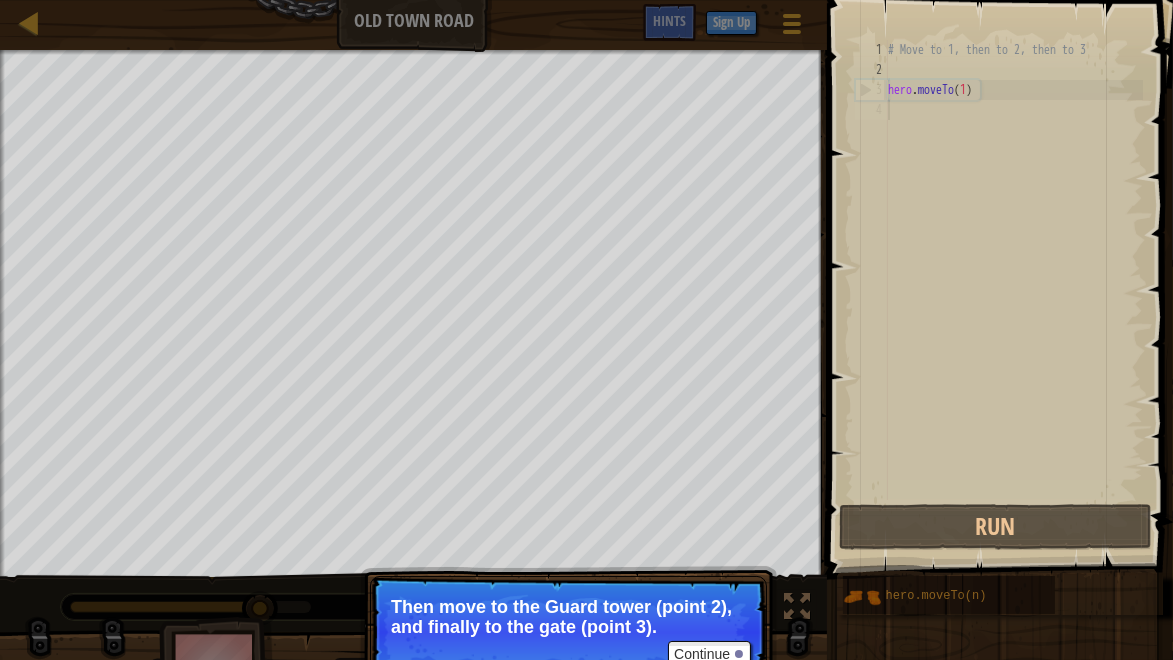 click on "# Move to 1, then to 2, then to 3 hero . moveTo ( 1 )" at bounding box center [1013, 290] 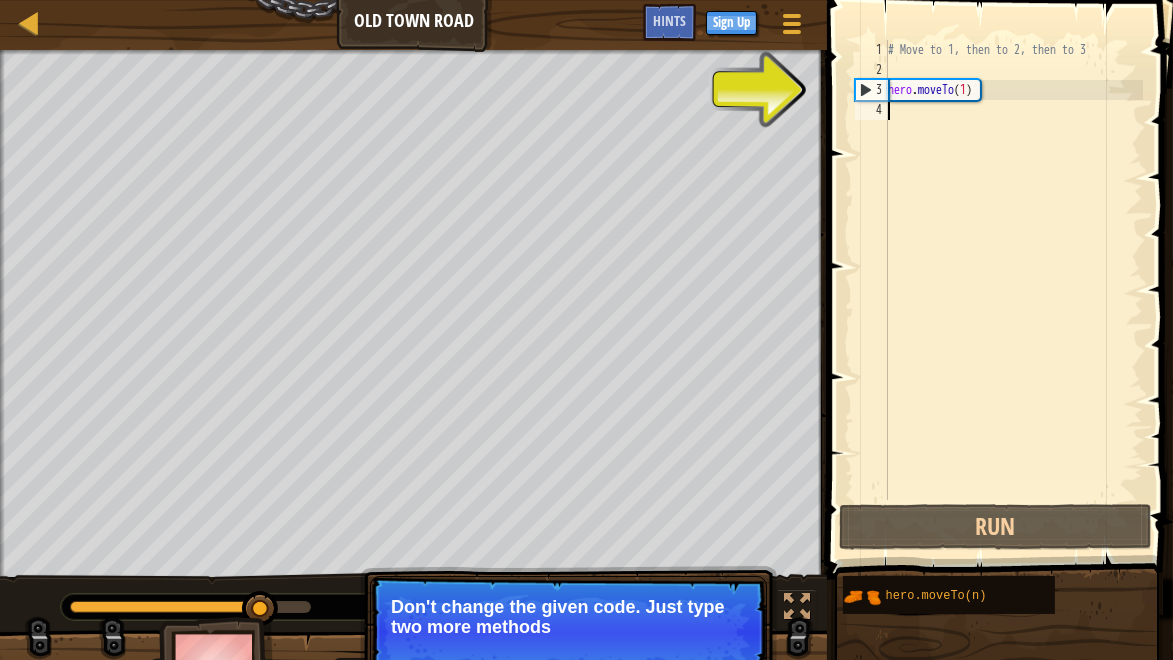 click on "# Move to 1, then to 2, then to 3 hero . moveTo ( 1 )" at bounding box center (1013, 290) 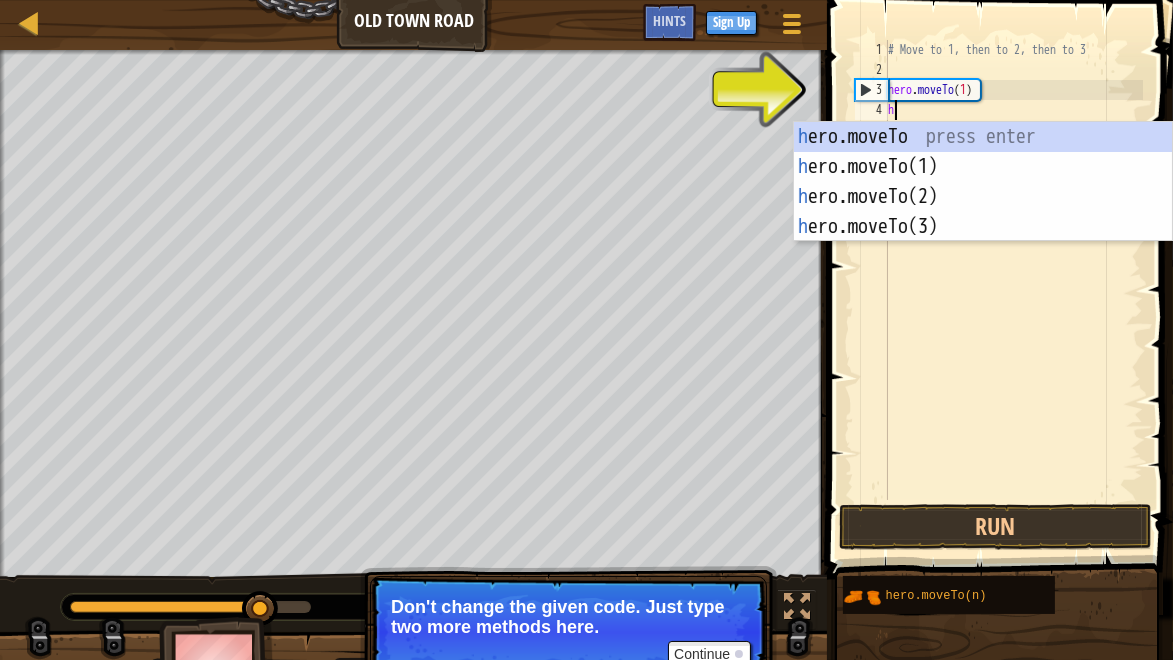 scroll, scrollTop: 9, scrollLeft: 0, axis: vertical 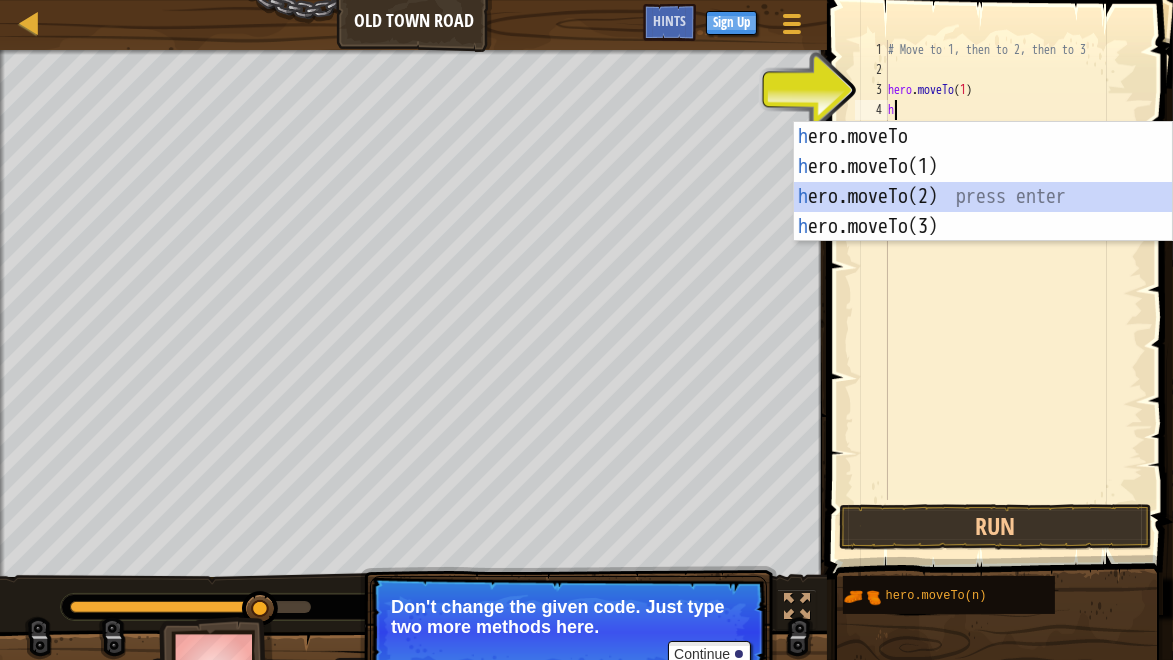 click on "h ero.moveTo press enter h ero.moveTo(1) press enter h ero.moveTo(2) press enter h ero.moveTo(3) press enter" at bounding box center (983, 212) 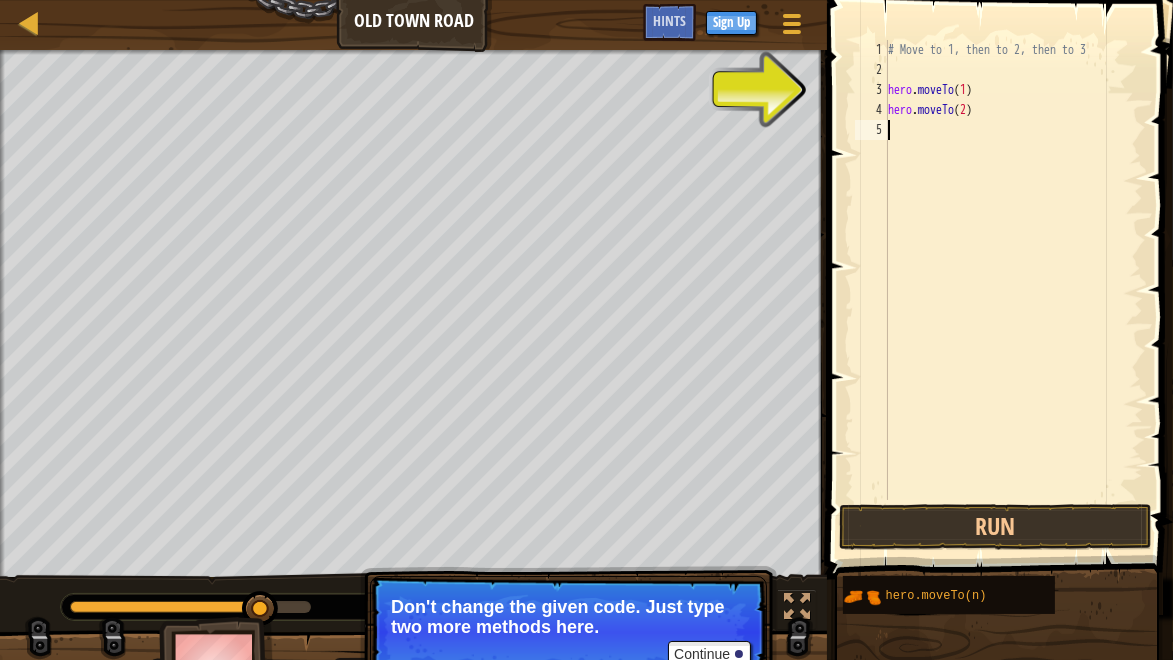 click on "# Move to 1, then to 2, then to 3 hero . moveTo ( 1 ) hero . moveTo ( 2 )" at bounding box center [1013, 290] 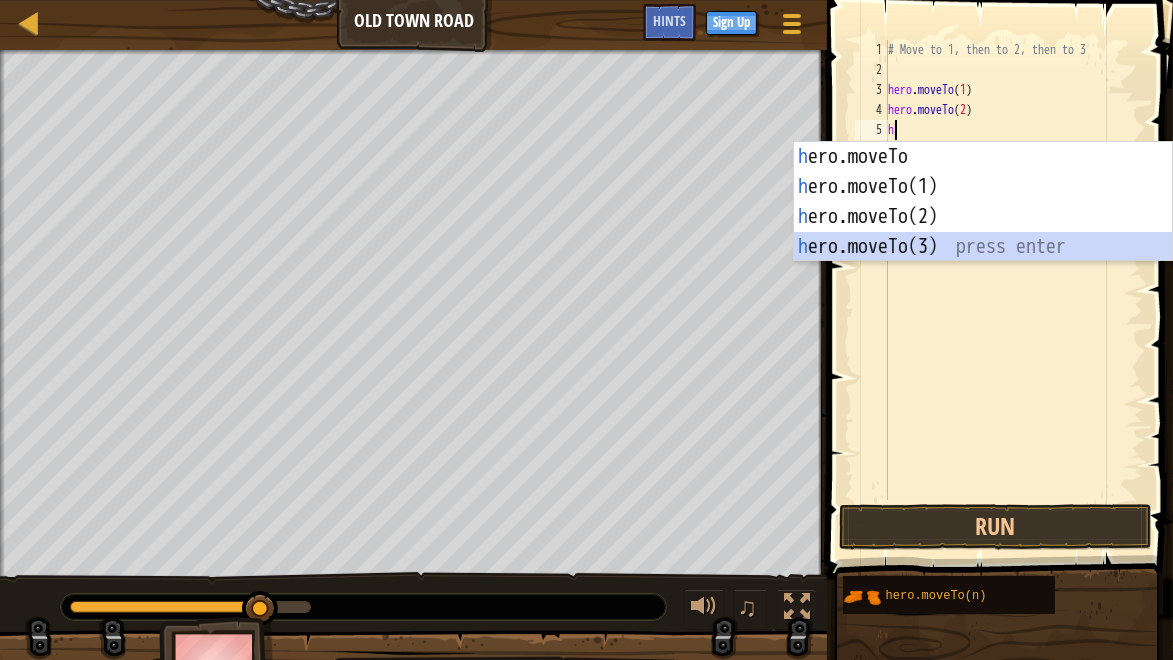 click on "h ero.moveTo press enter h ero.moveTo(1) press enter h ero.moveTo(2) press enter h ero.moveTo(3) press enter" at bounding box center (983, 232) 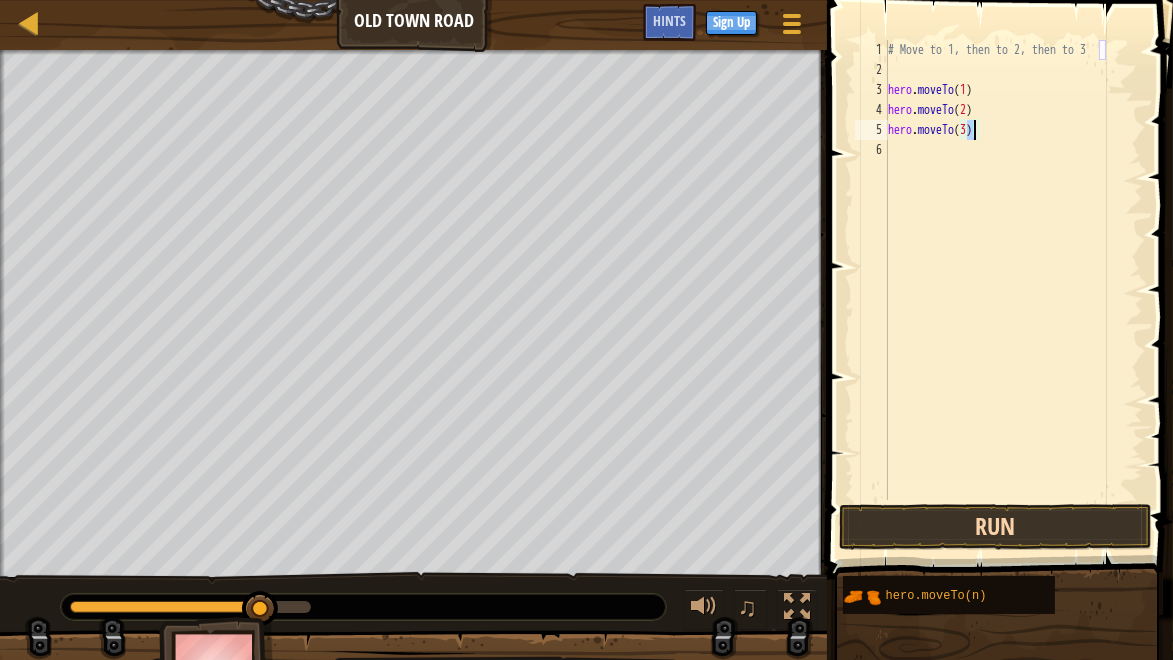 type on "hero.moveTo(3)" 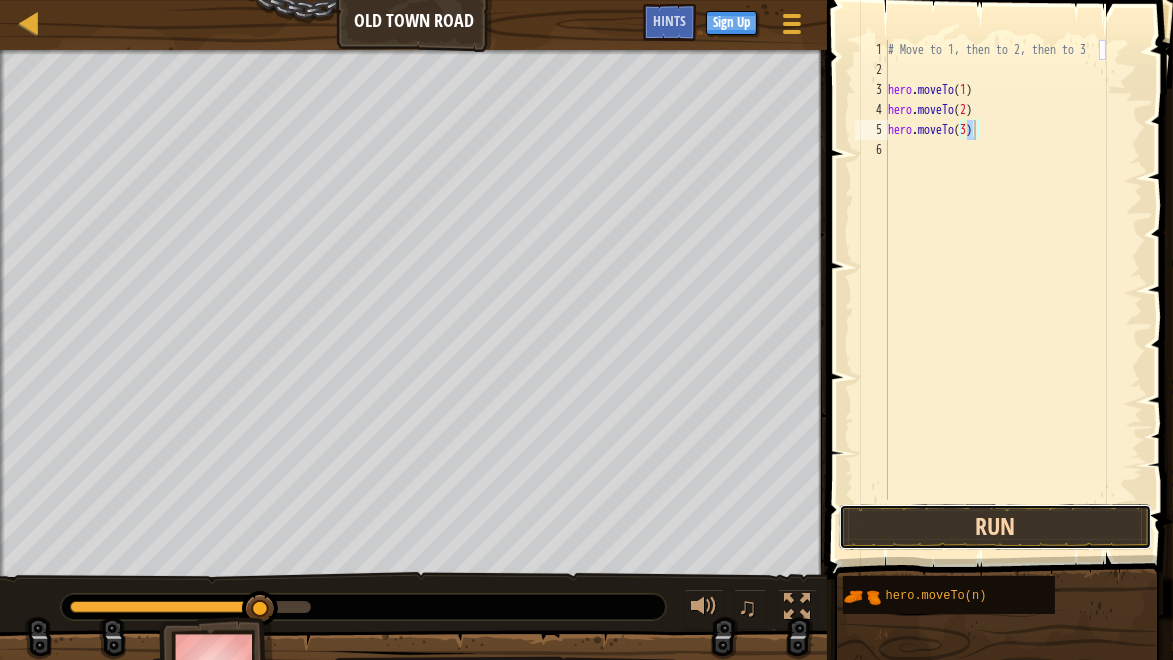 click on "Run" at bounding box center (995, 527) 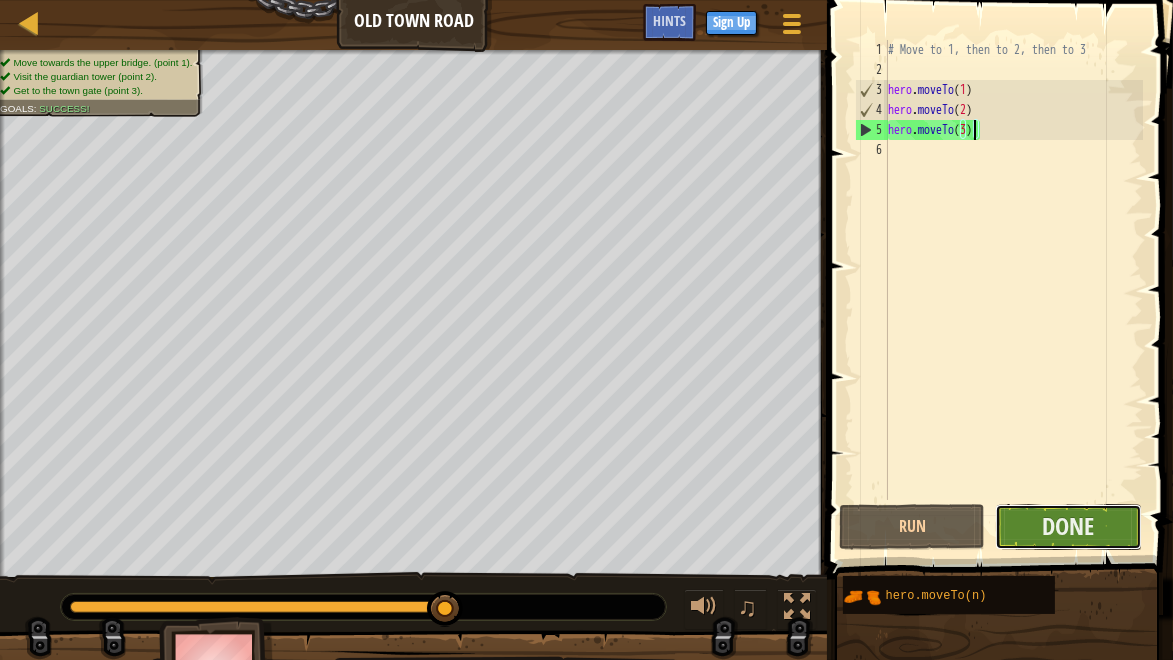 click on "Done" at bounding box center [1068, 527] 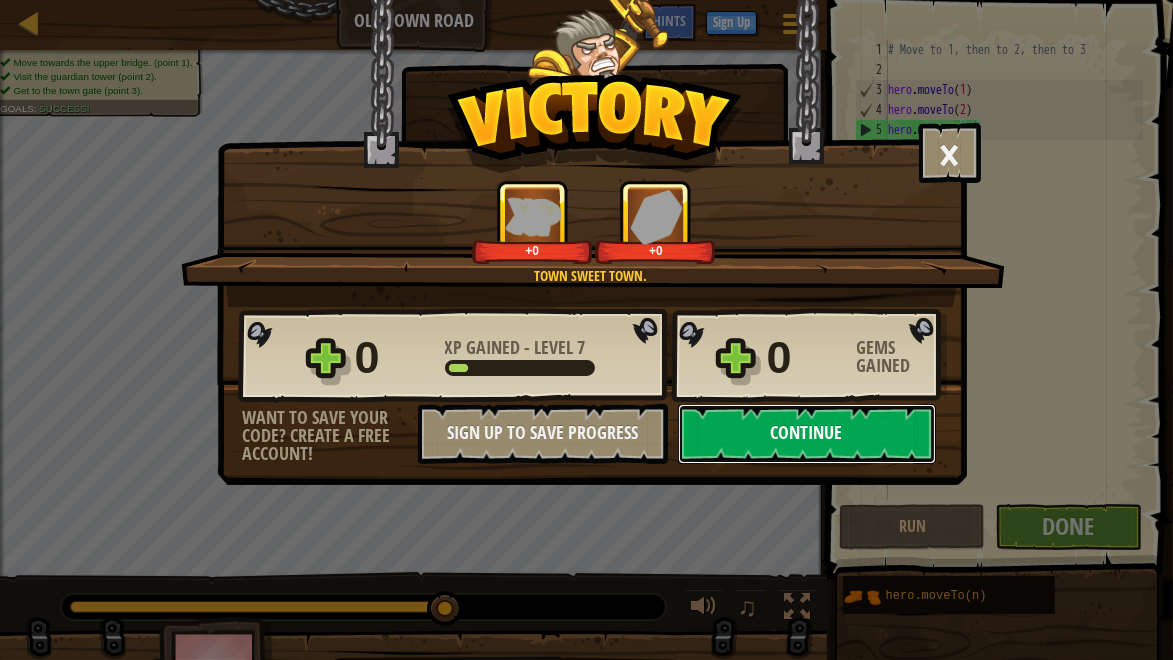 click on "Continue" at bounding box center [807, 434] 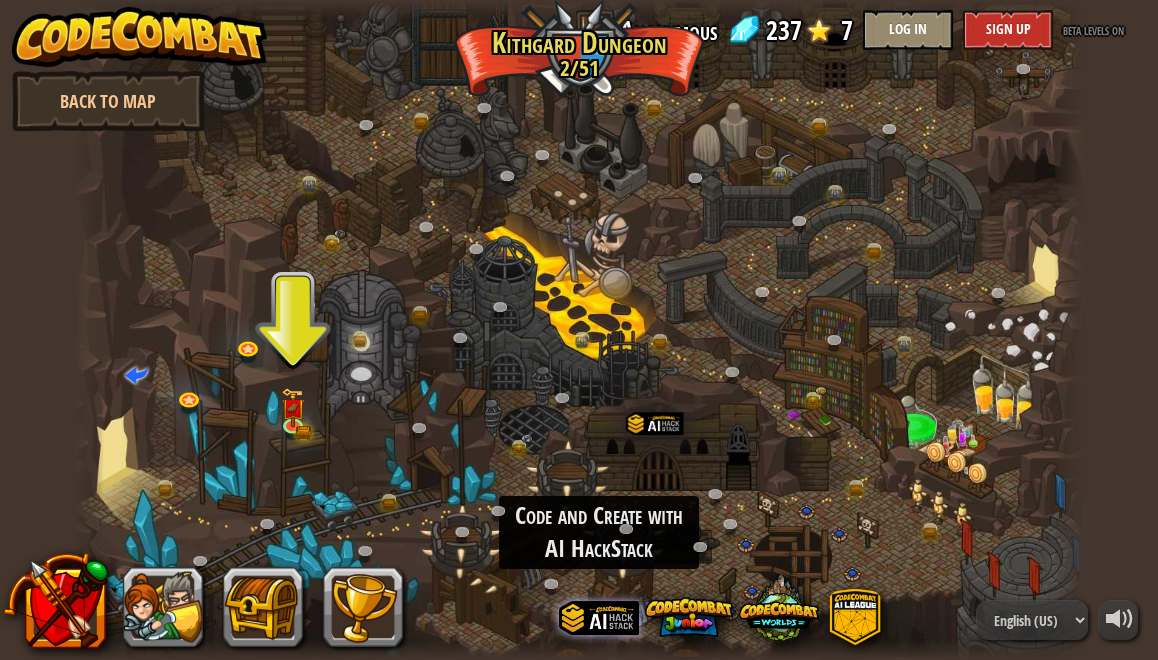 click at bounding box center [599, 617] 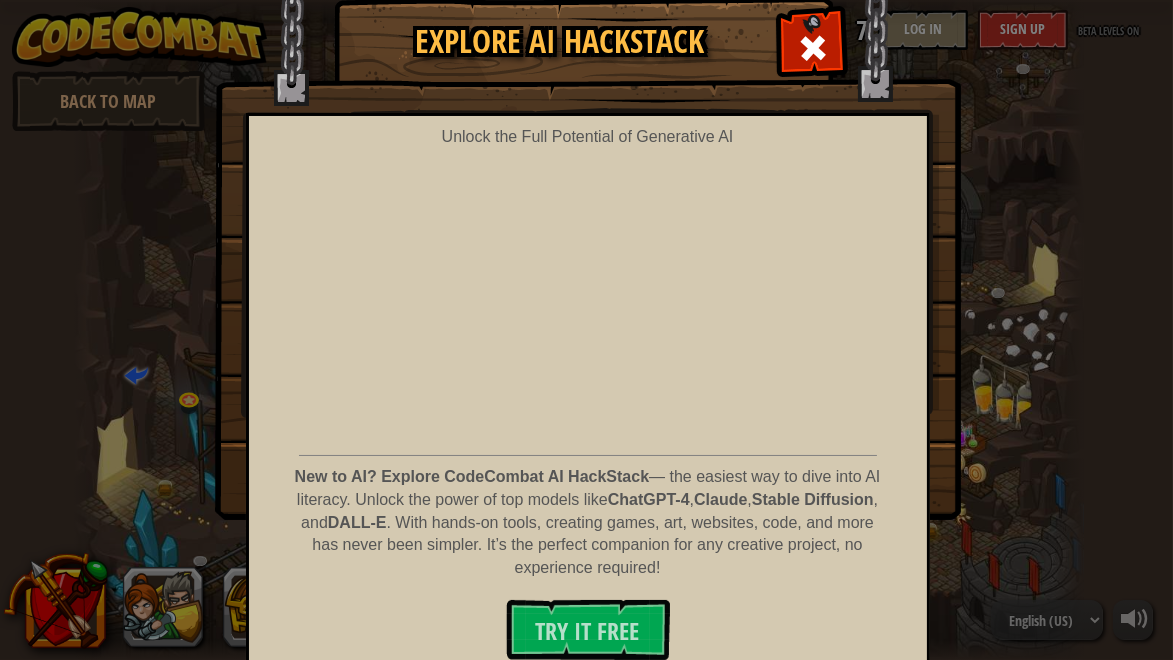 scroll, scrollTop: 73, scrollLeft: 0, axis: vertical 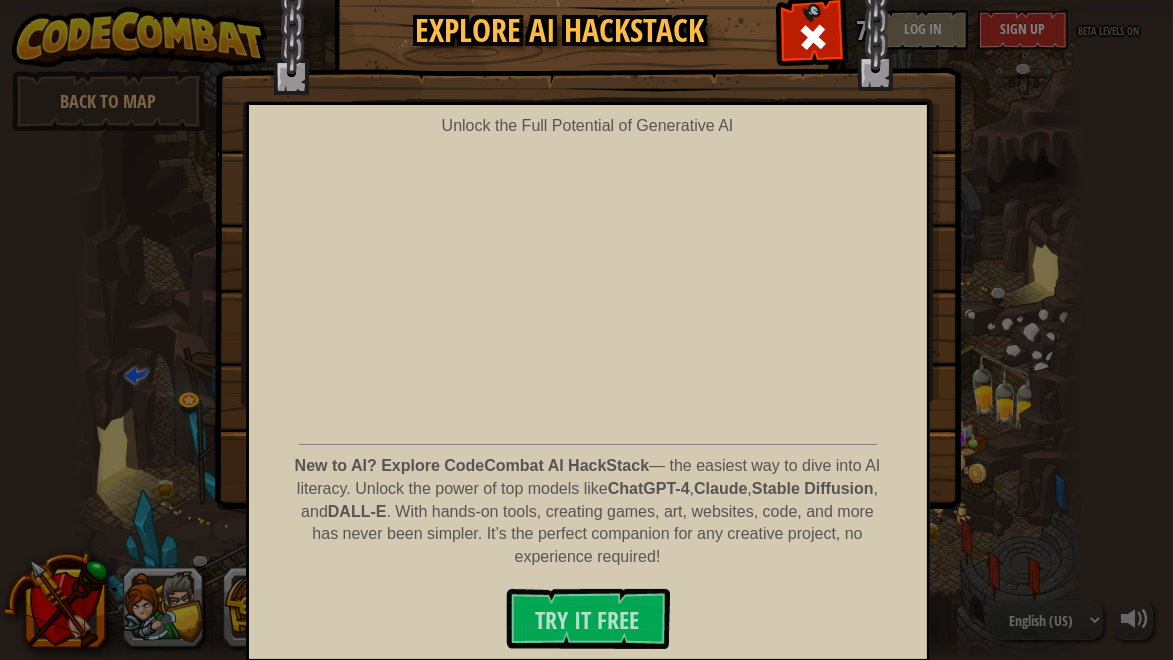 click on "Unlock the Full Potential of Generative AI New to AI? Explore CodeCombat AI HackStack  — the easiest way to dive into AI literacy. Unlock the power of top models like  ChatGPT-4 ,  Claude ,  Stable Diffusion , and  DALL-E . With hands-on tools, creating games, art, websites, code, and more has never been simpler. It’s the perfect companion for any creative project, no experience required!
Try It Free" at bounding box center (588, 382) 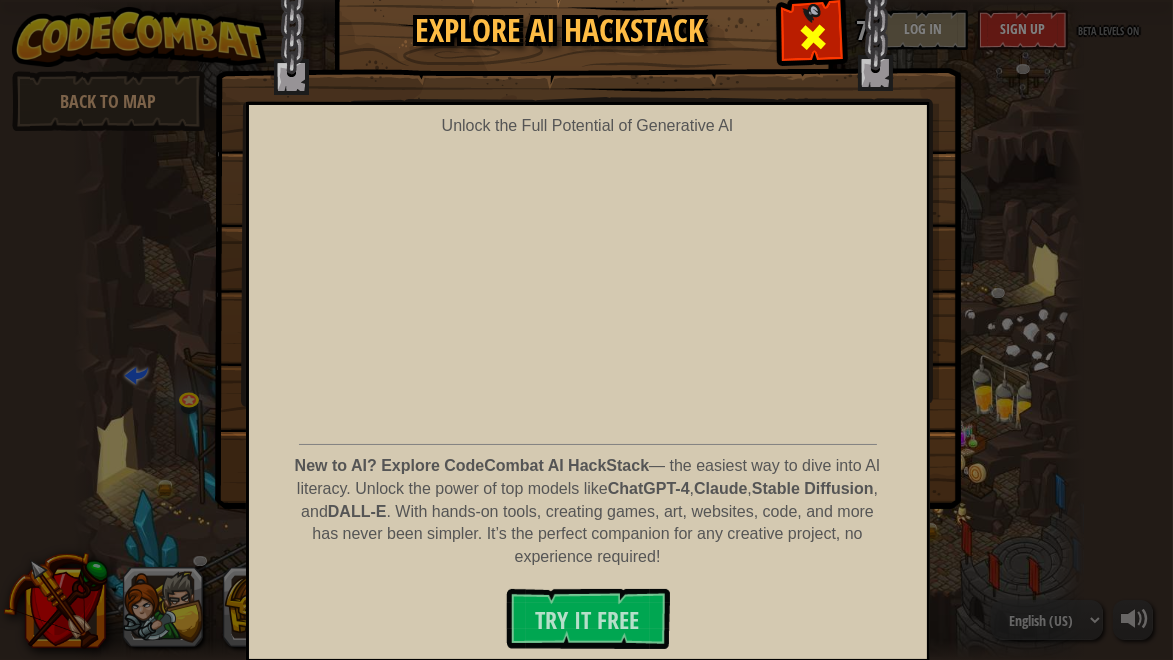 click at bounding box center [813, 37] 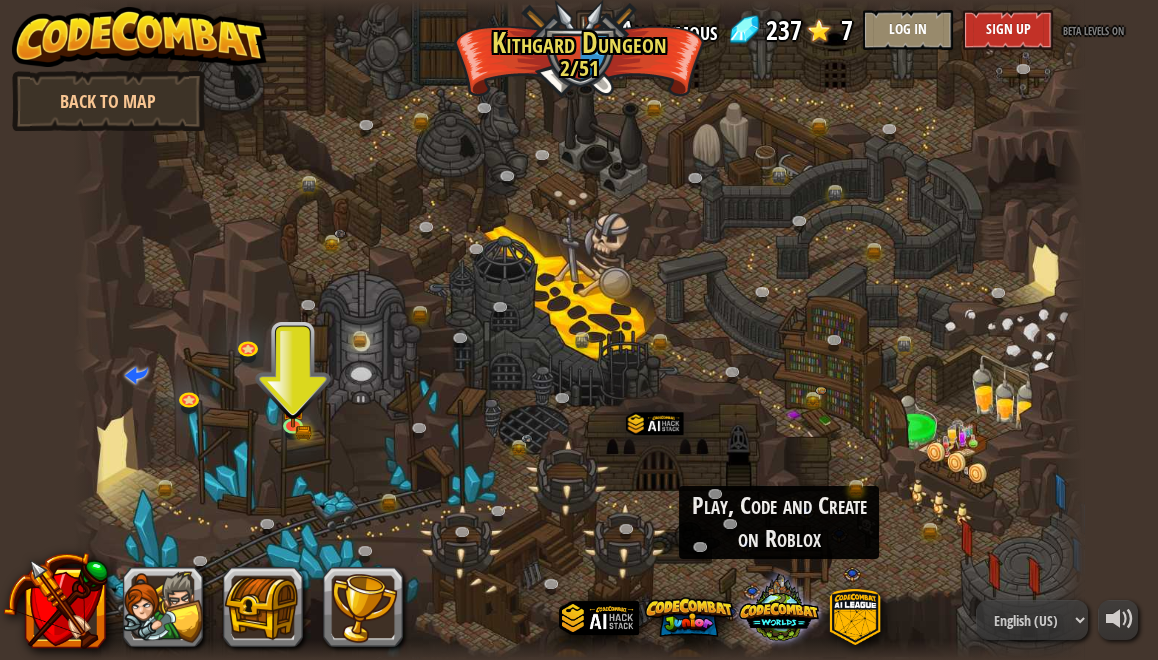 click at bounding box center (779, 607) 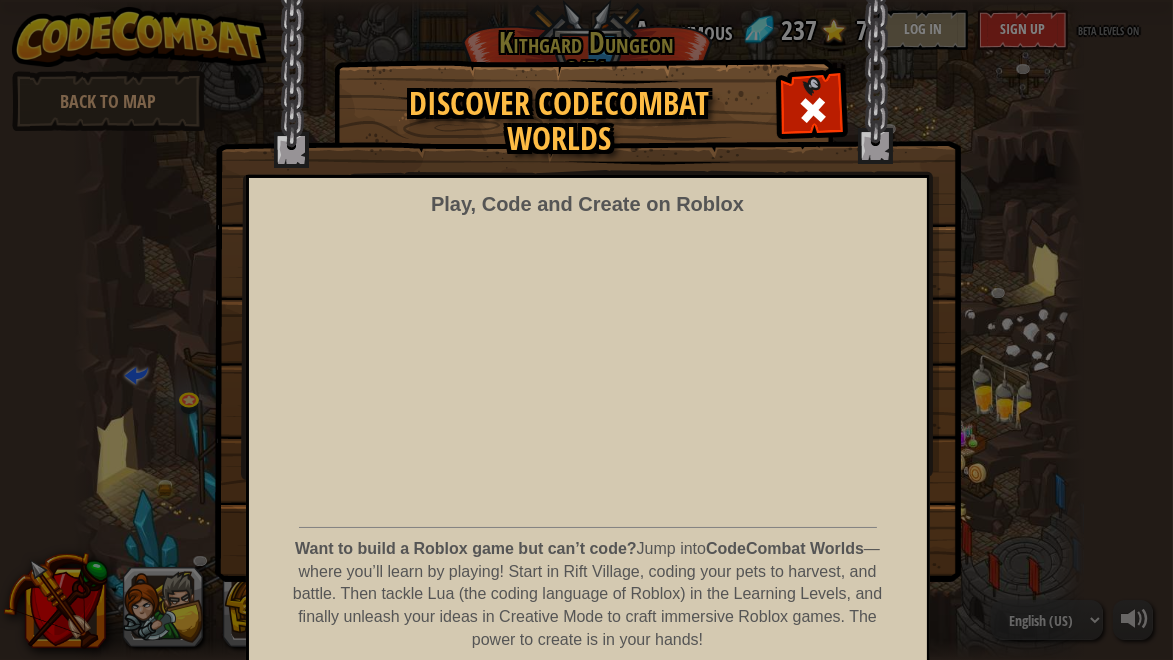 scroll, scrollTop: 83, scrollLeft: 0, axis: vertical 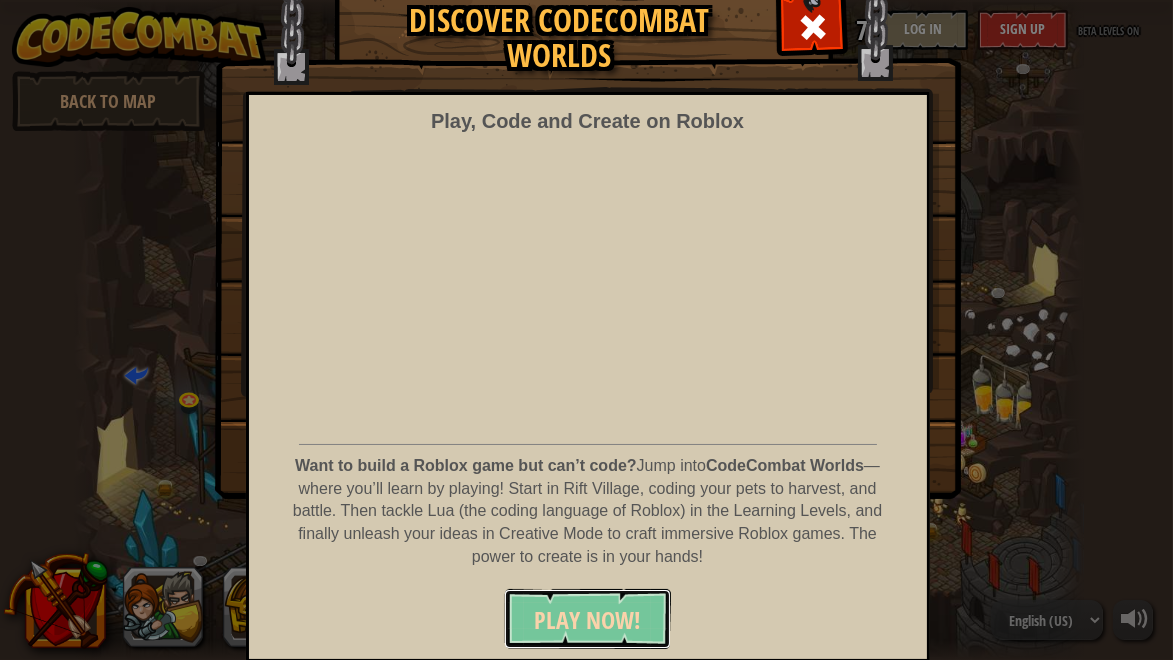 click on "PLAY NOW!" at bounding box center [587, 620] 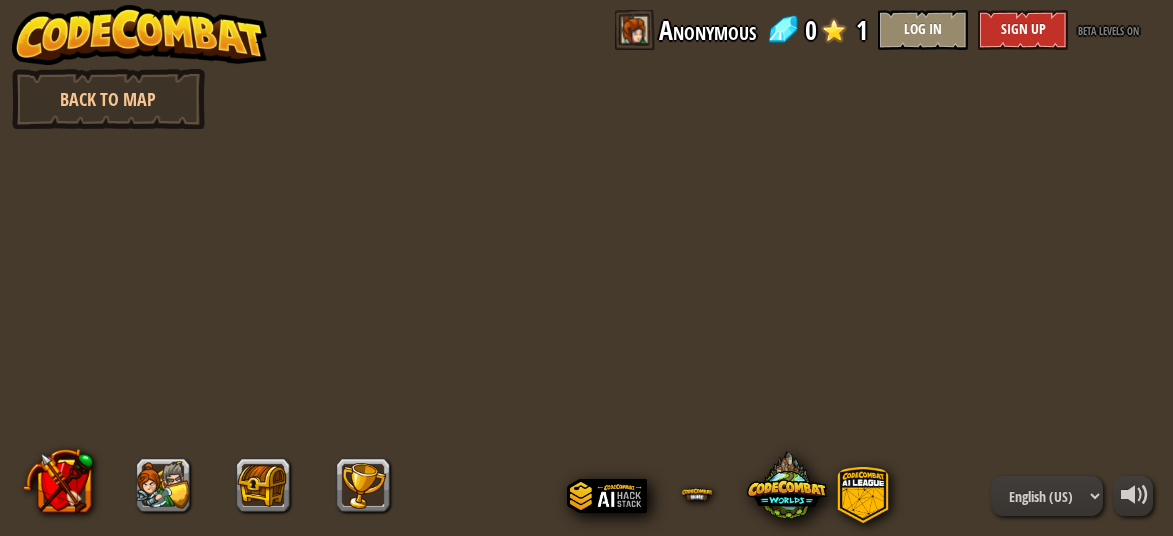 scroll, scrollTop: 0, scrollLeft: 0, axis: both 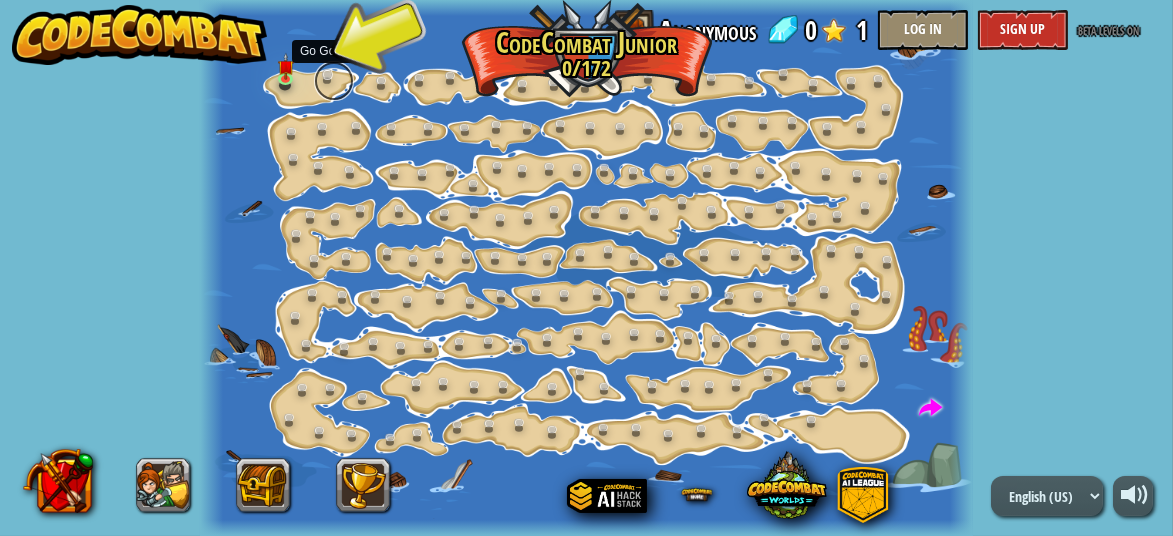 click at bounding box center [334, 81] 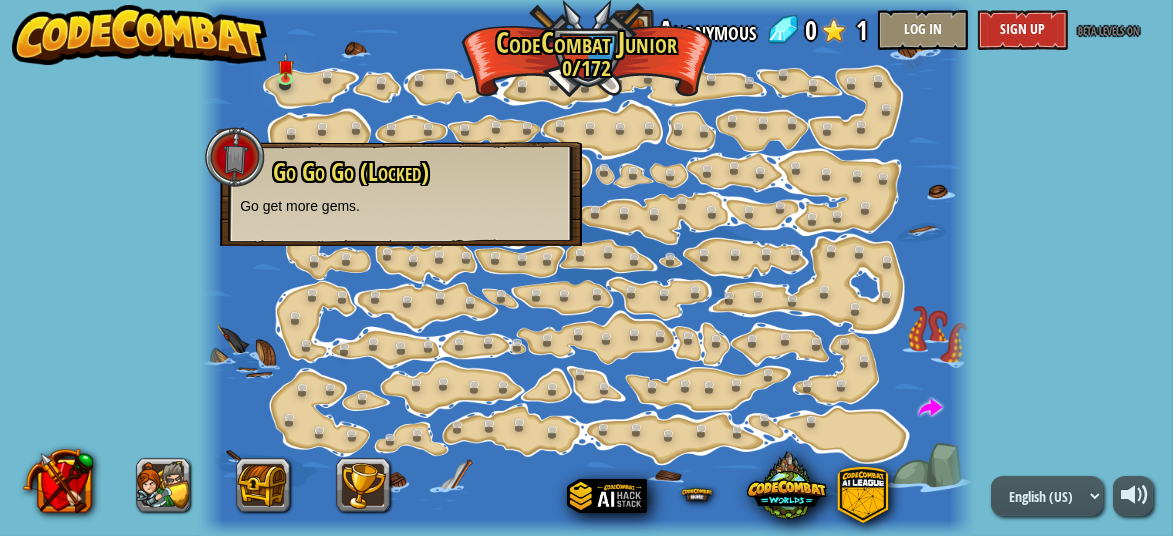 click at bounding box center [586, 268] 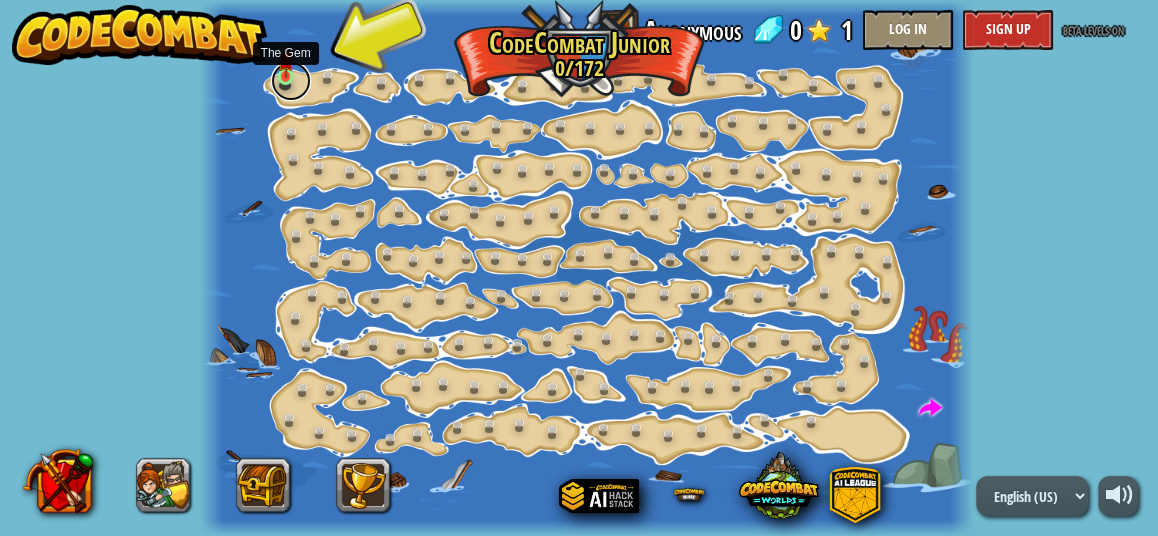 click at bounding box center (291, 81) 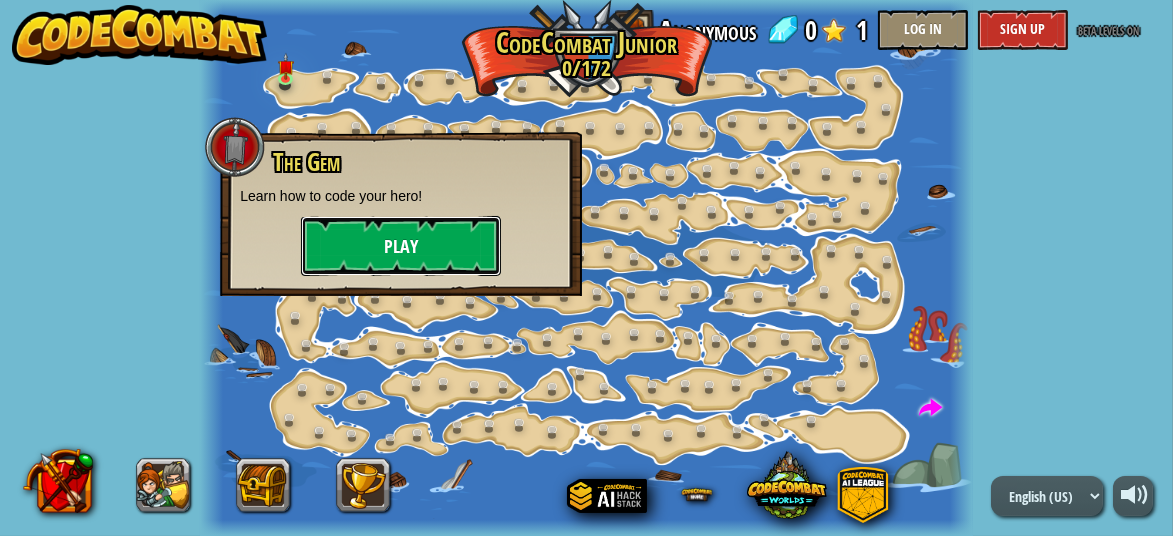 click on "Play" at bounding box center [401, 246] 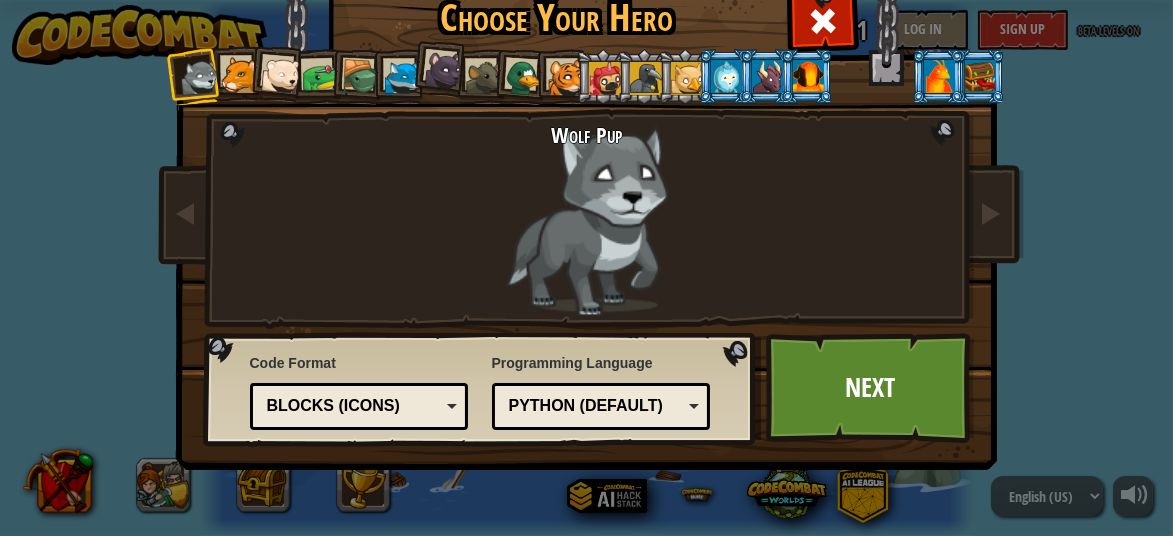 click on "Python (Default) JavaScript Lua C++ Java (Experimental) Python (Default)" at bounding box center [601, 406] 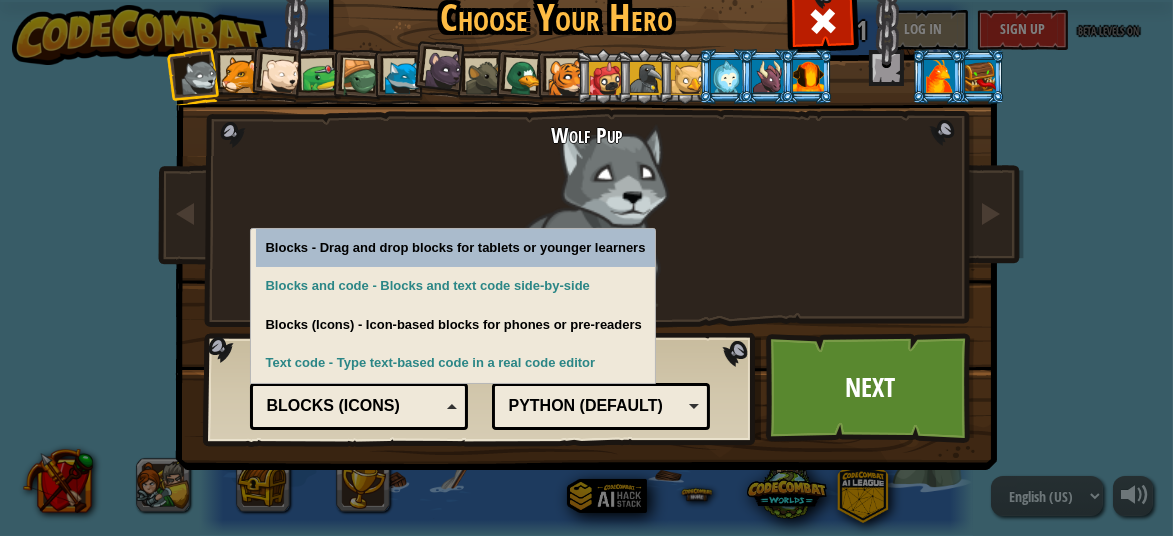 click on "Blocks (Icons)" at bounding box center [353, 406] 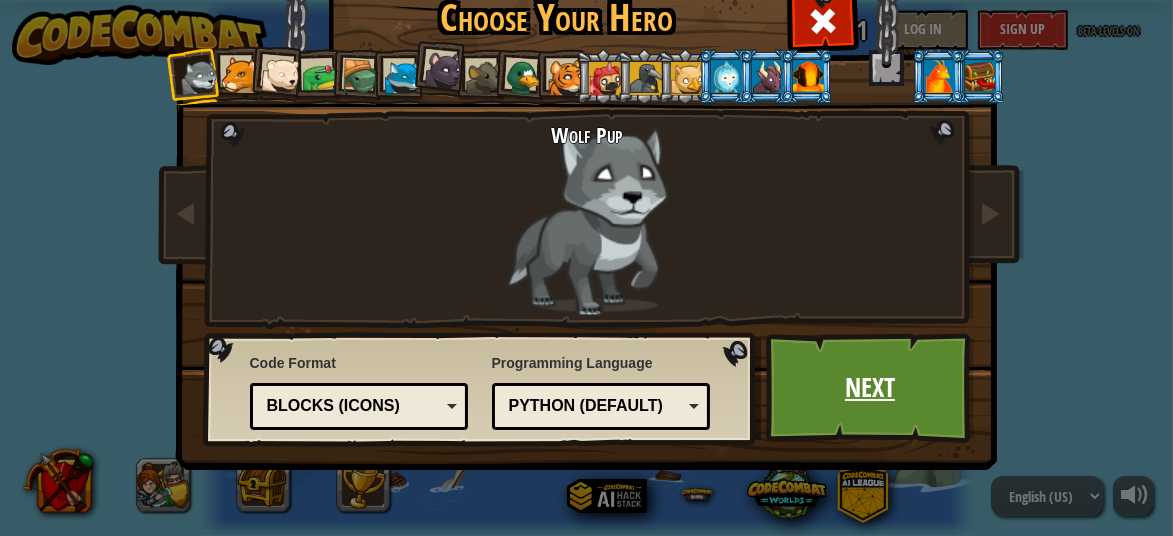 click on "Next" at bounding box center (870, 388) 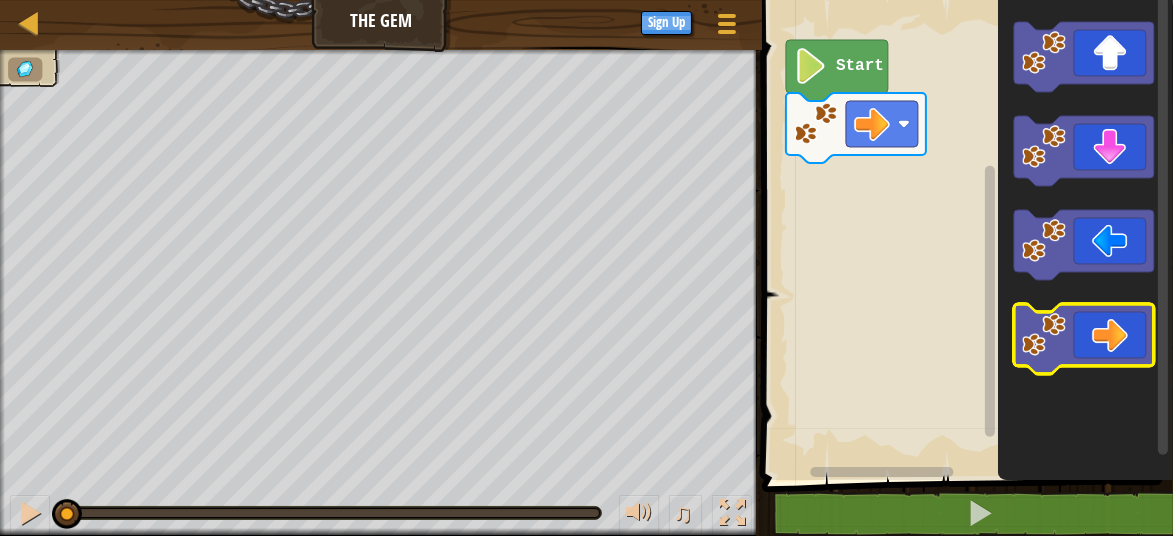 click 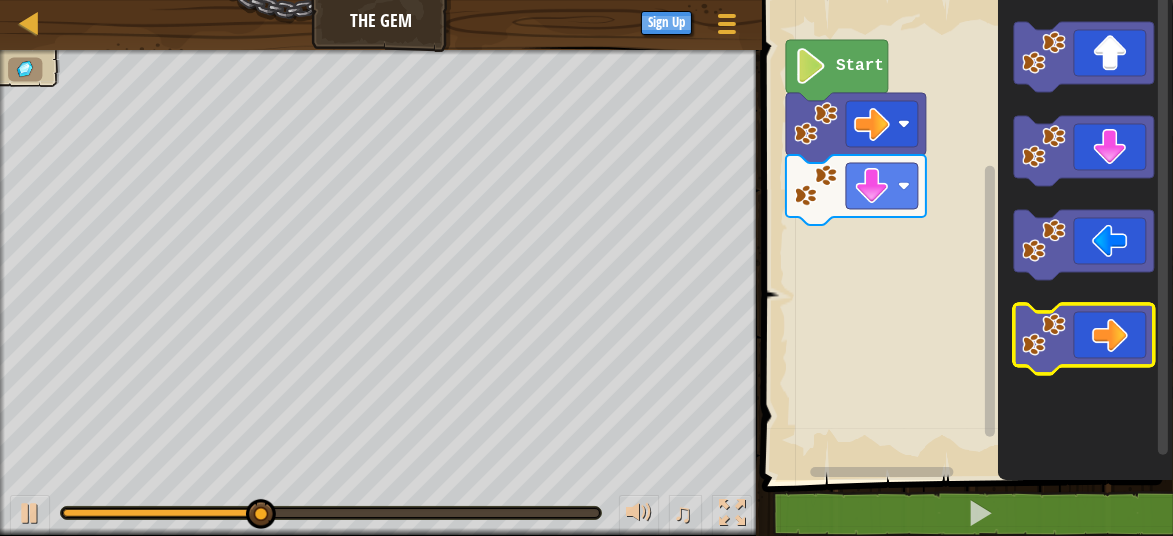 click 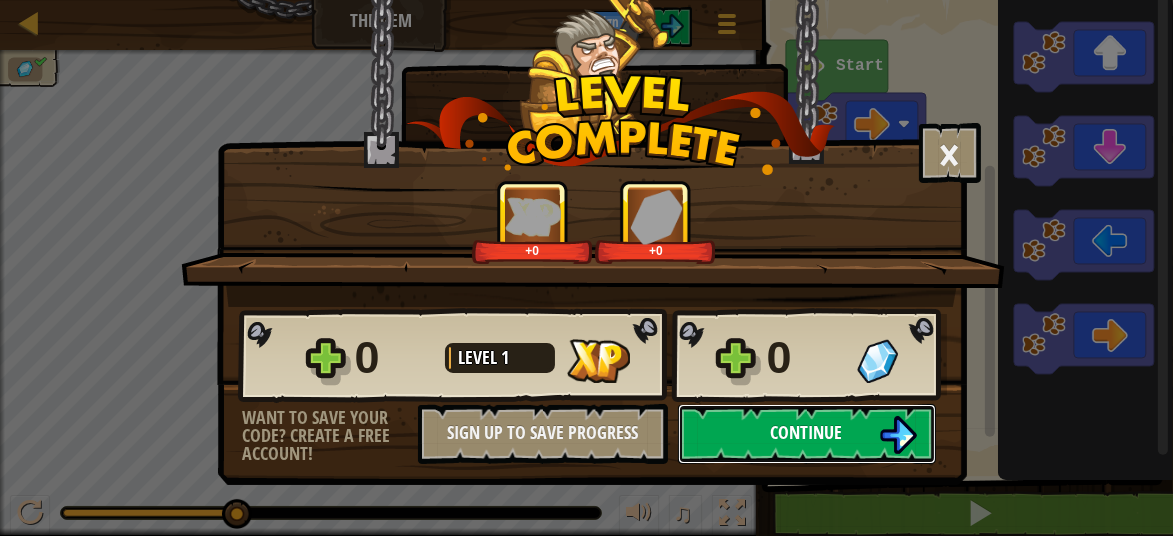click on "Continue" at bounding box center [807, 434] 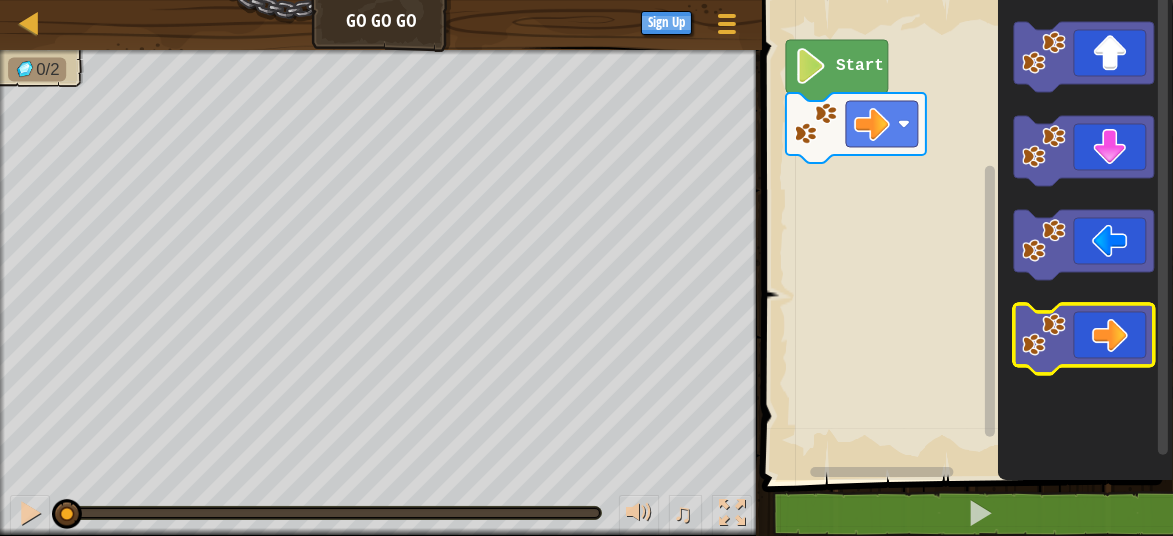 click 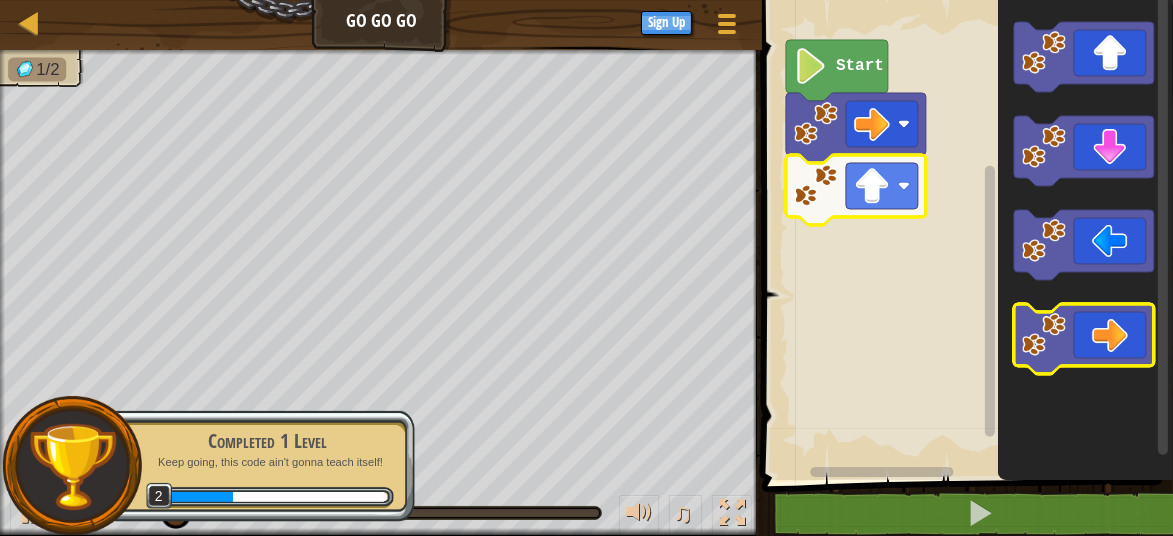 click 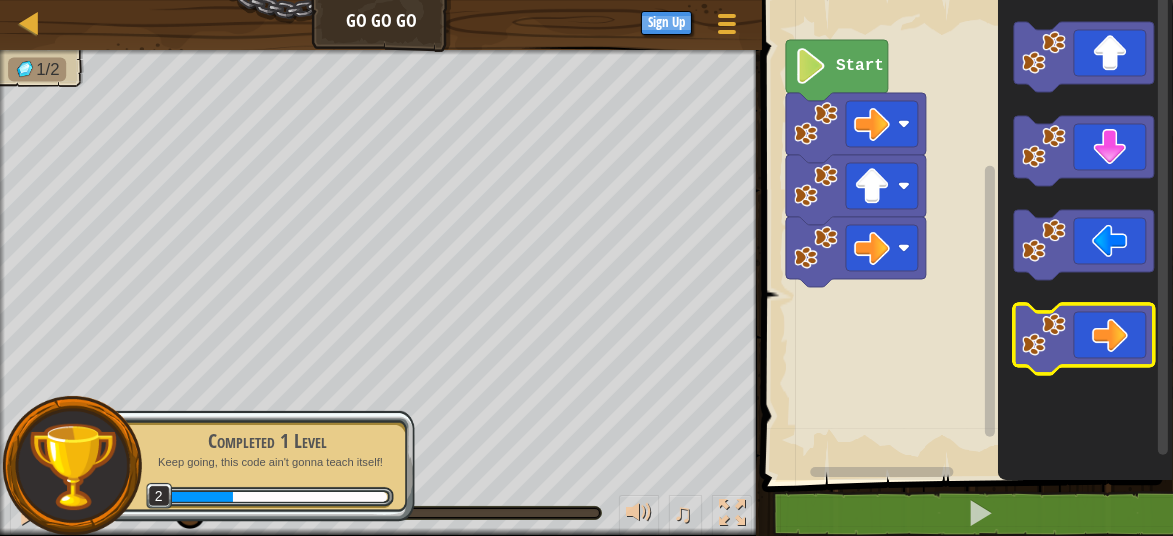 click 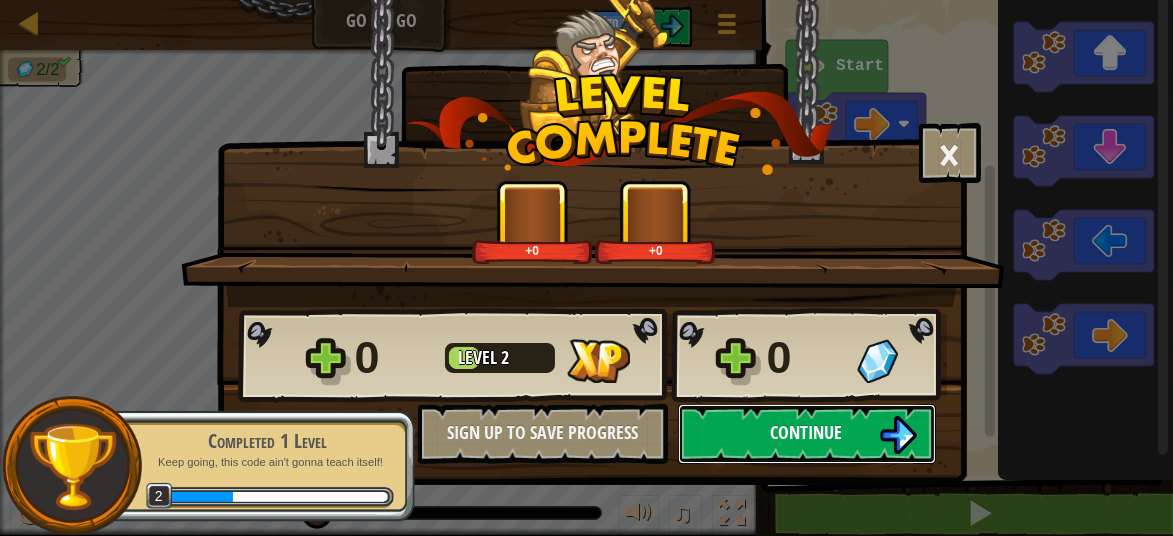 click on "Continue" at bounding box center [807, 432] 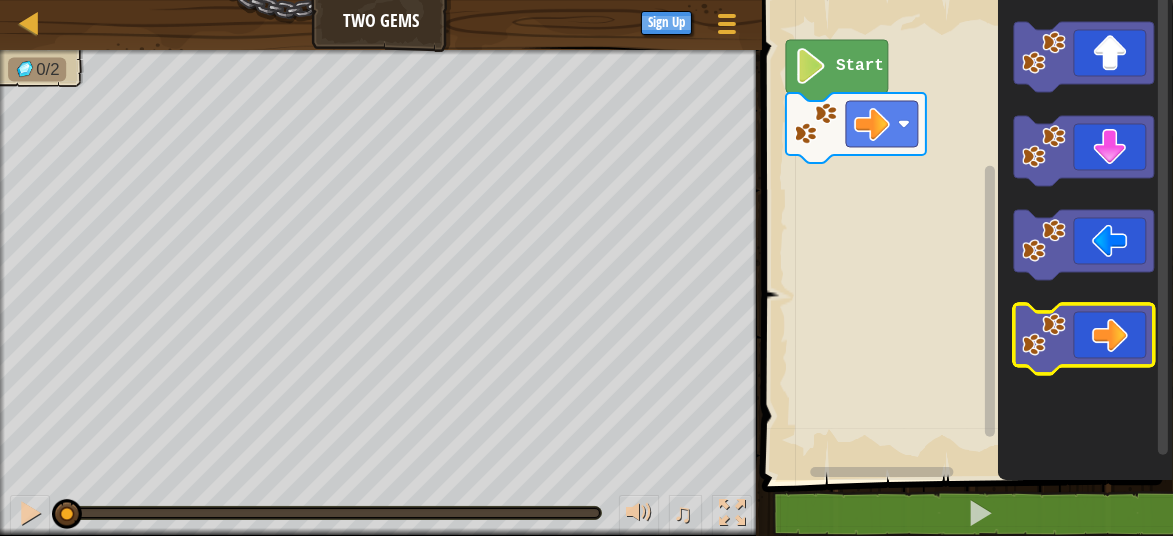 click 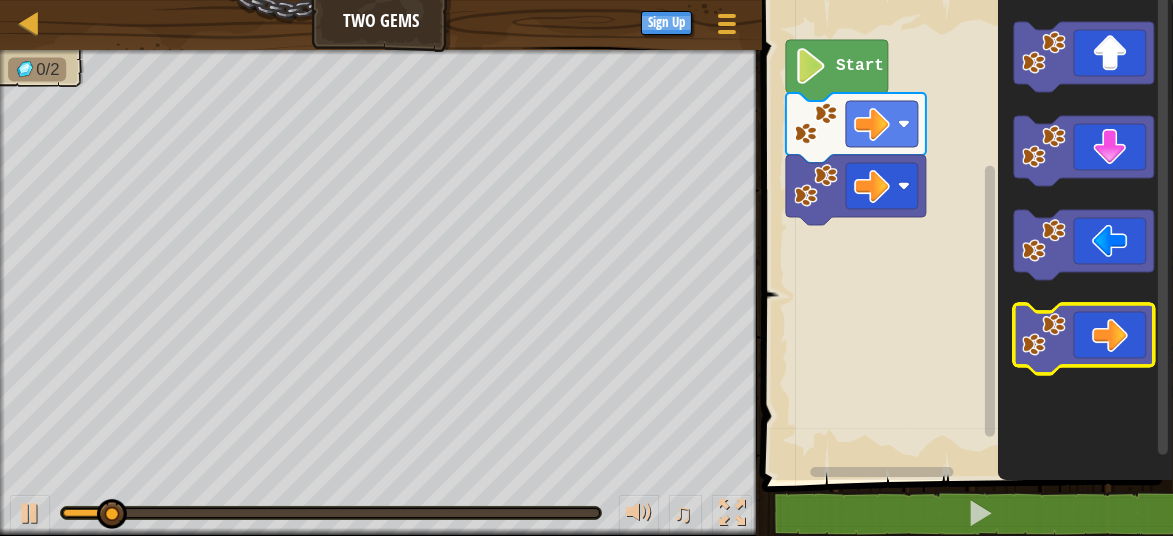 click 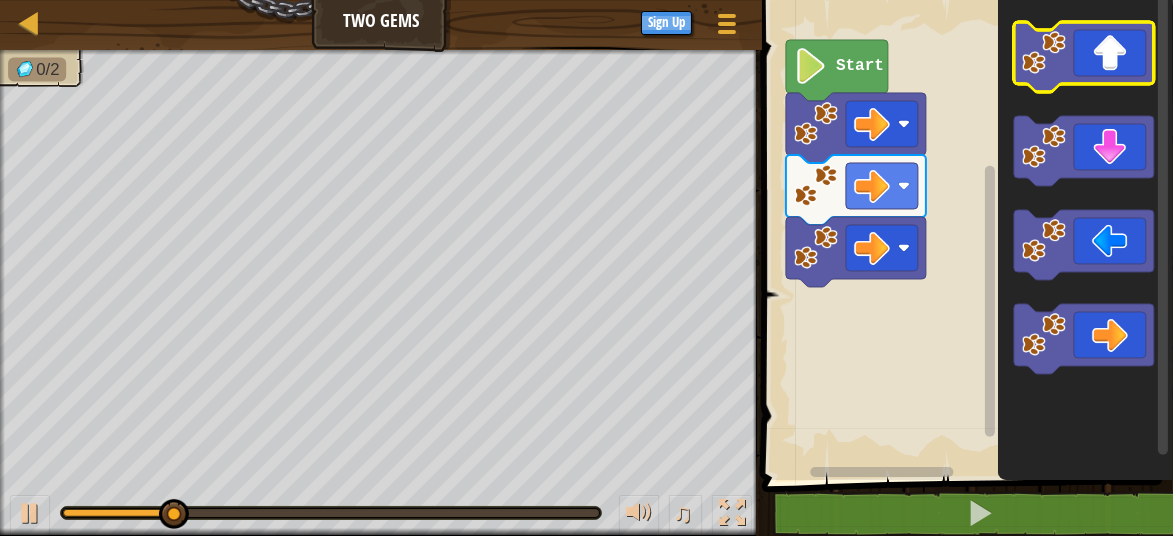 click 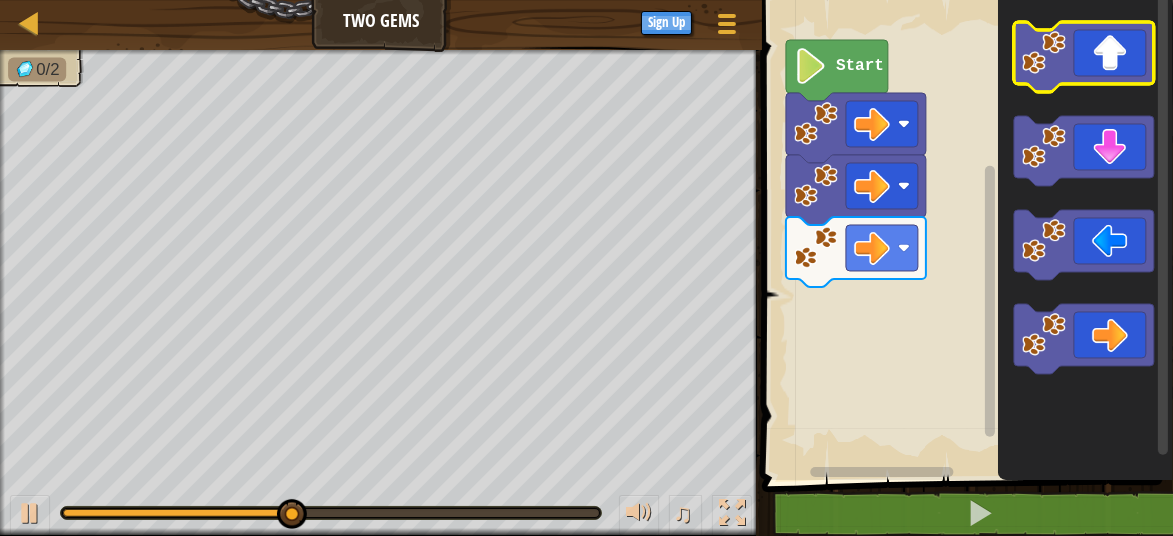 click 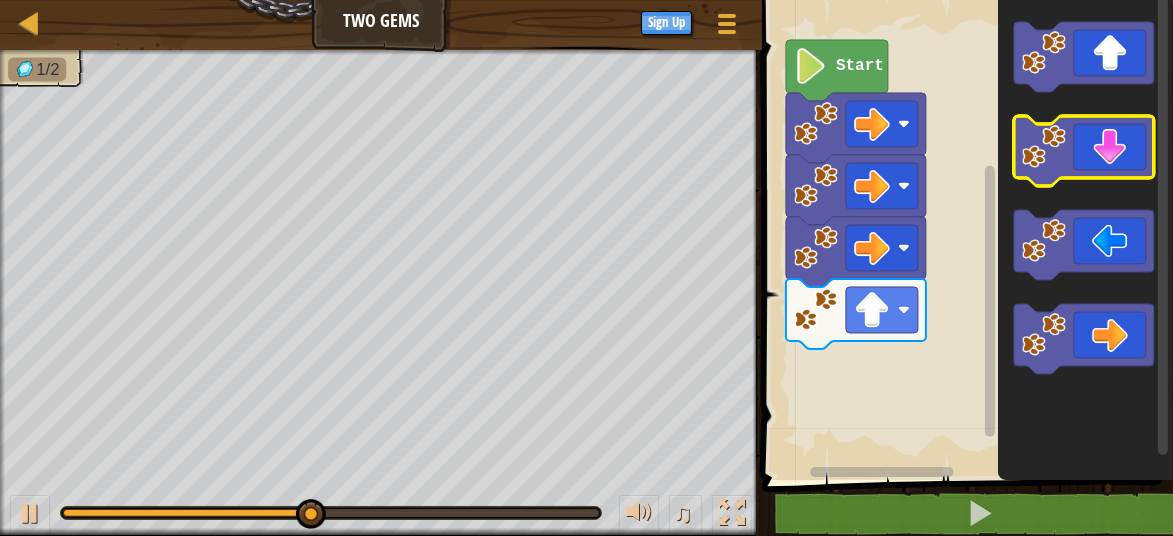 click 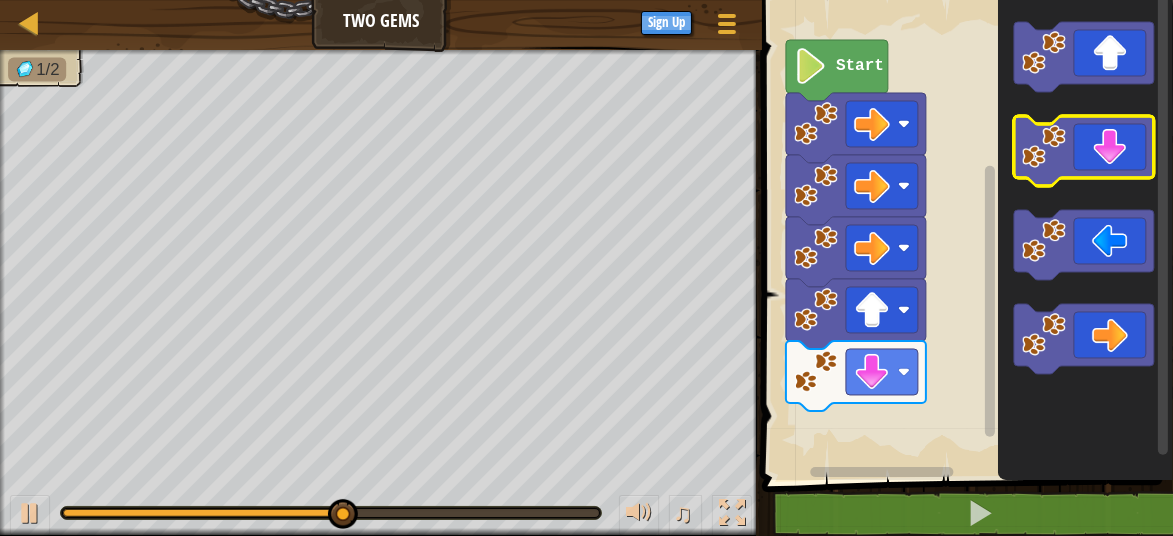 click 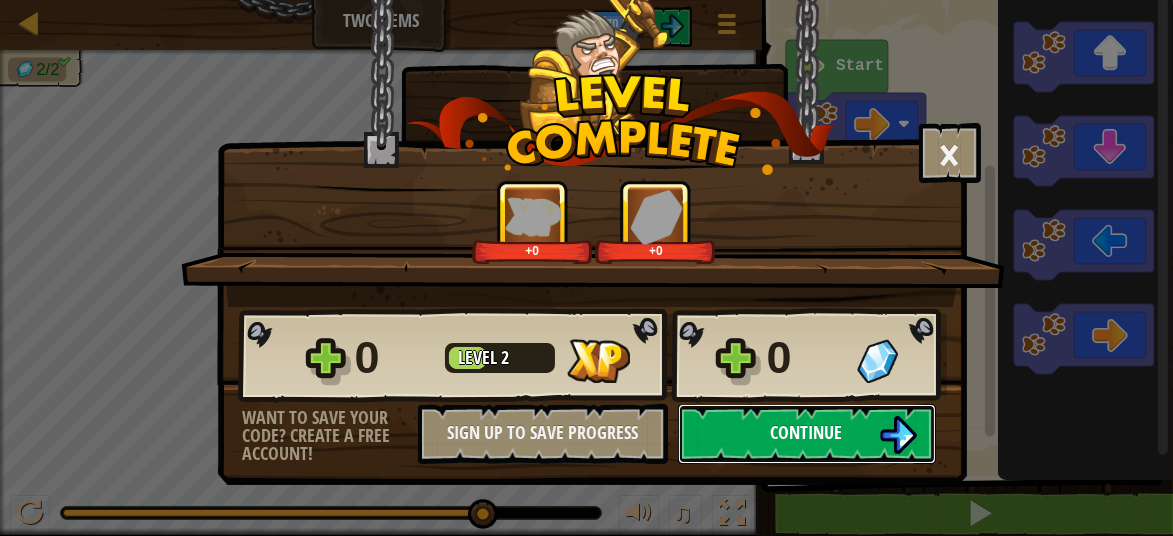 click on "Continue" at bounding box center (807, 434) 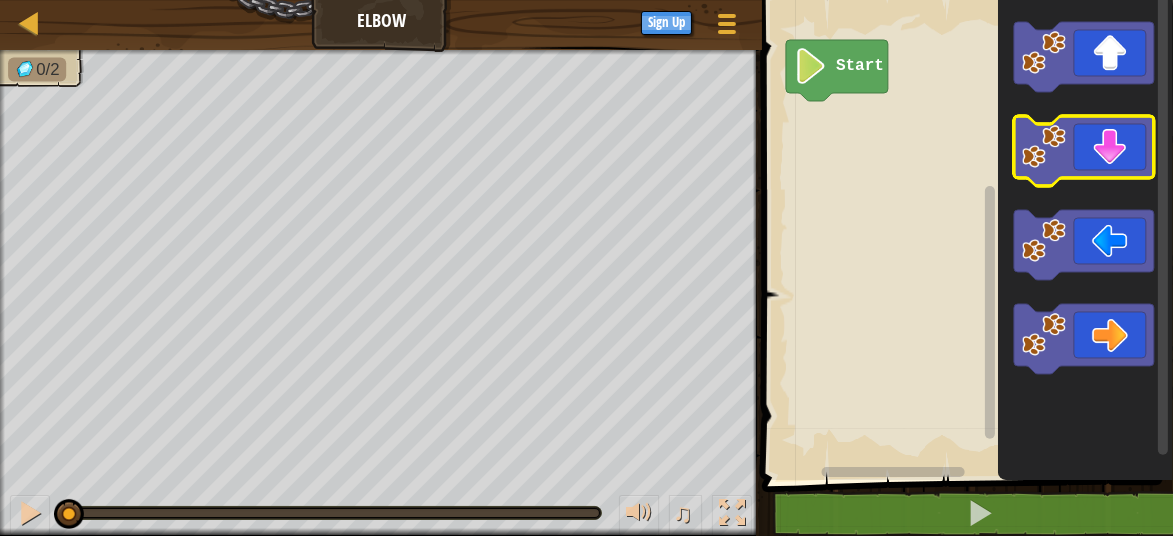 click 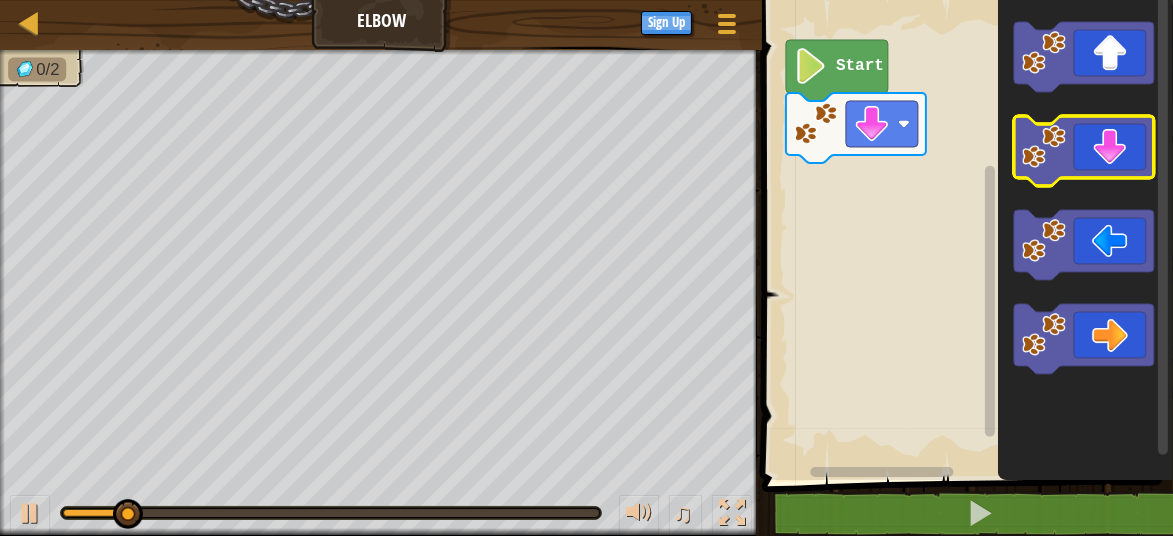 click 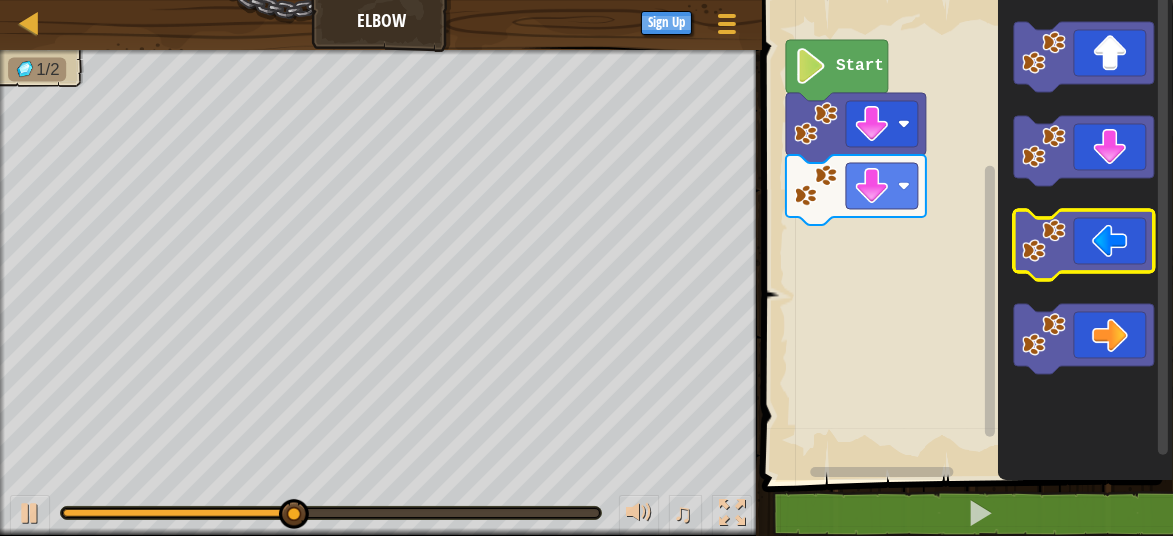 click 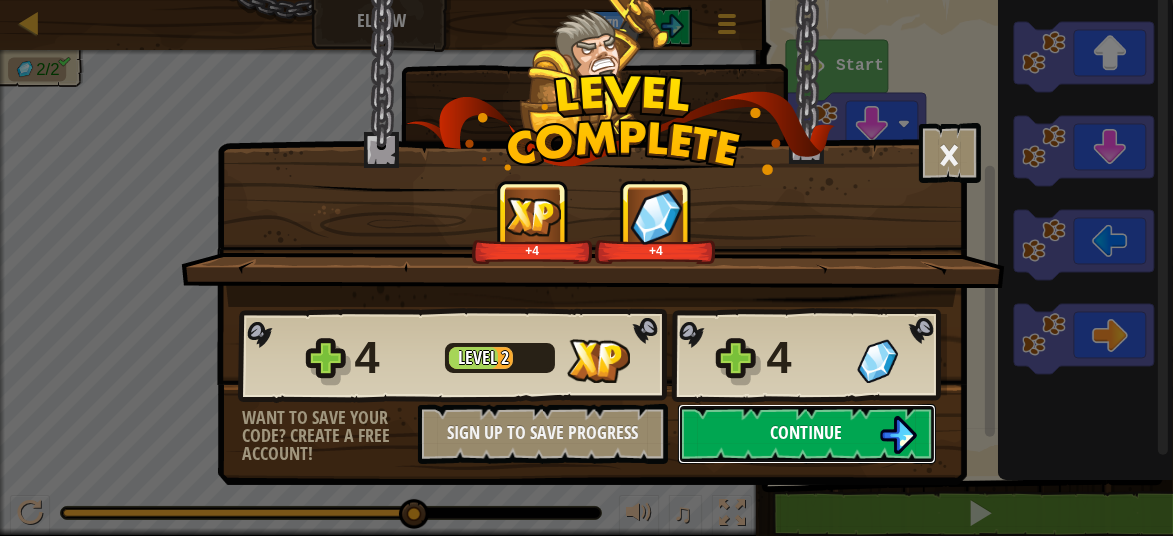 click on "Continue" at bounding box center [807, 434] 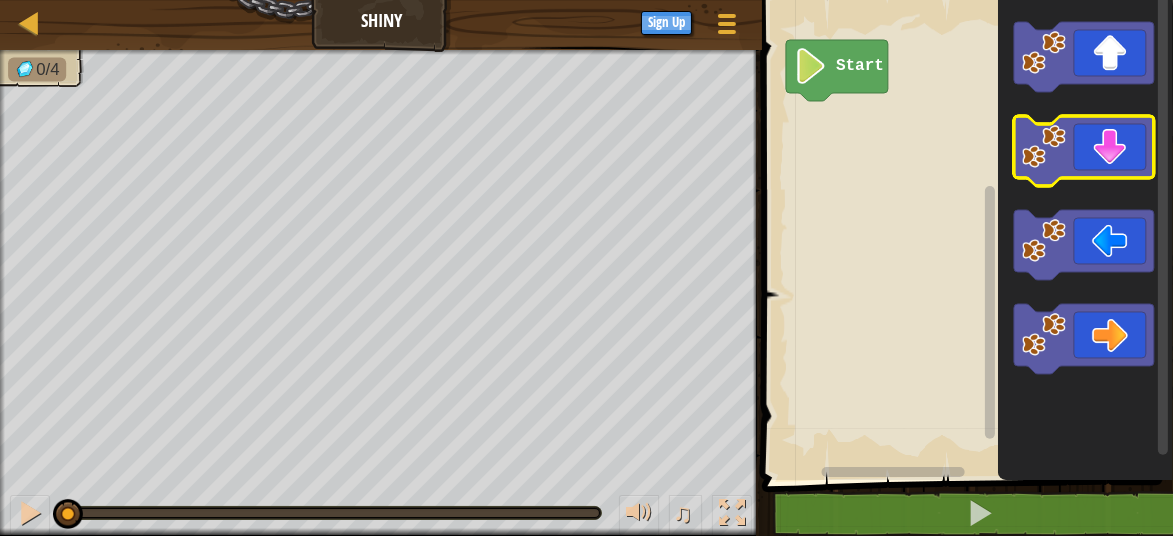 click 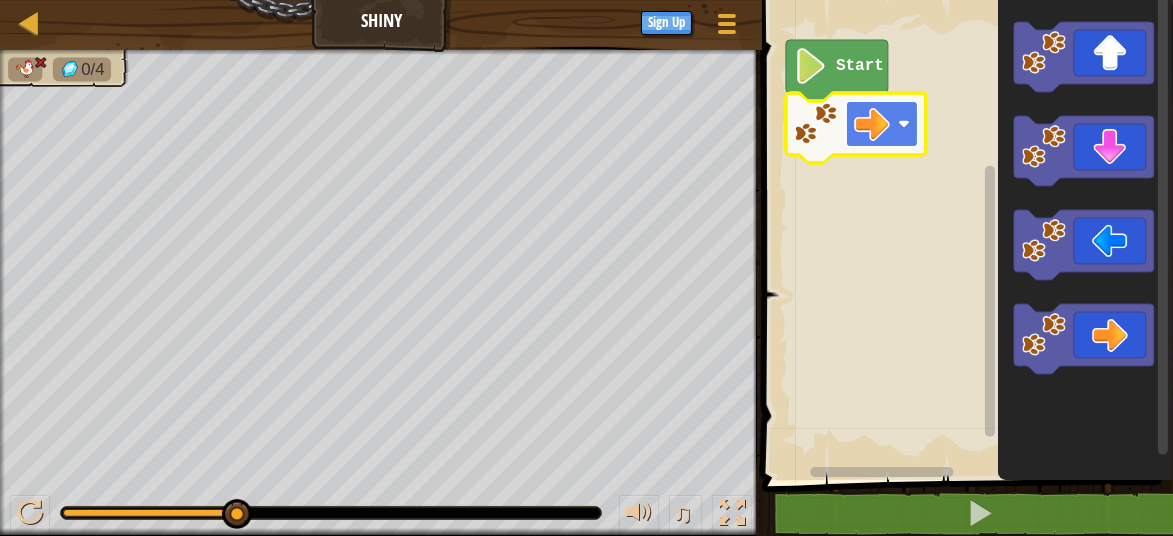 click 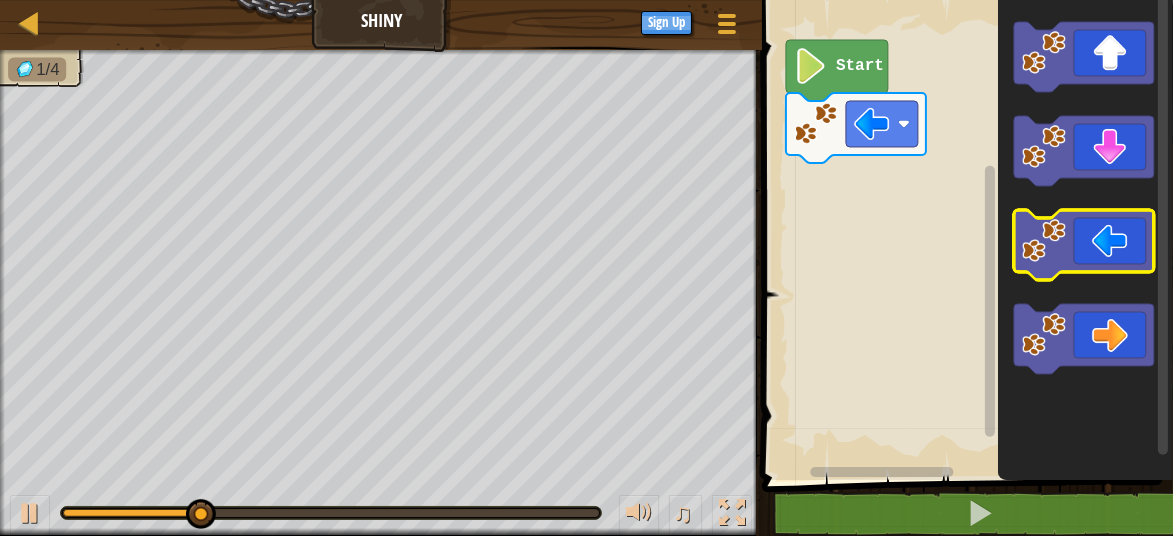 click 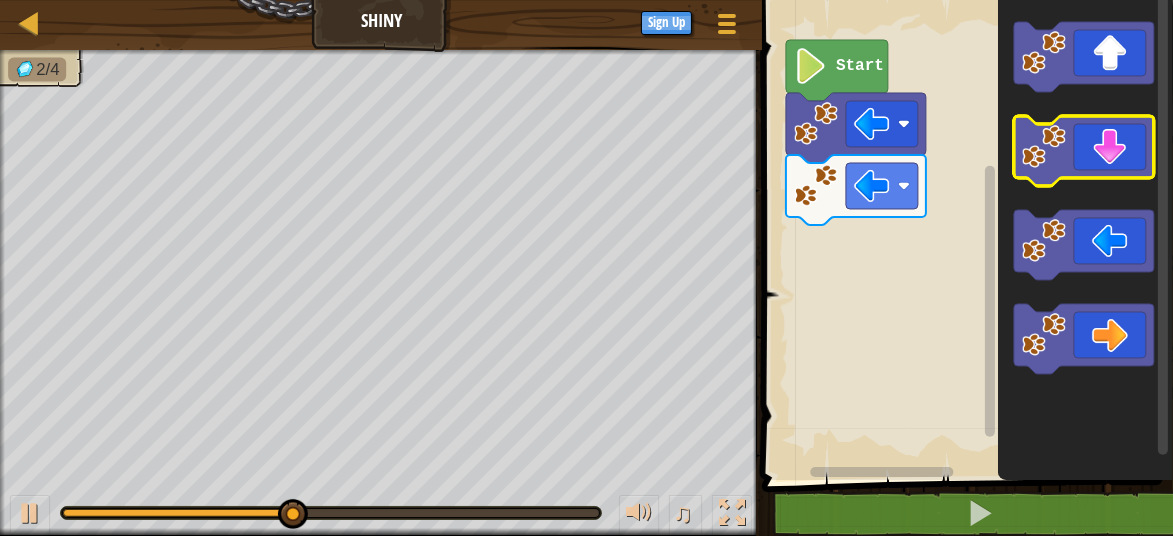 click 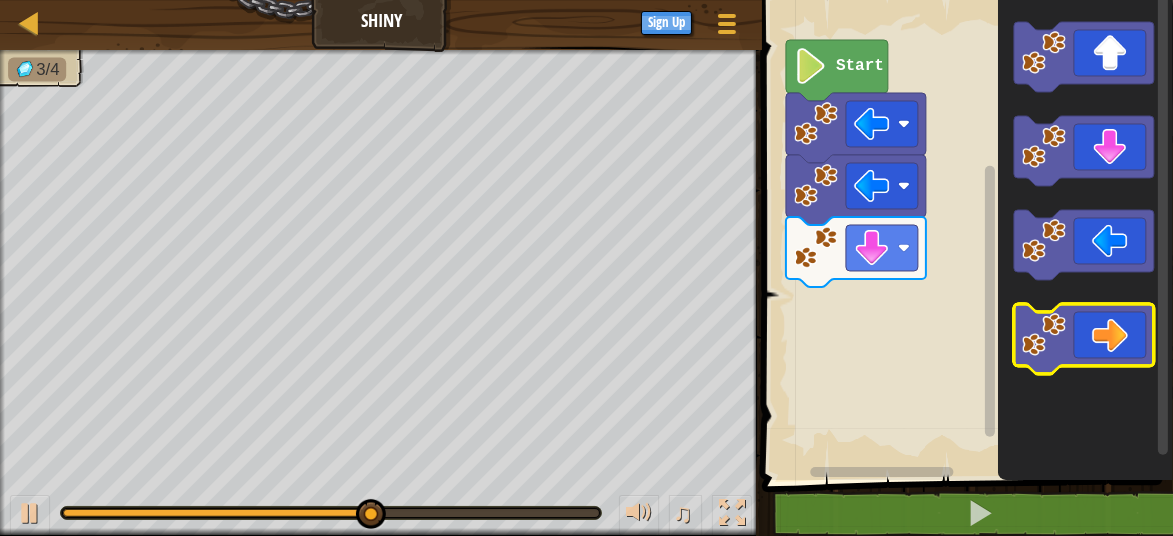click 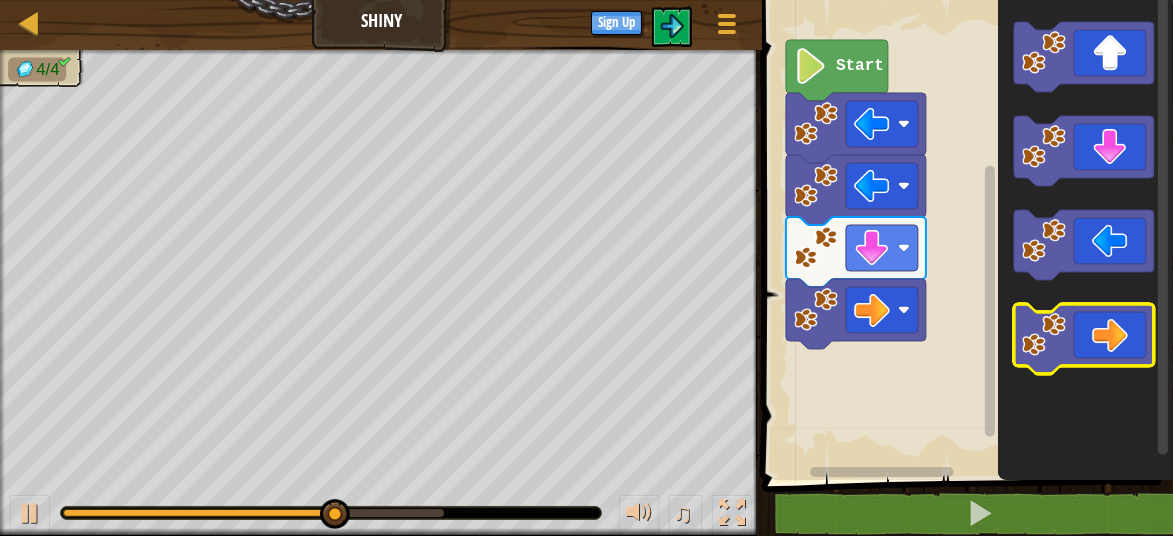click 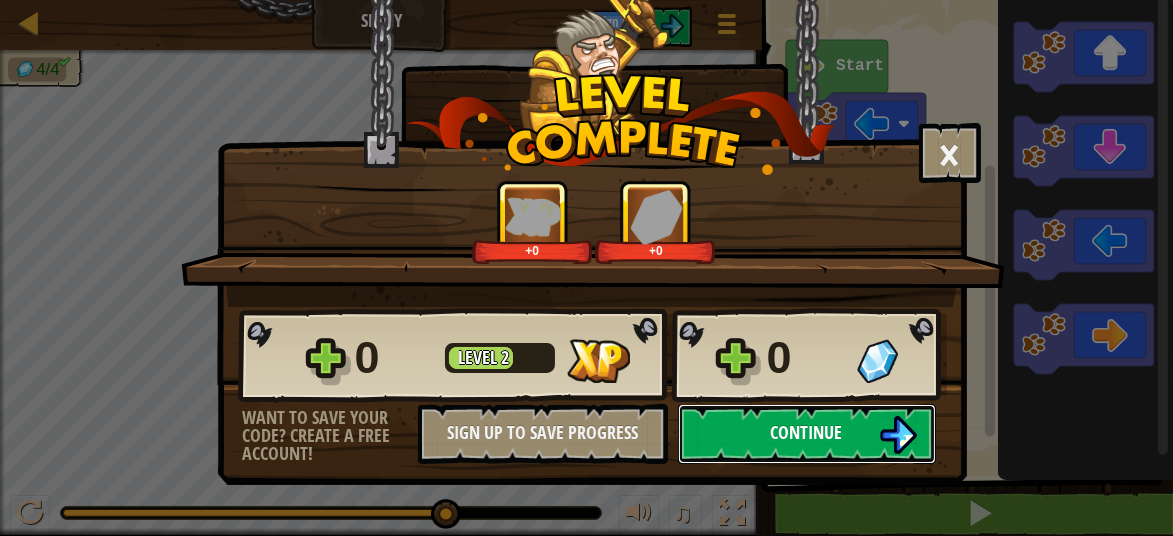click at bounding box center [898, 435] 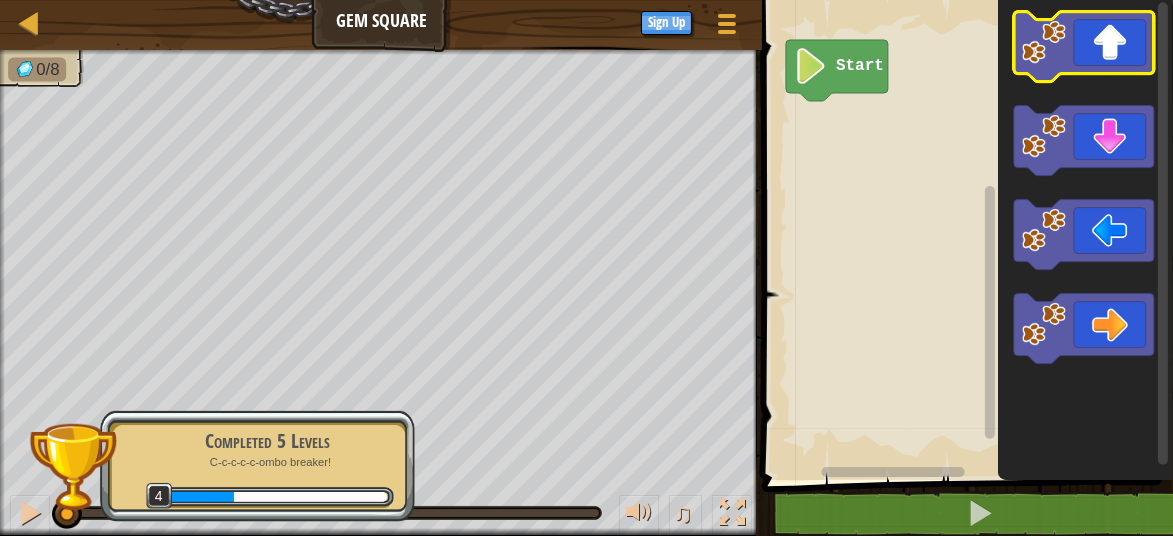 click 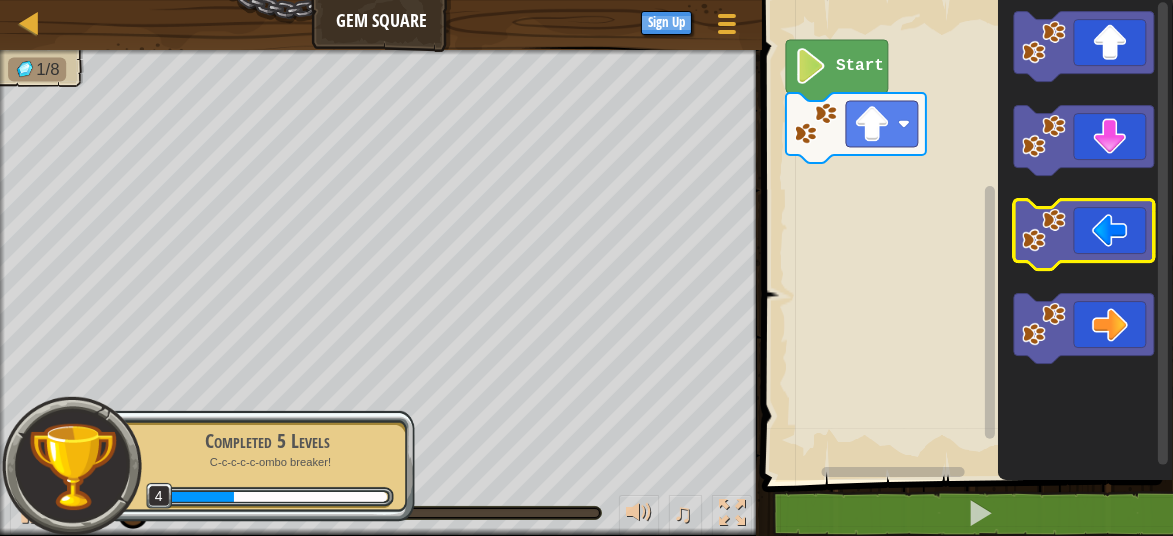 click 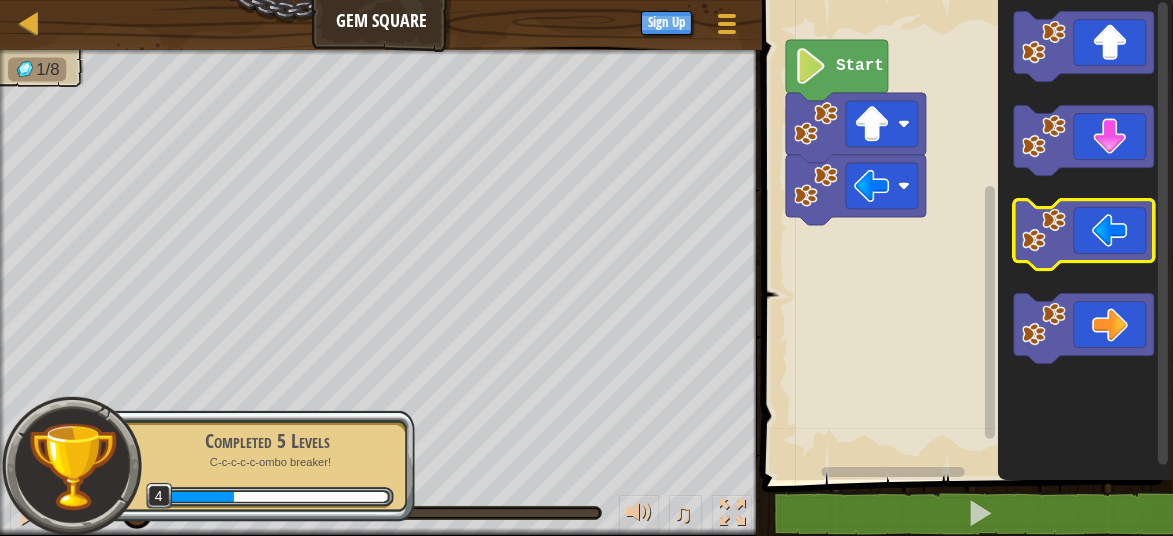 click 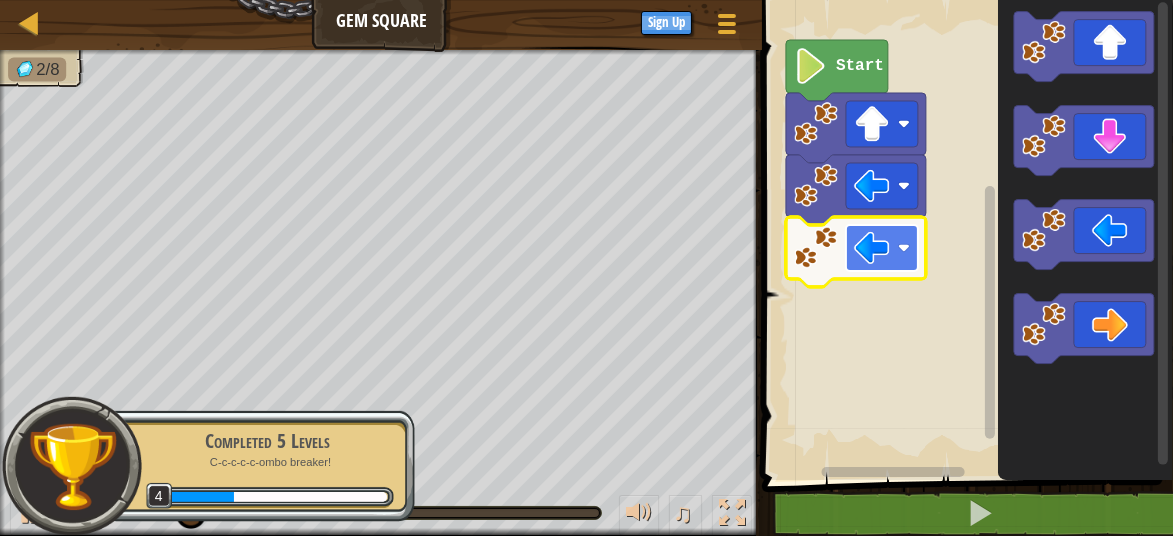 click 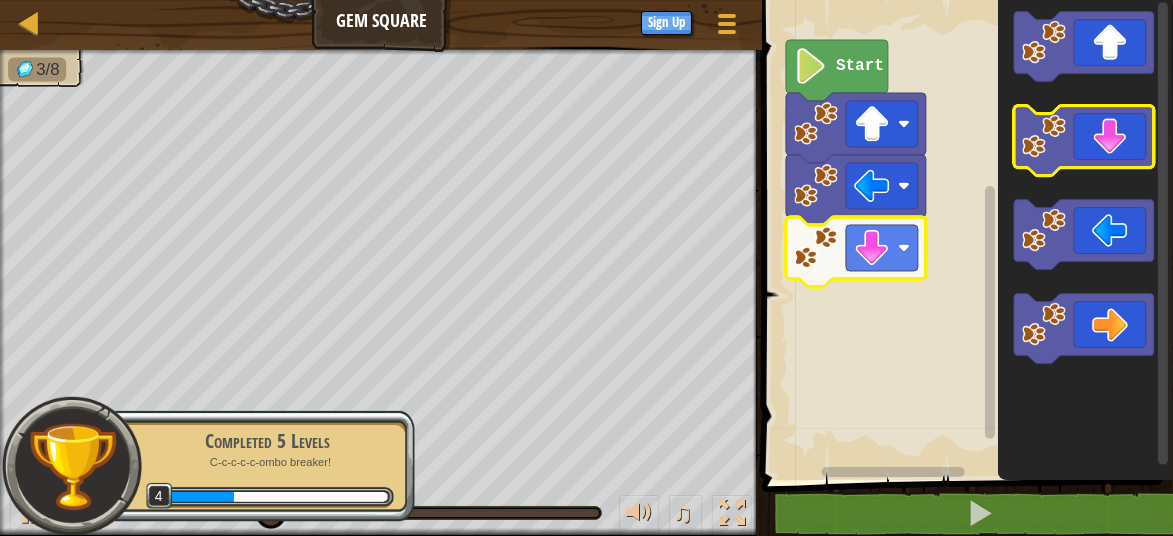 click 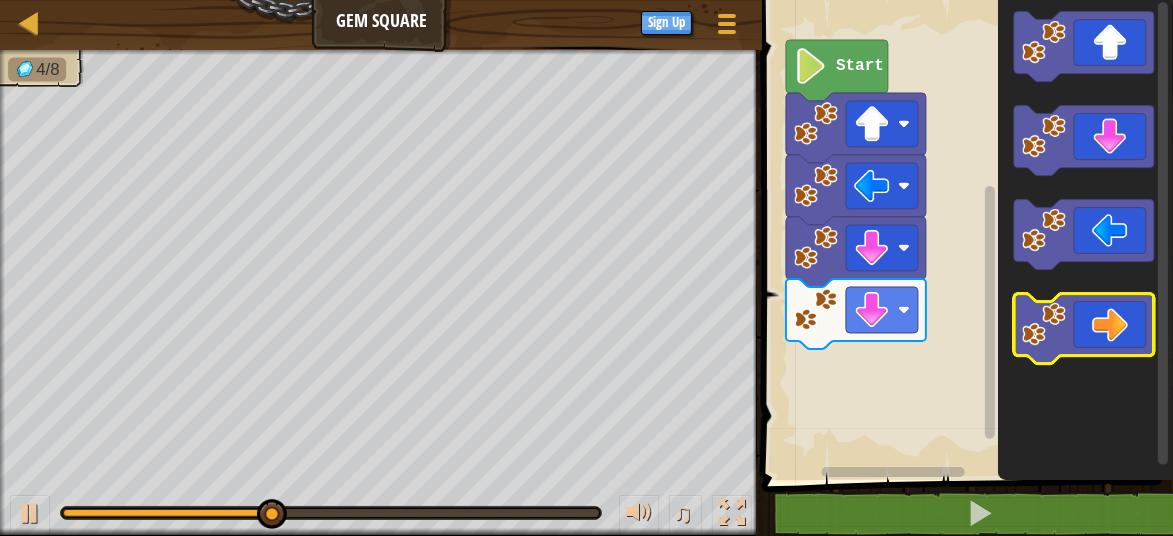 click 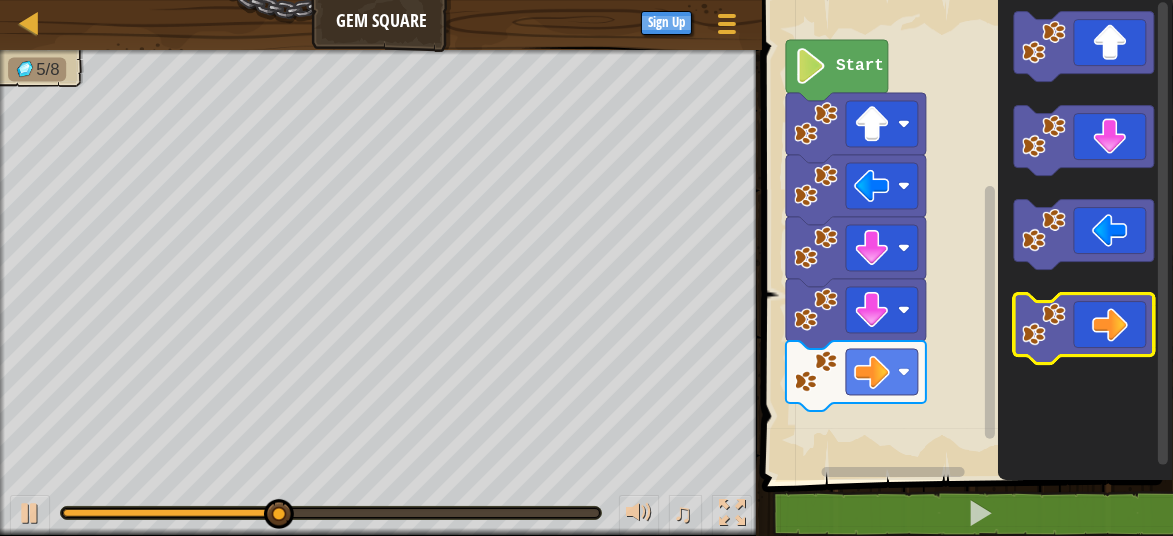 click 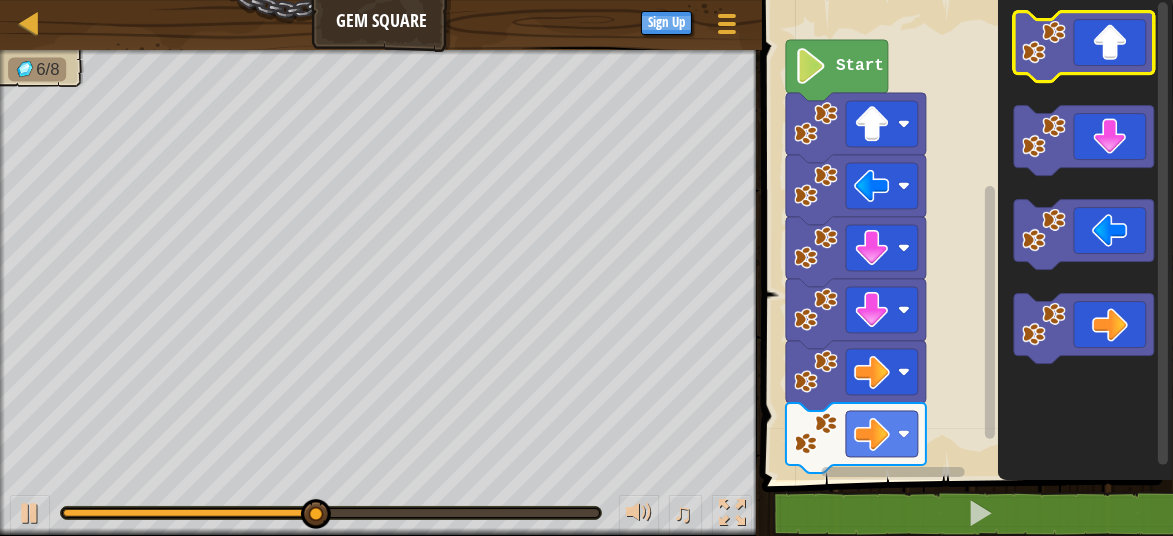 click 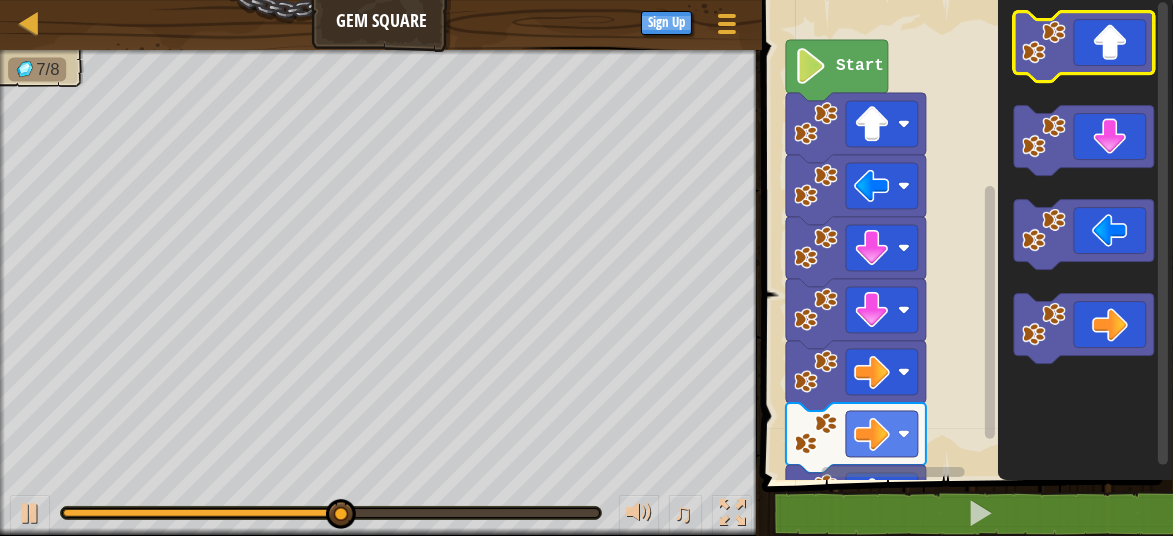 click 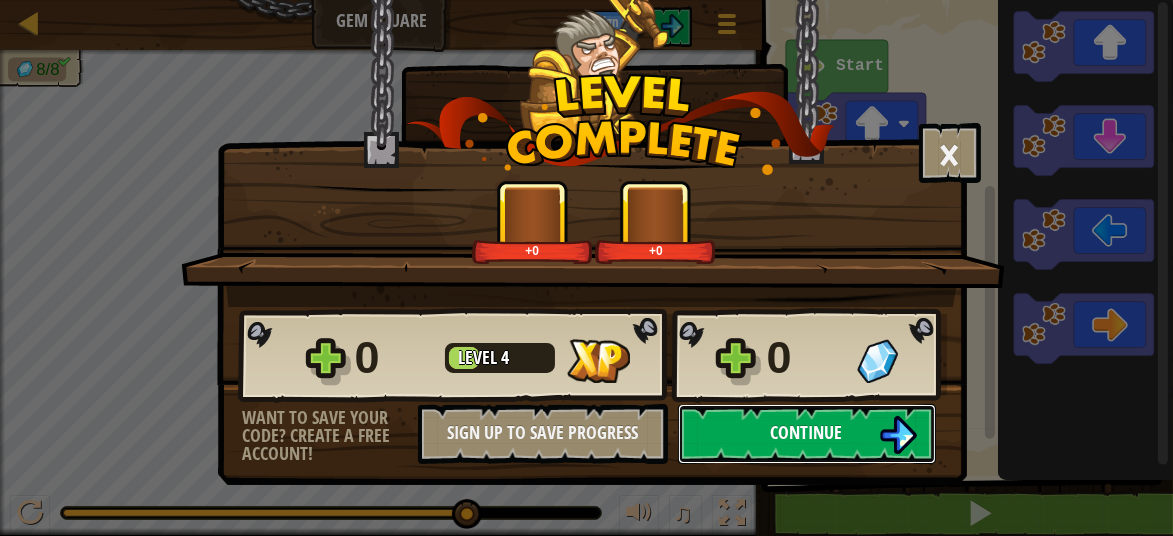 click on "Continue" at bounding box center (807, 434) 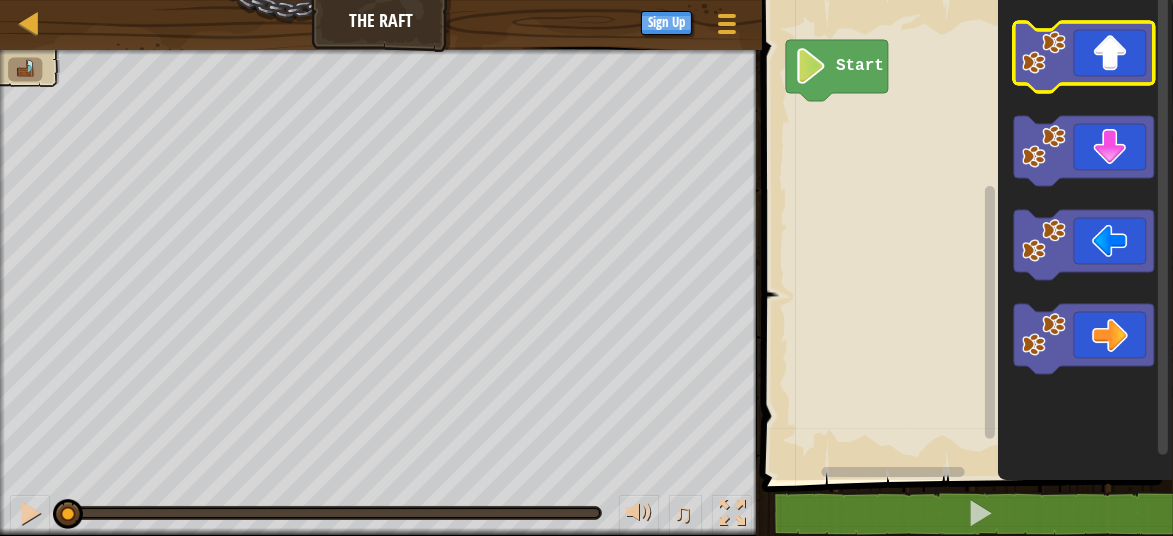 click 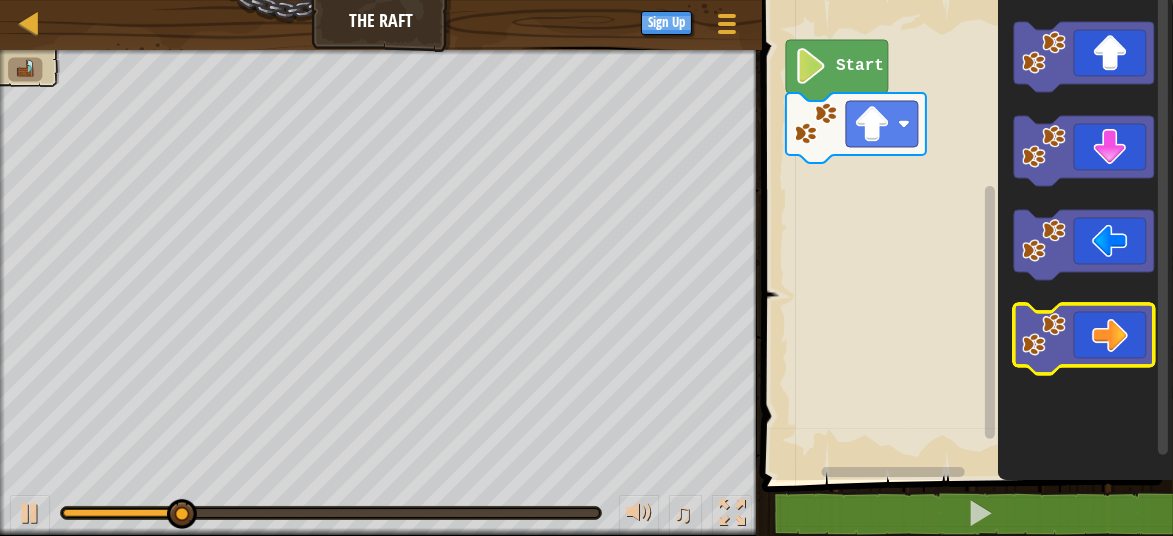 click 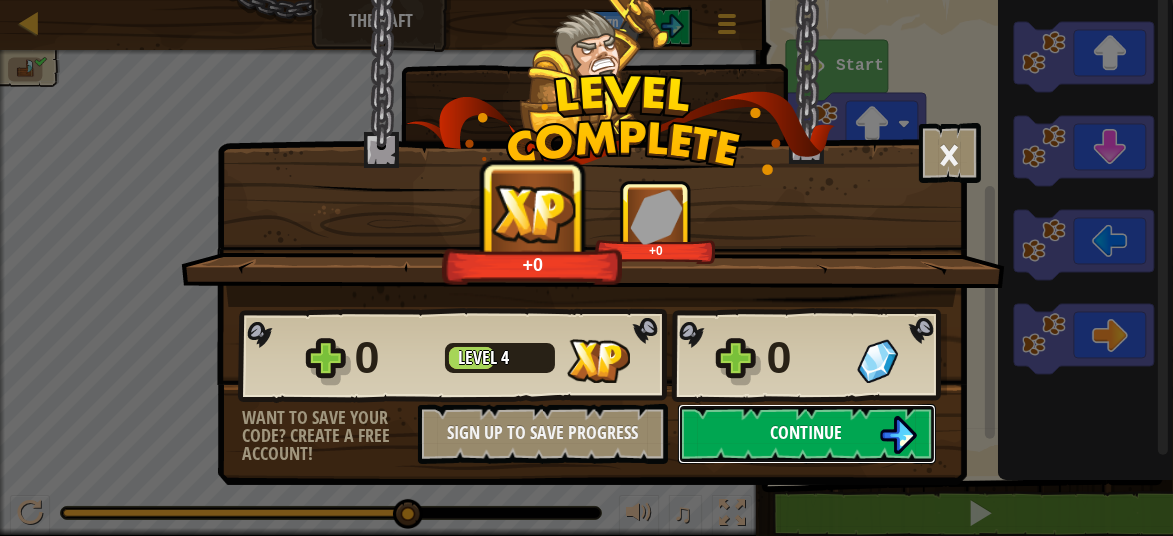 click at bounding box center (898, 435) 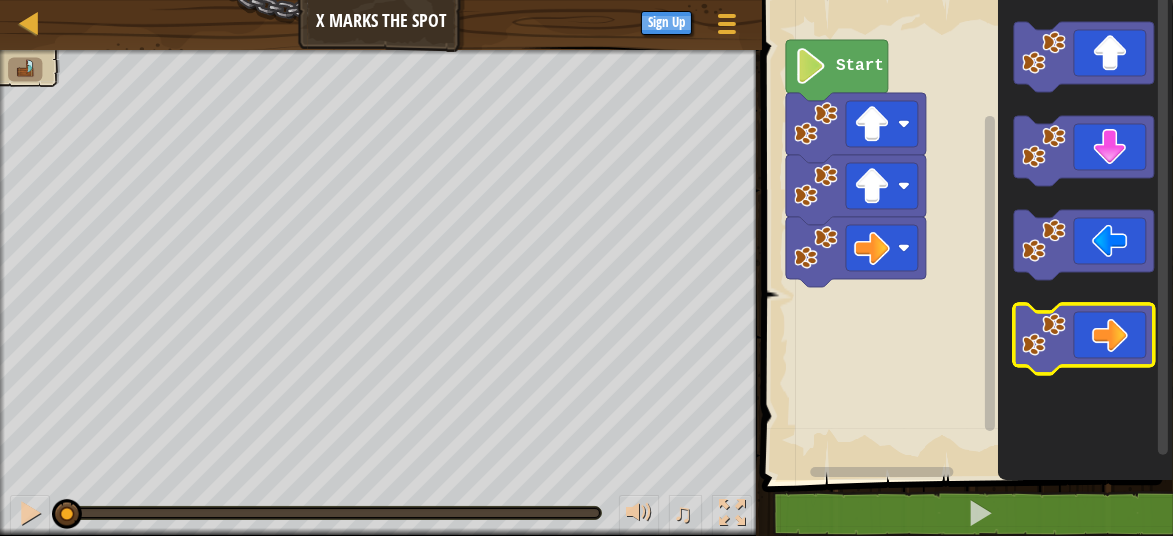 click 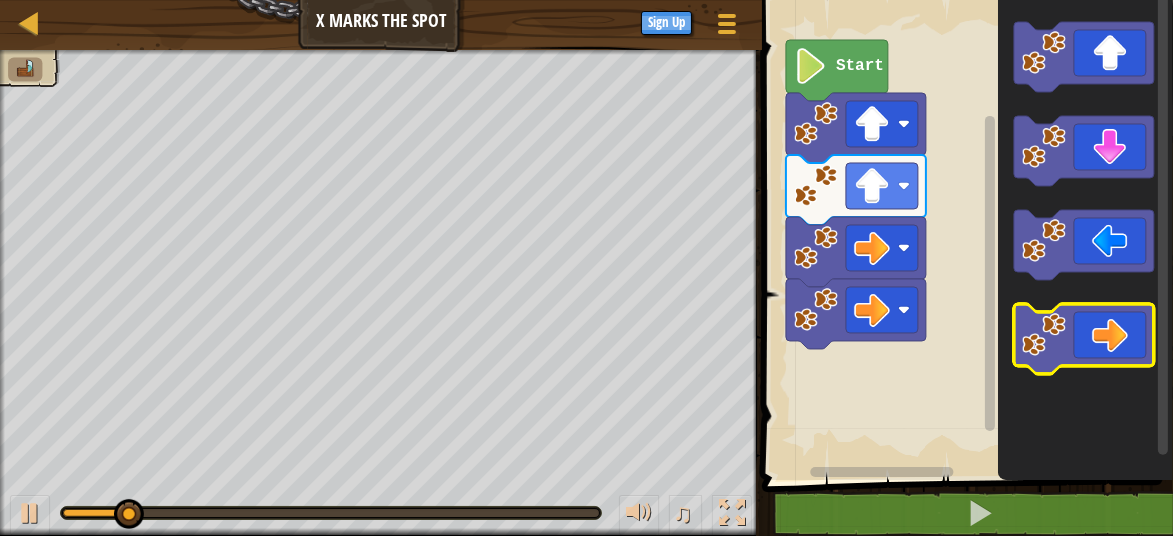 click 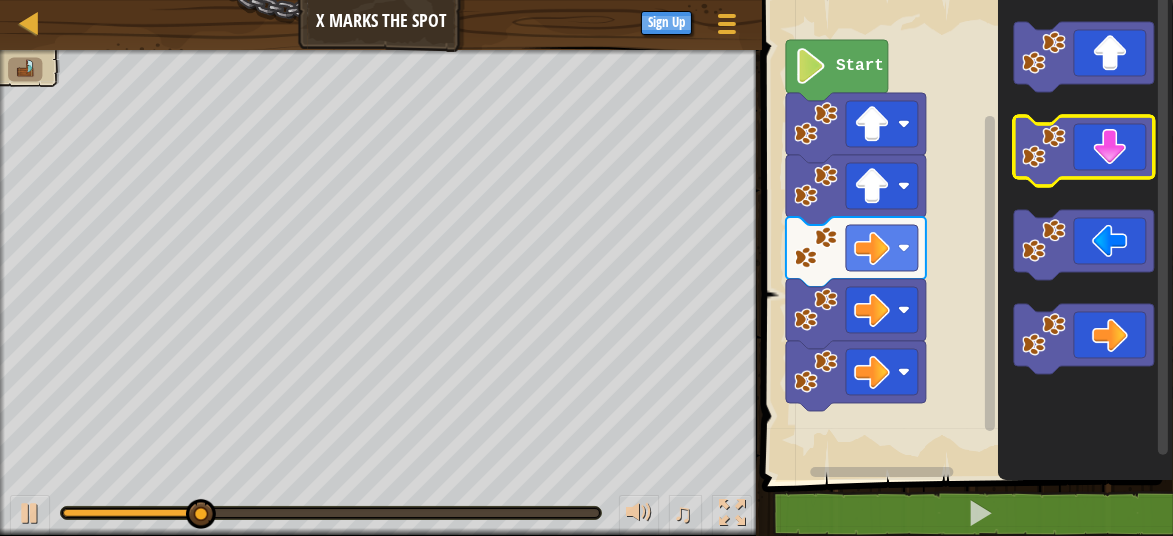 click 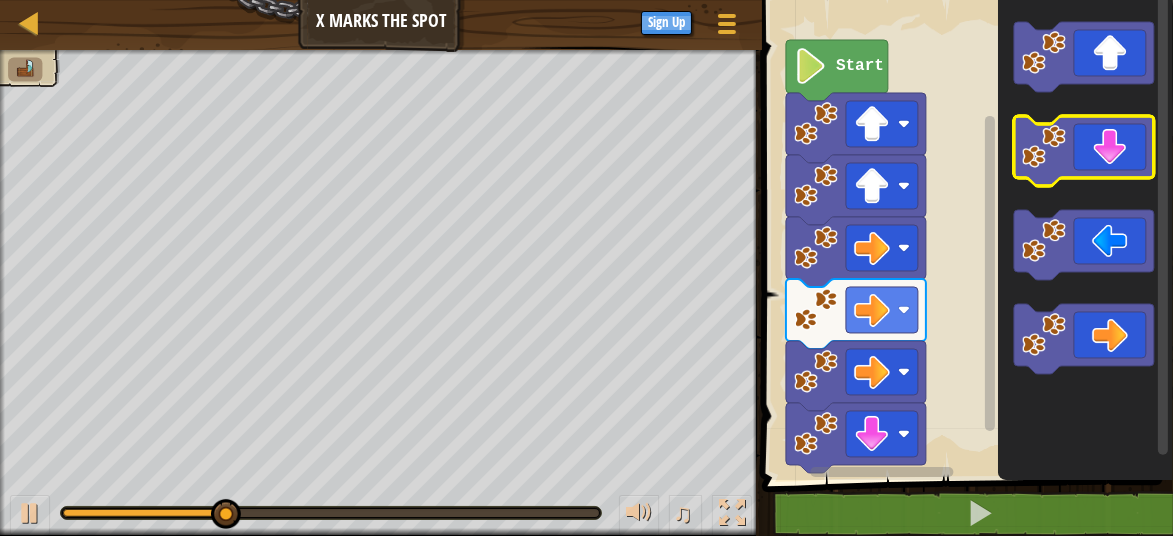 click 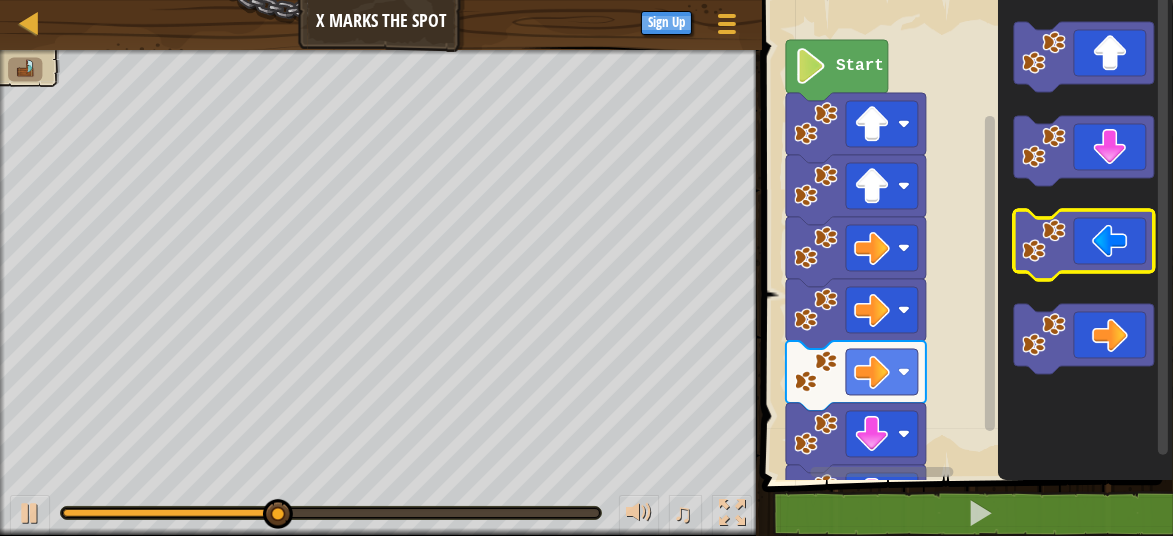 click 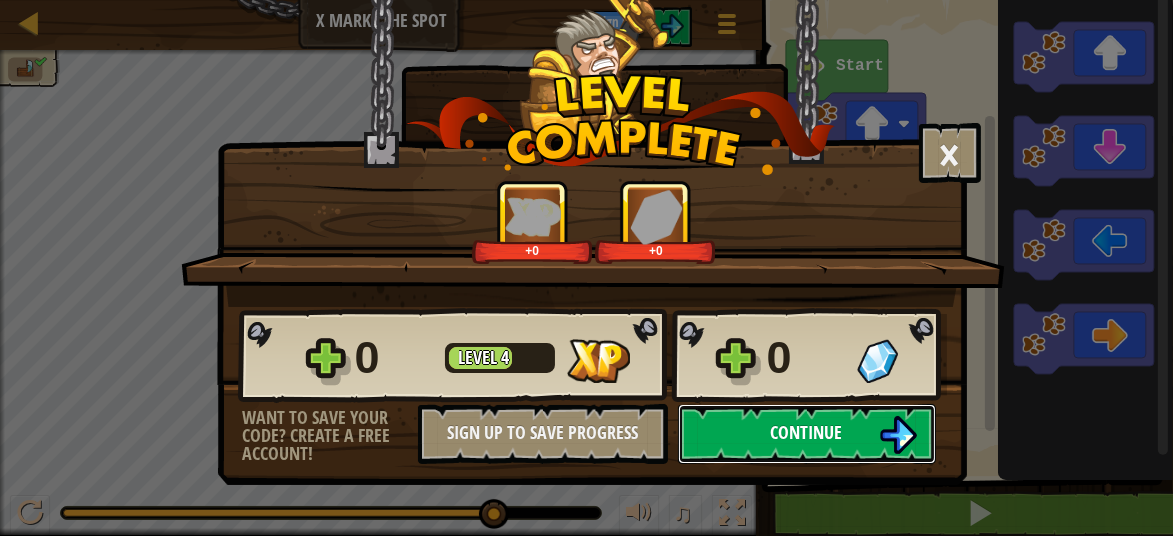 click on "Continue" at bounding box center (807, 434) 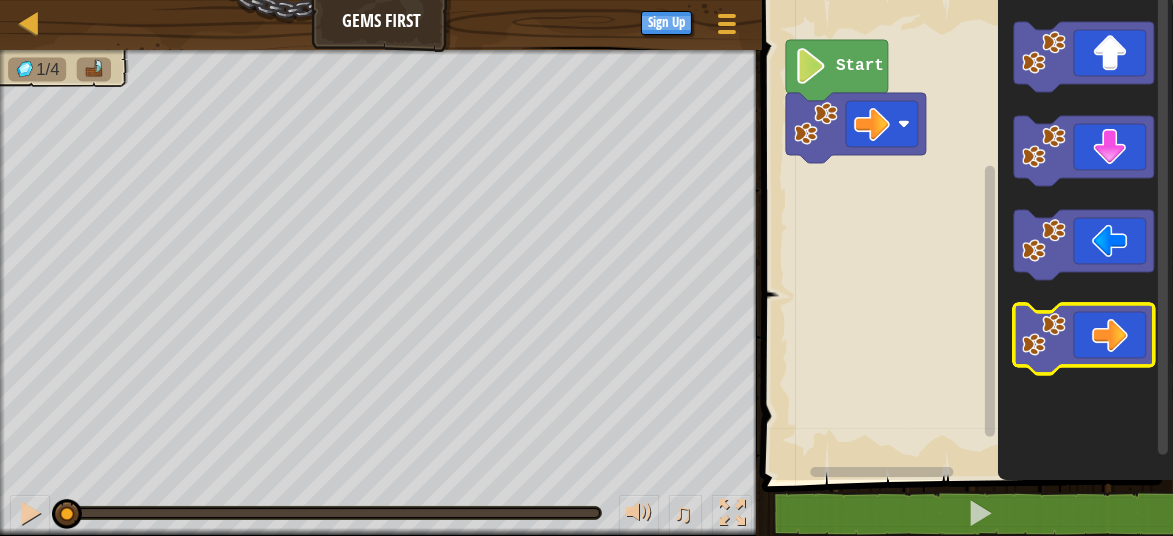click 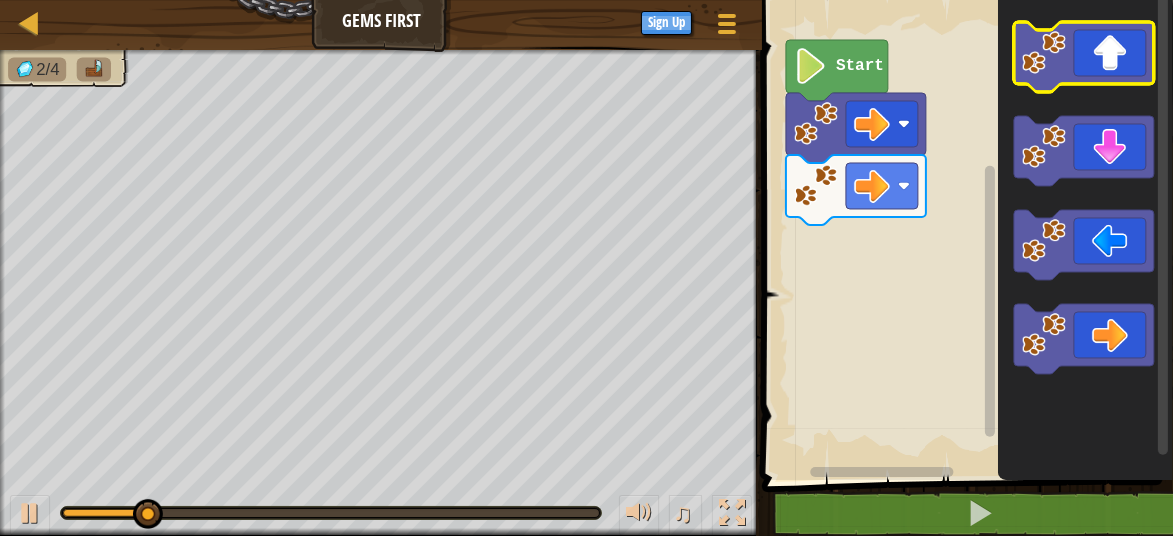 click 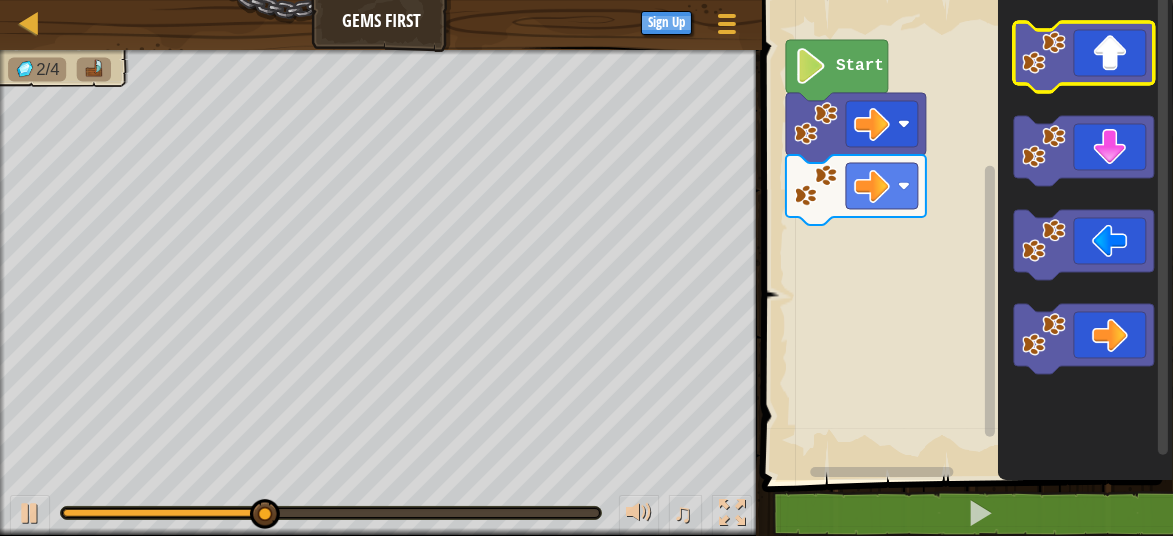 click 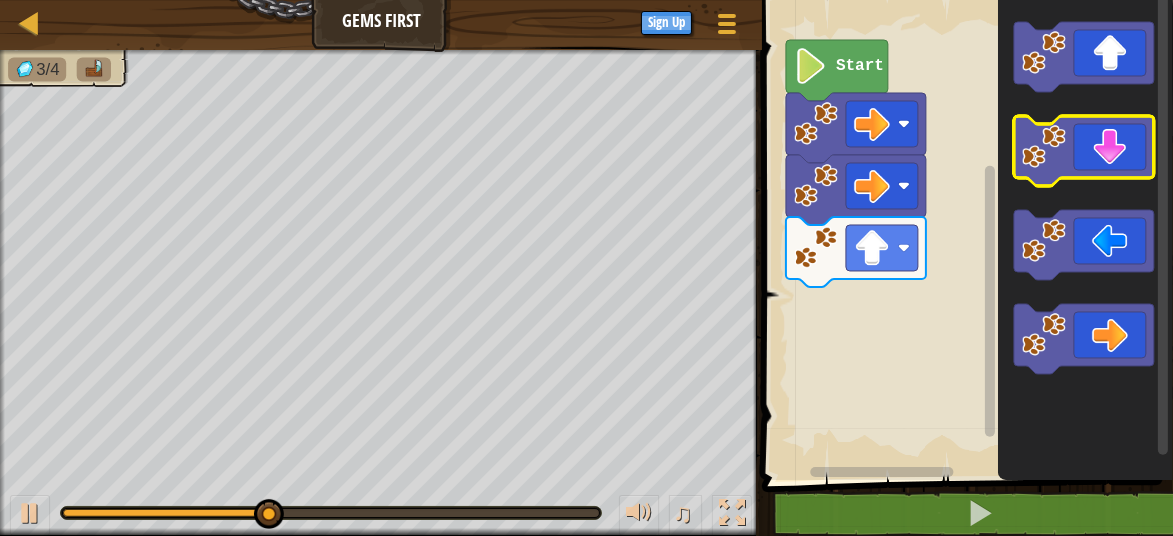 click 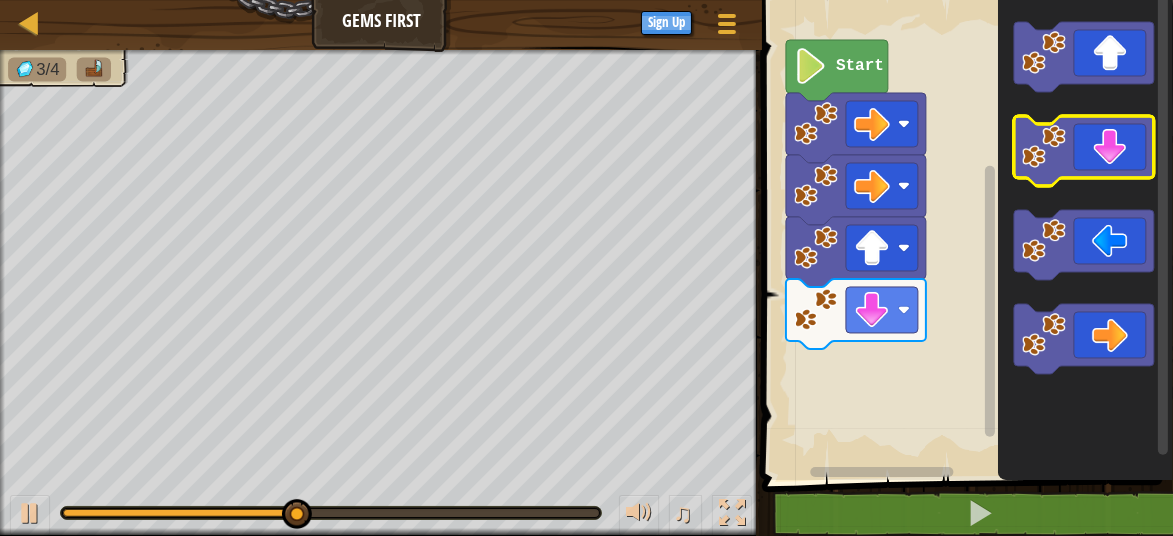 click 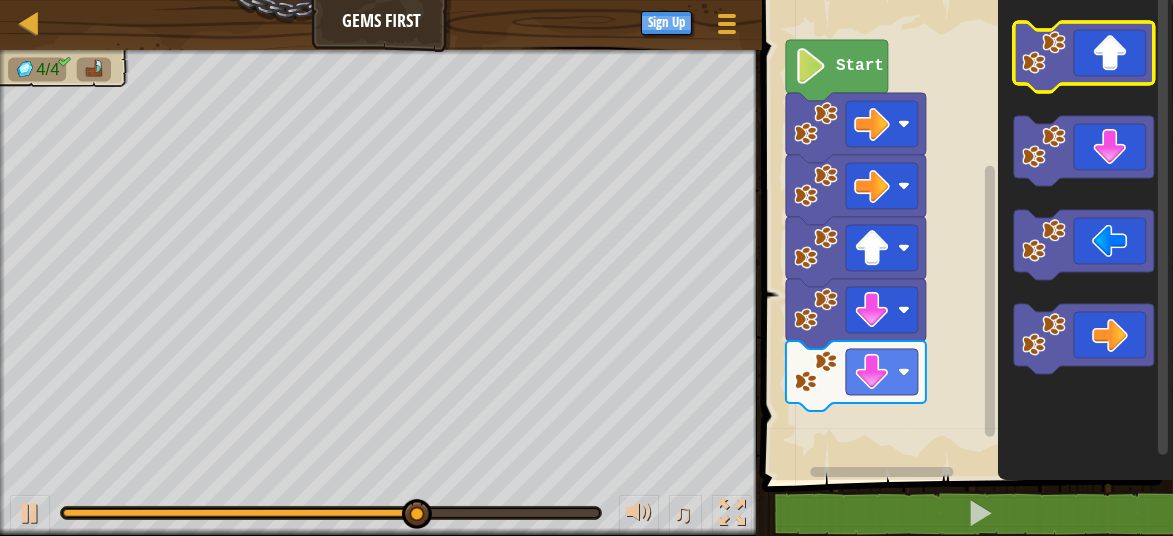 click 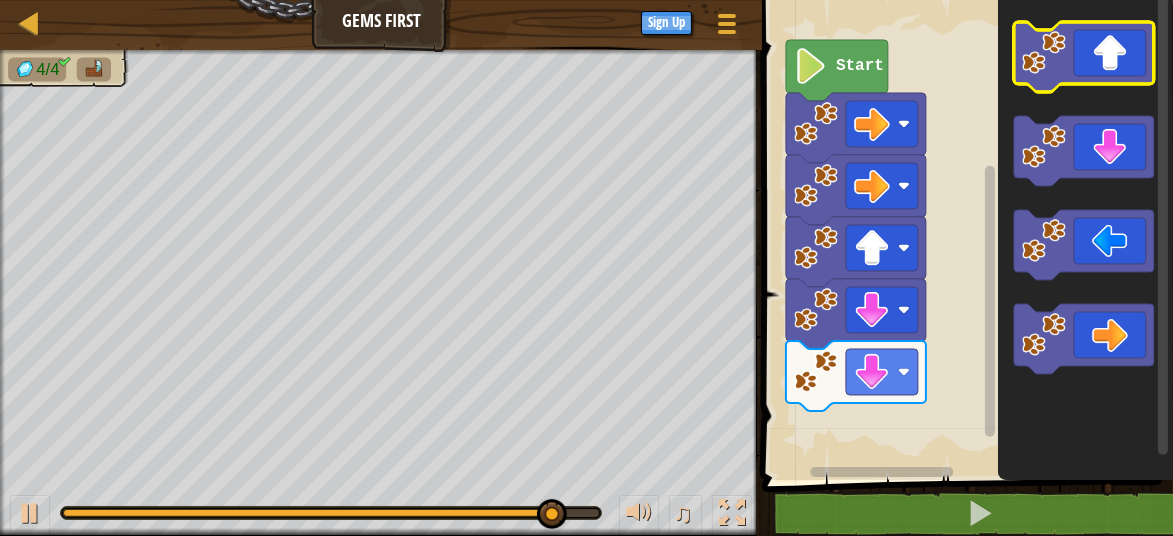 click 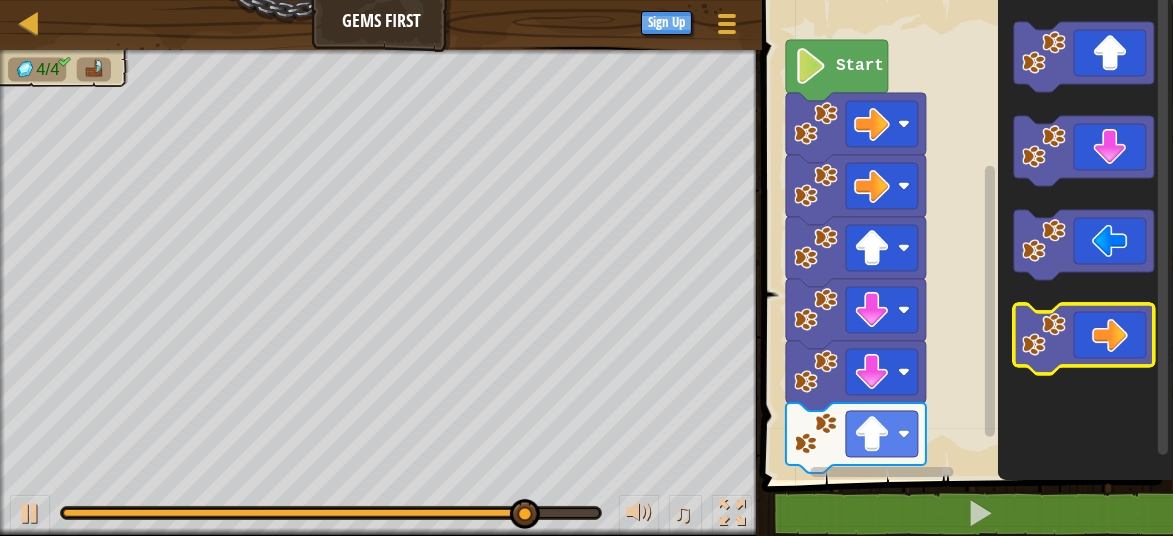 click 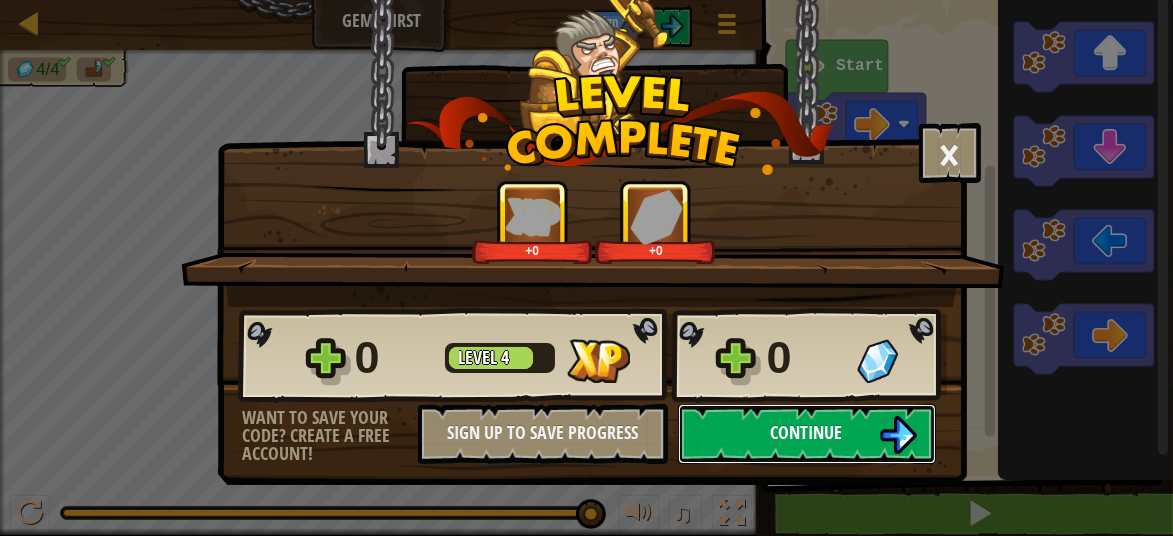 click on "Continue" at bounding box center [807, 434] 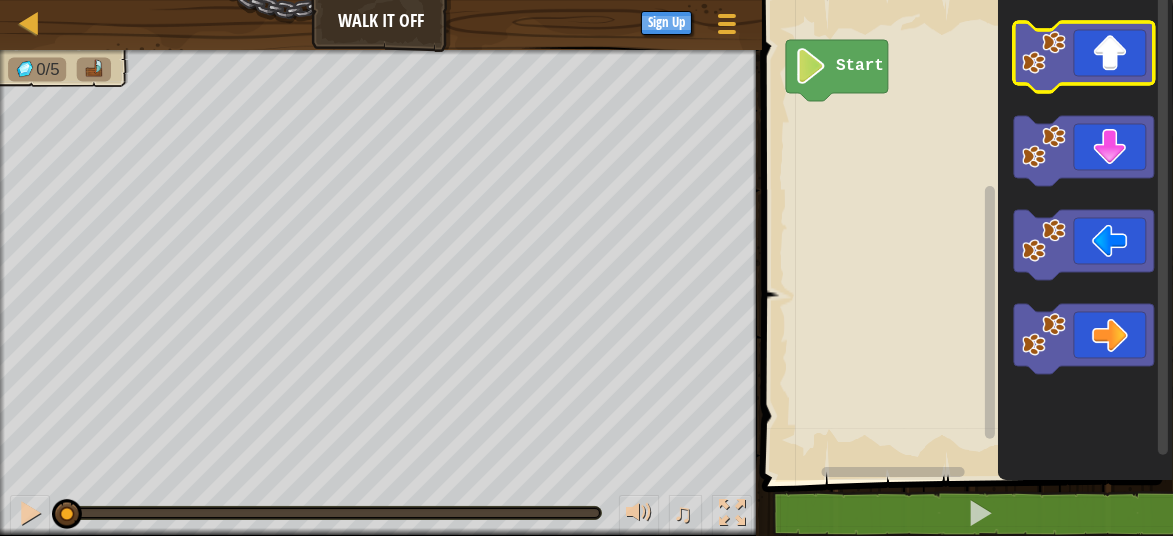 click 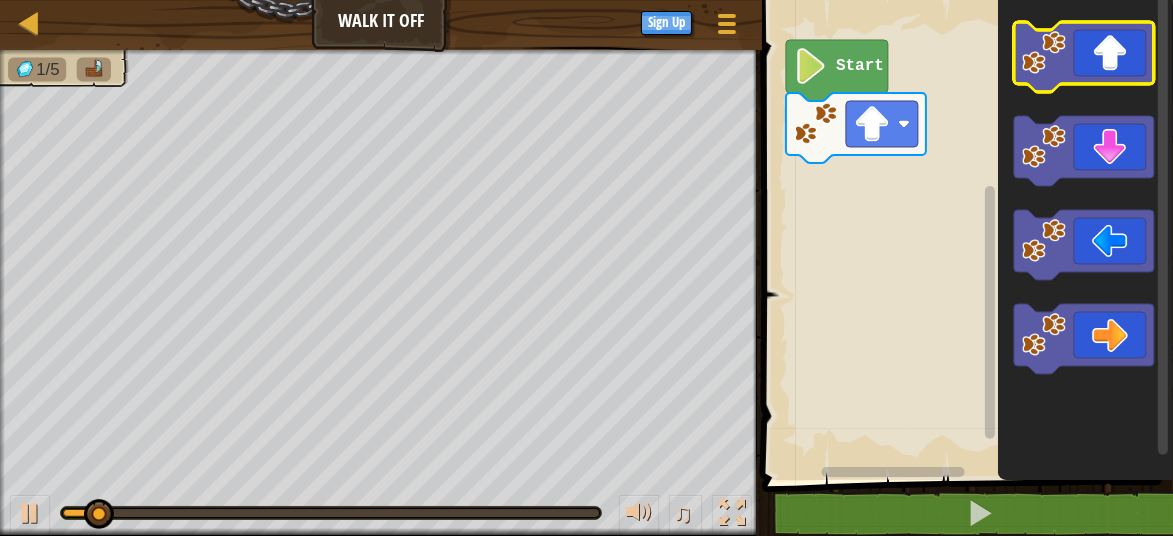 click 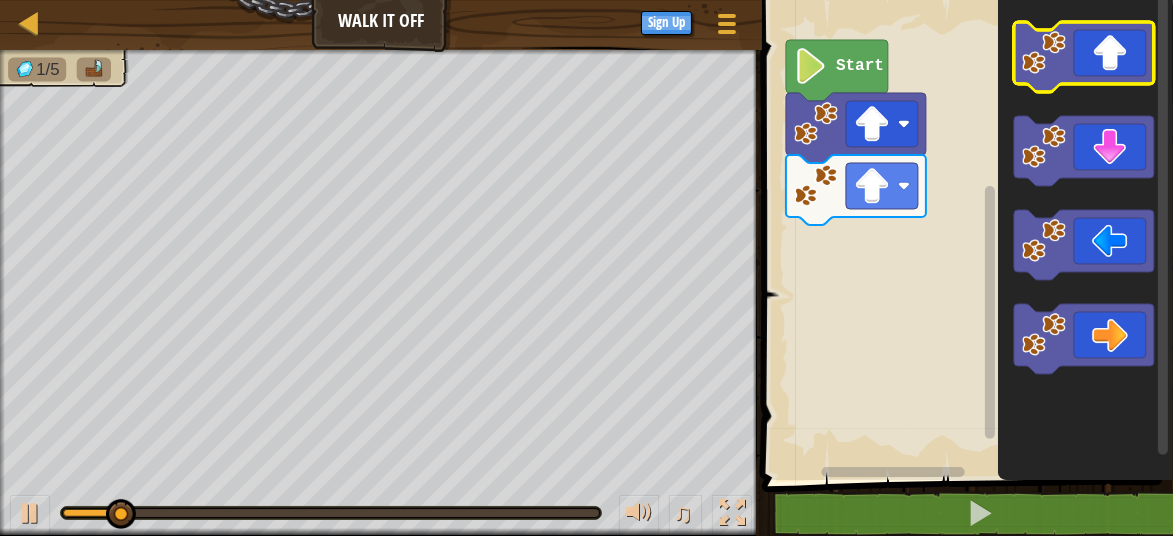 click 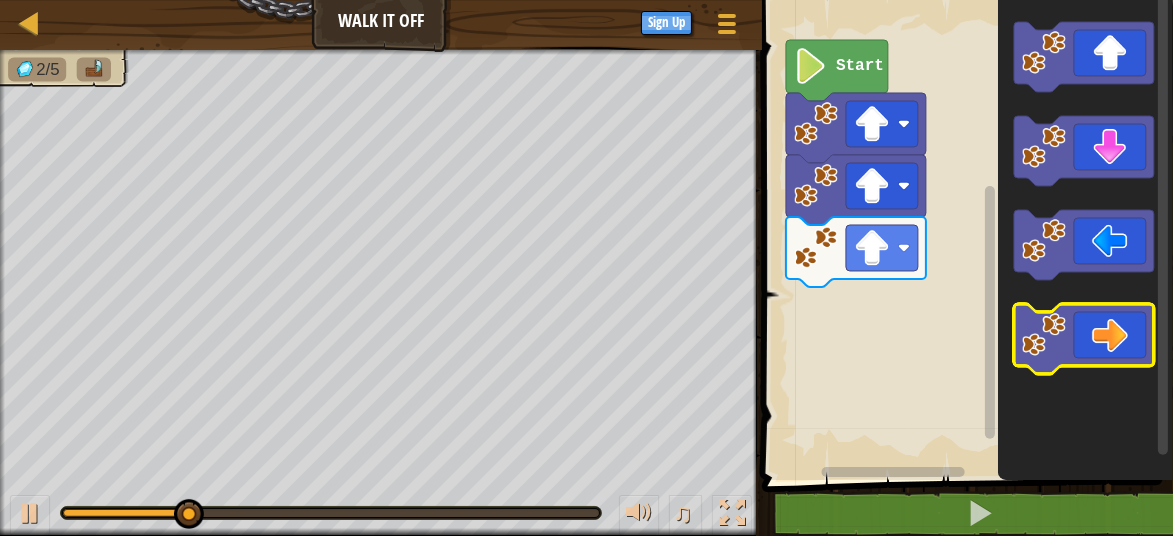 click 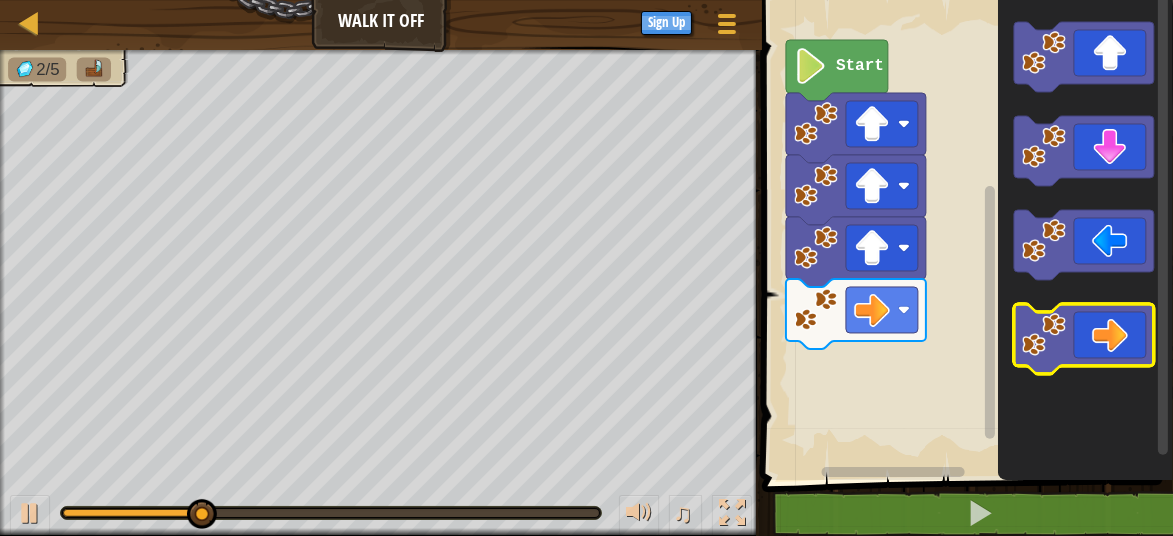click 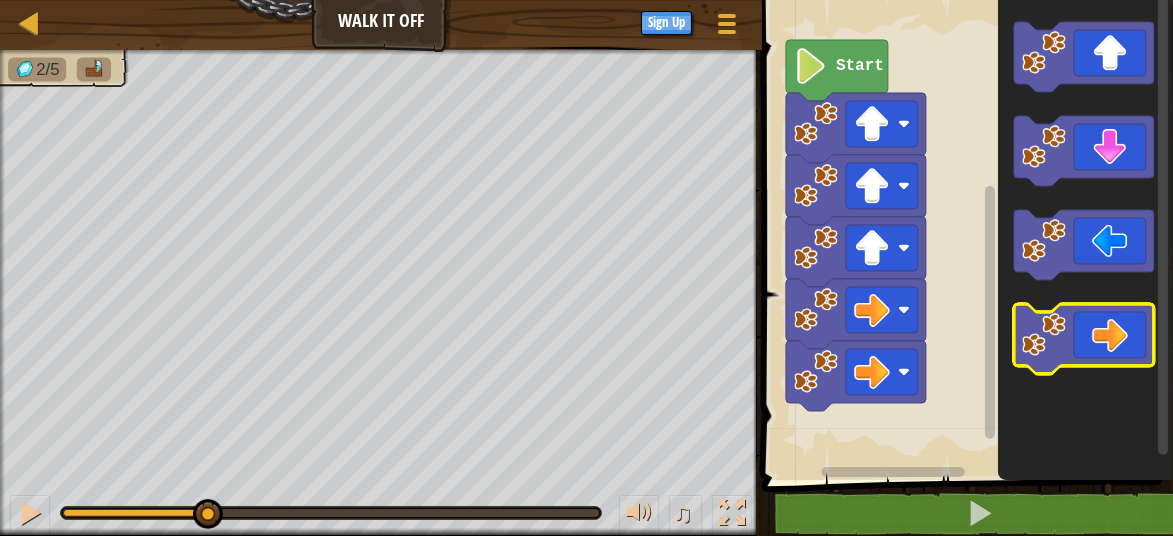 click 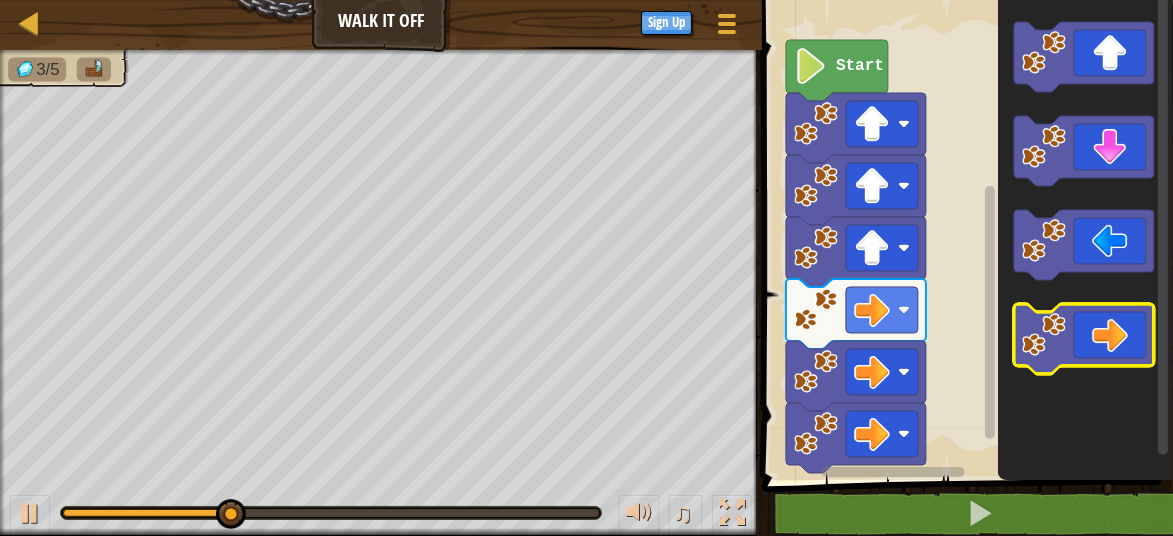 click 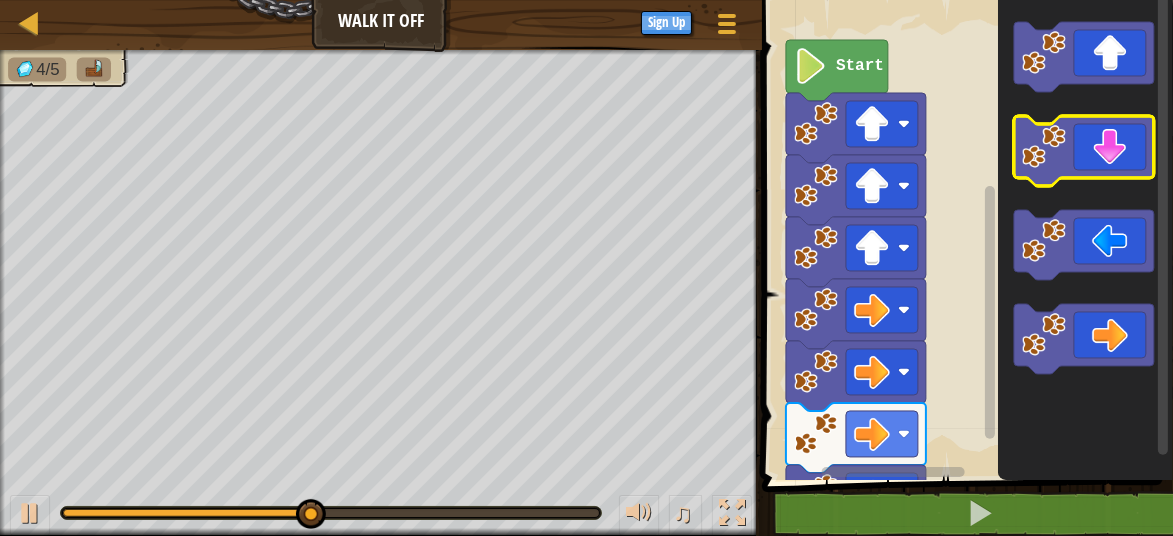 click 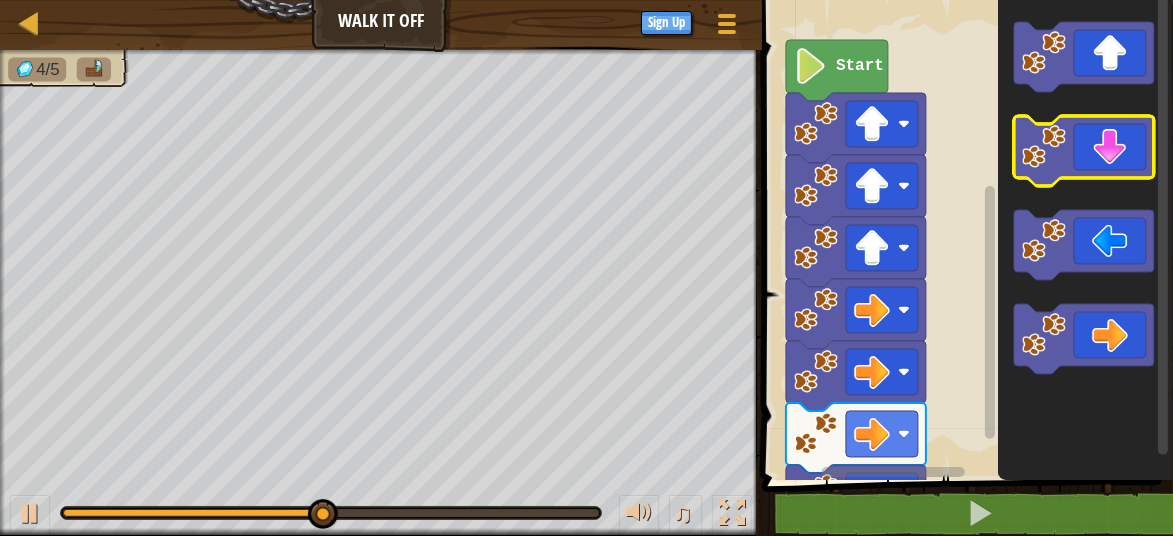 click 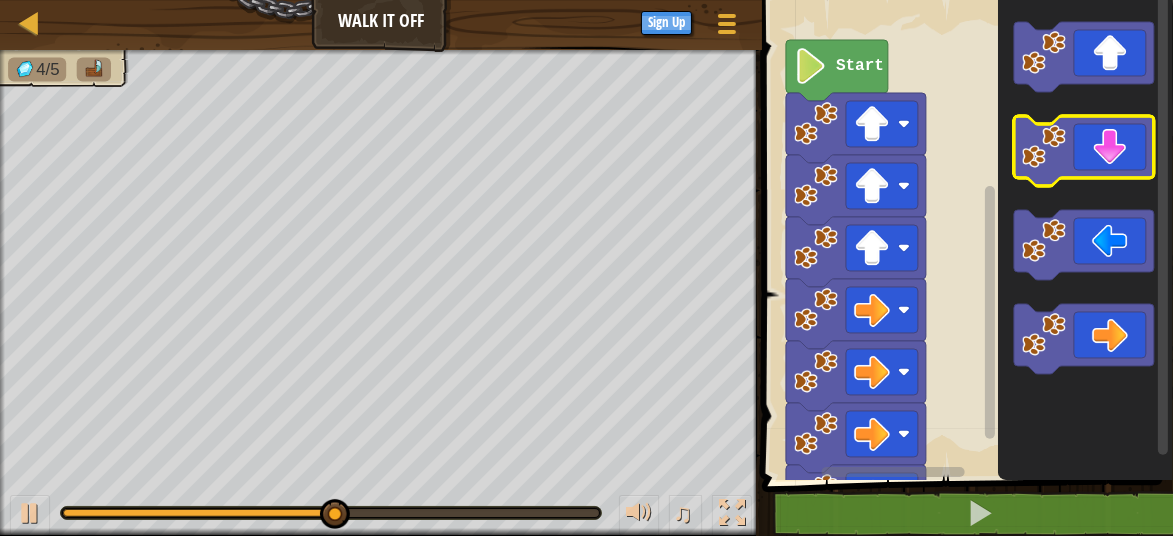 click 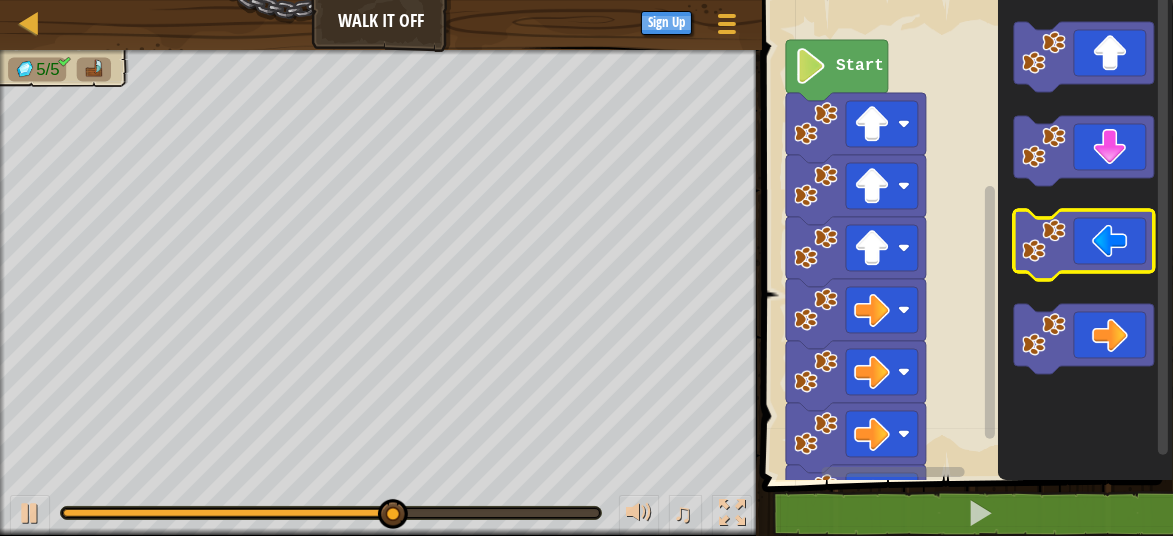 click 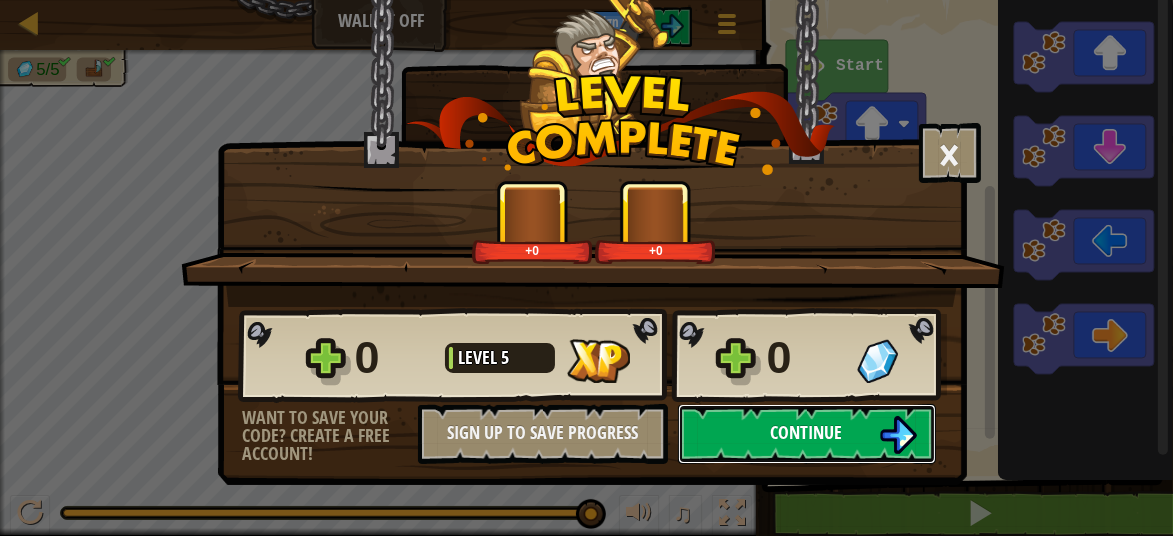 click on "Continue" at bounding box center [807, 432] 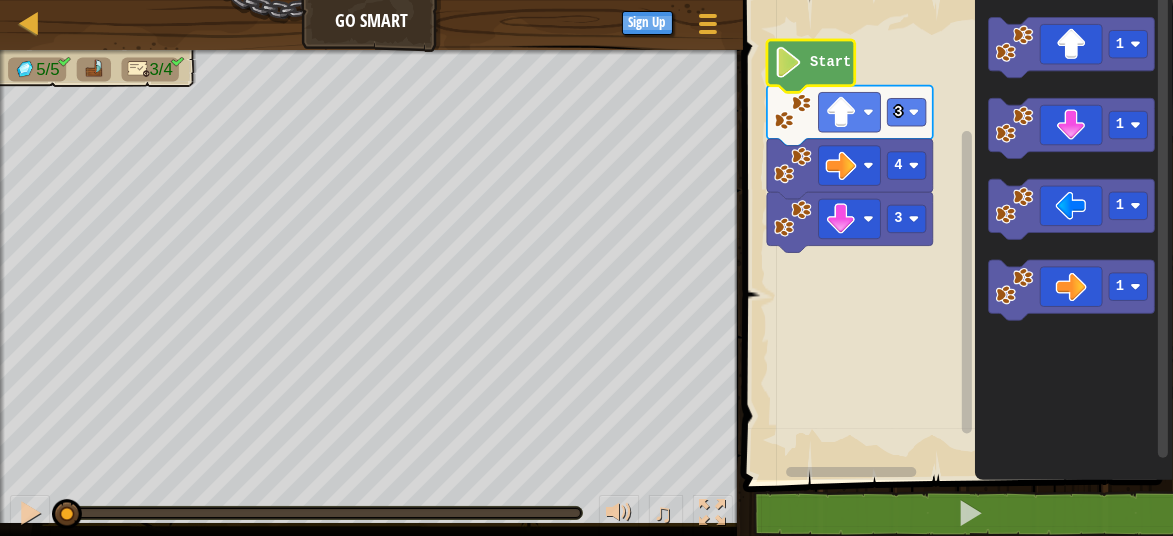 click 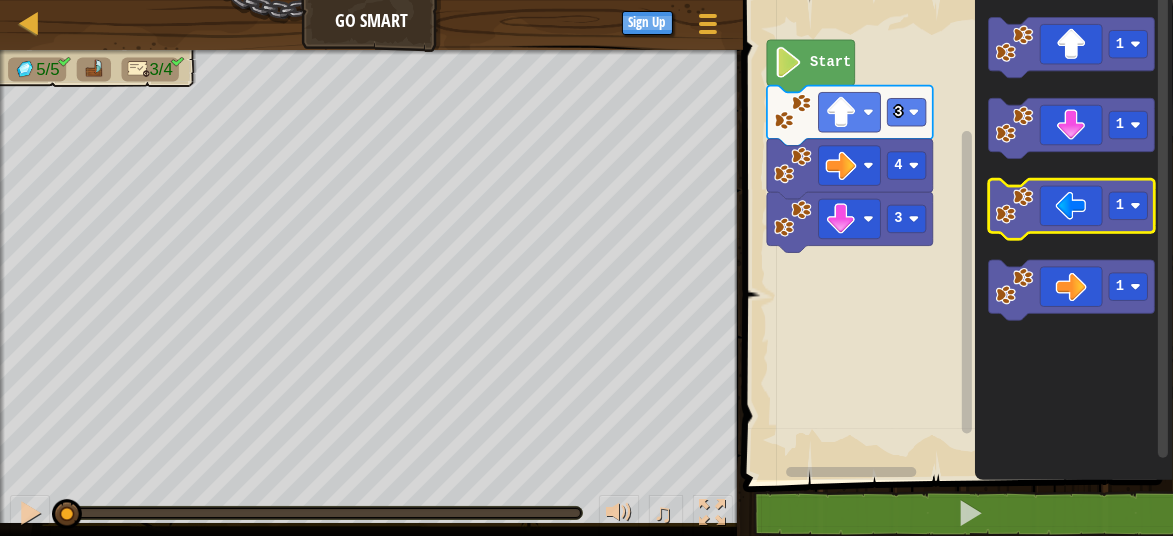 click 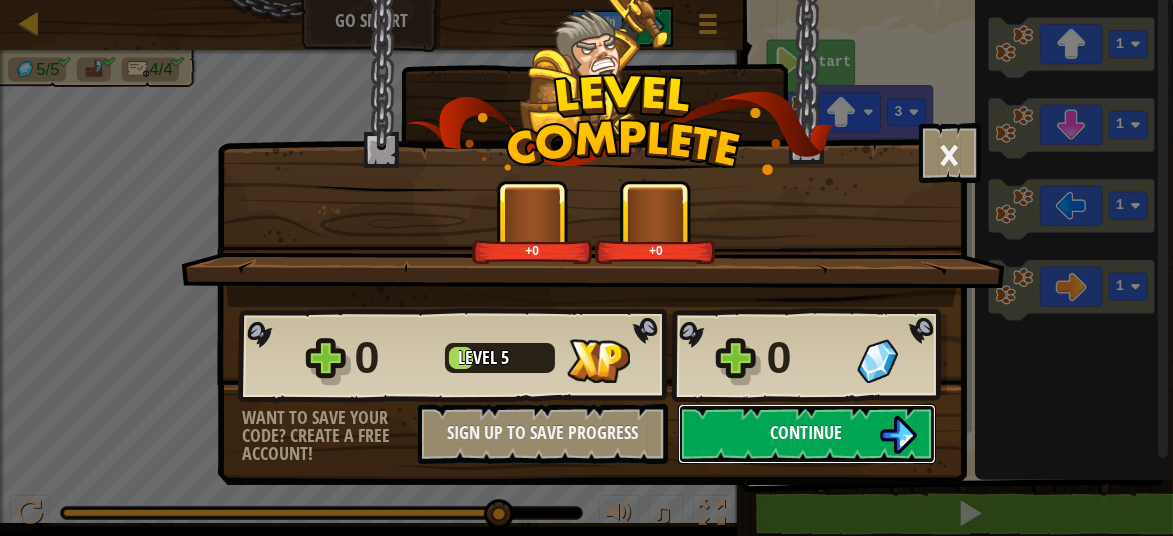 click on "Continue" at bounding box center (807, 434) 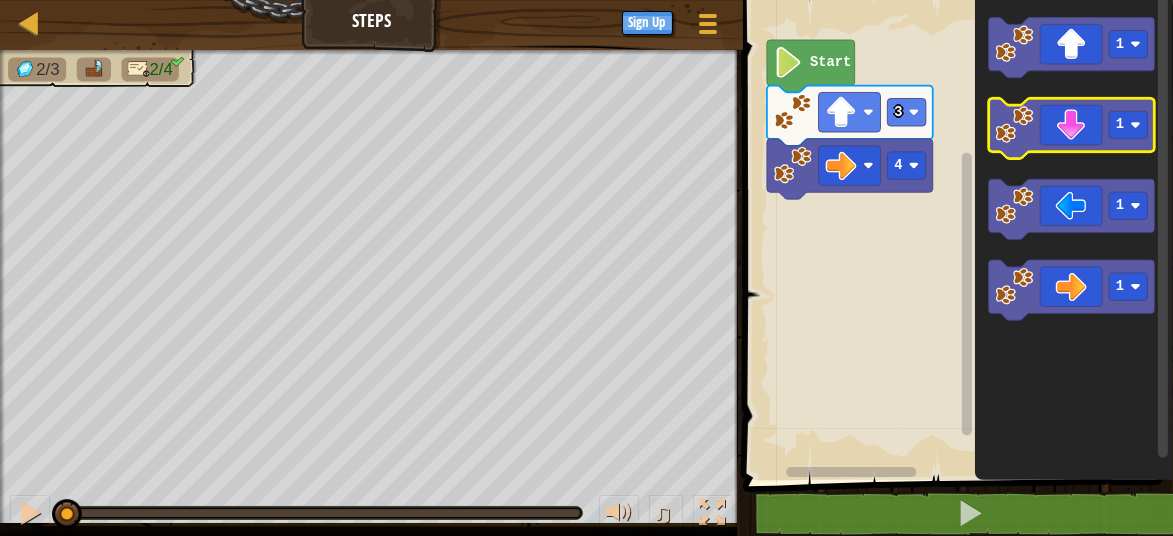 click 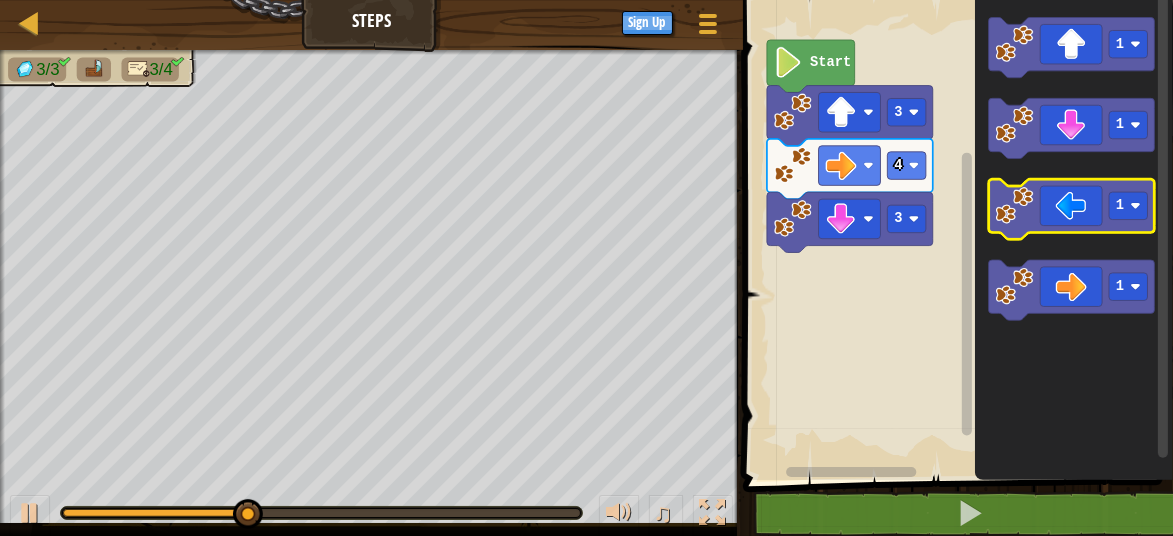 click 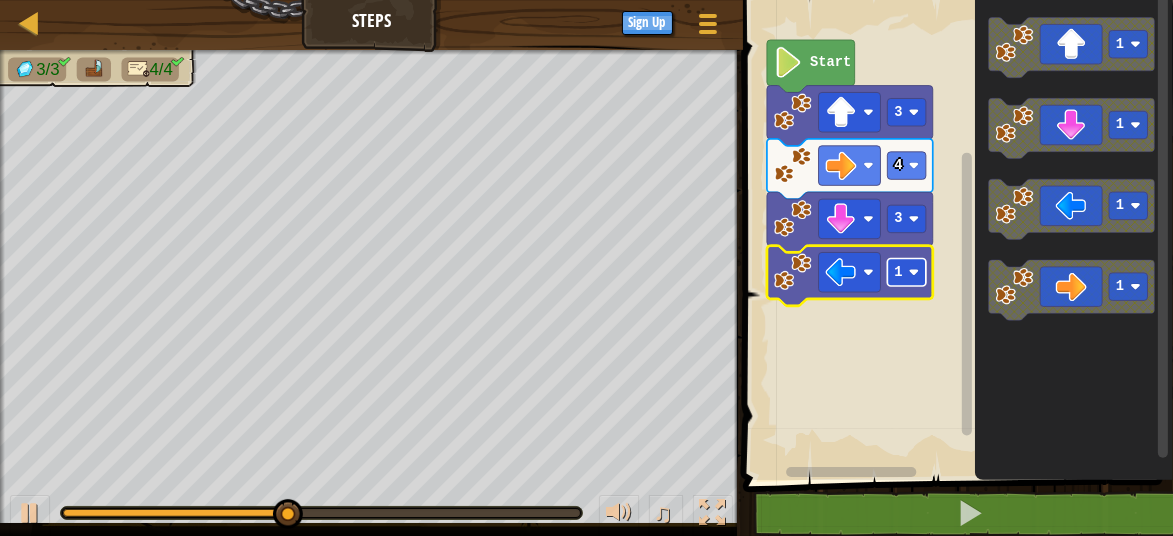 click 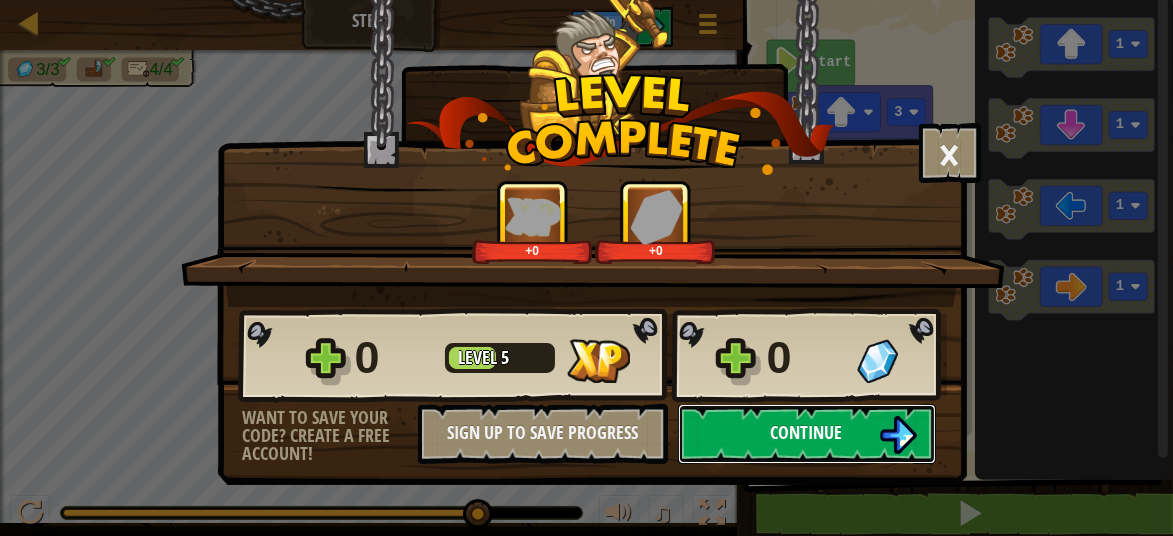 click on "Continue" at bounding box center [807, 434] 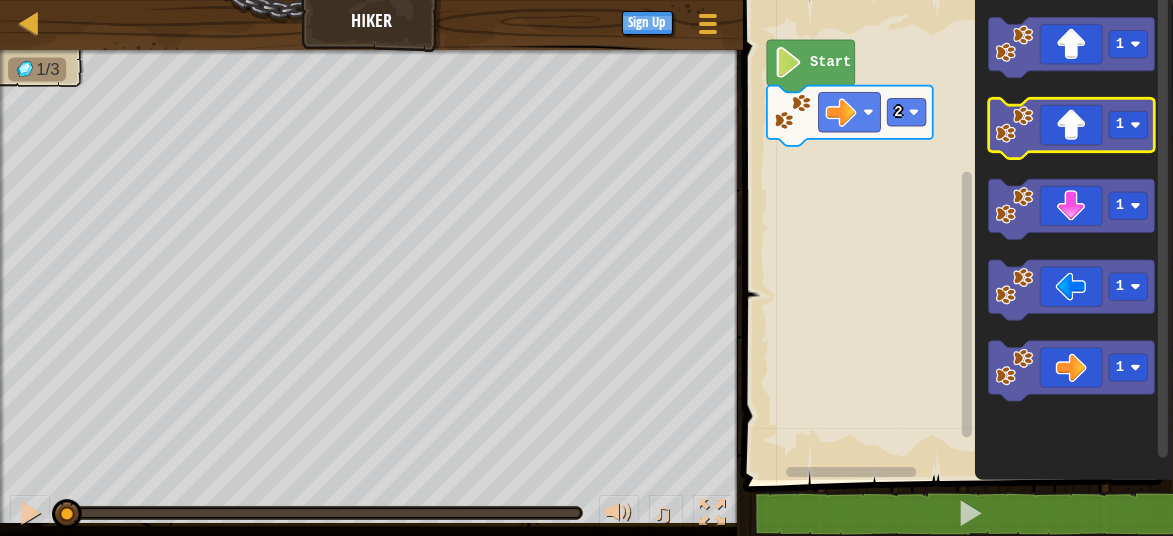 click 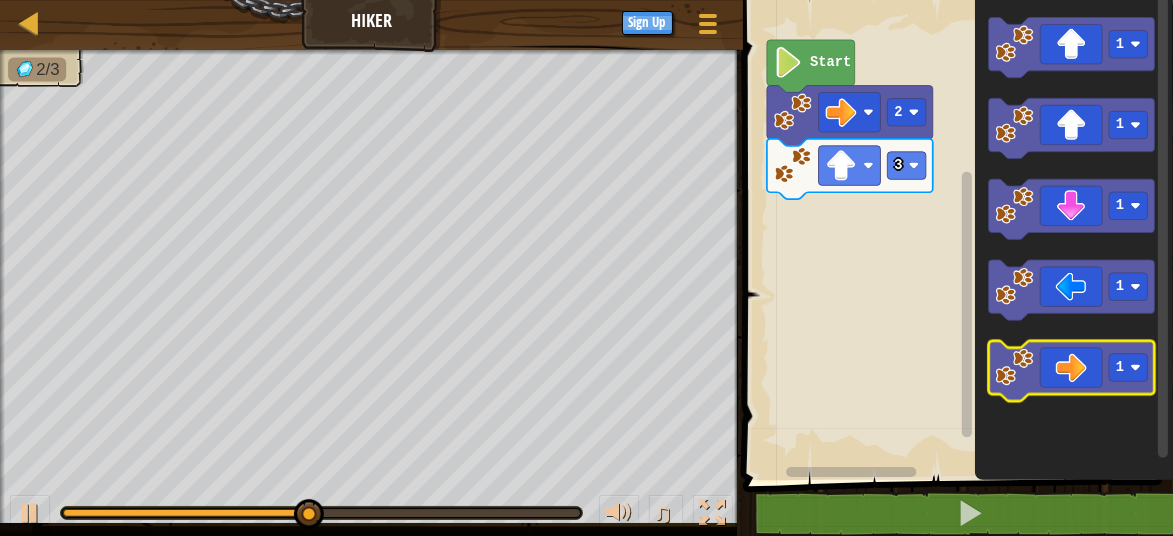 click 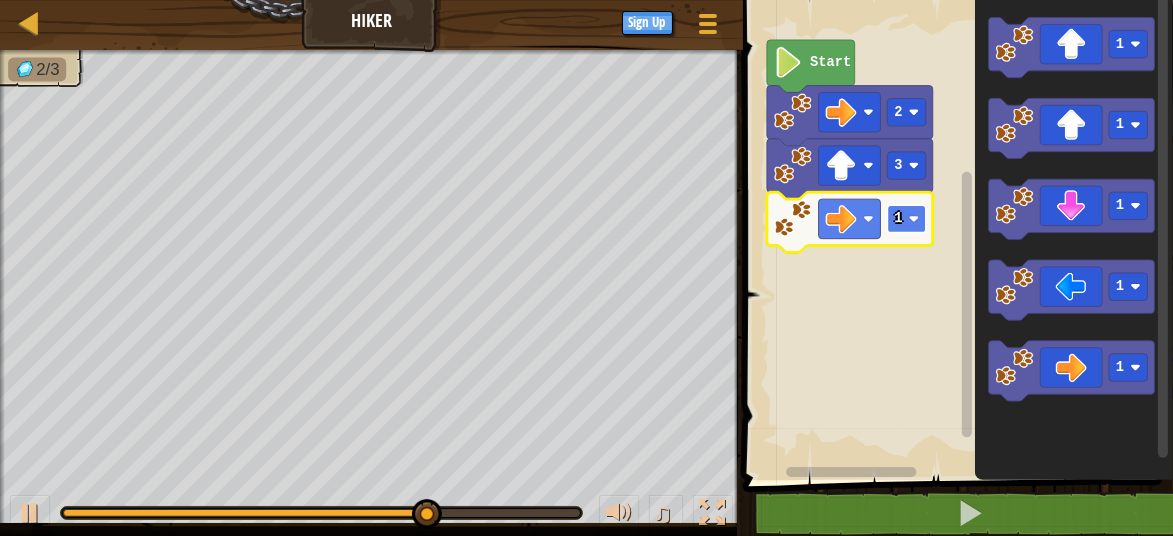 click 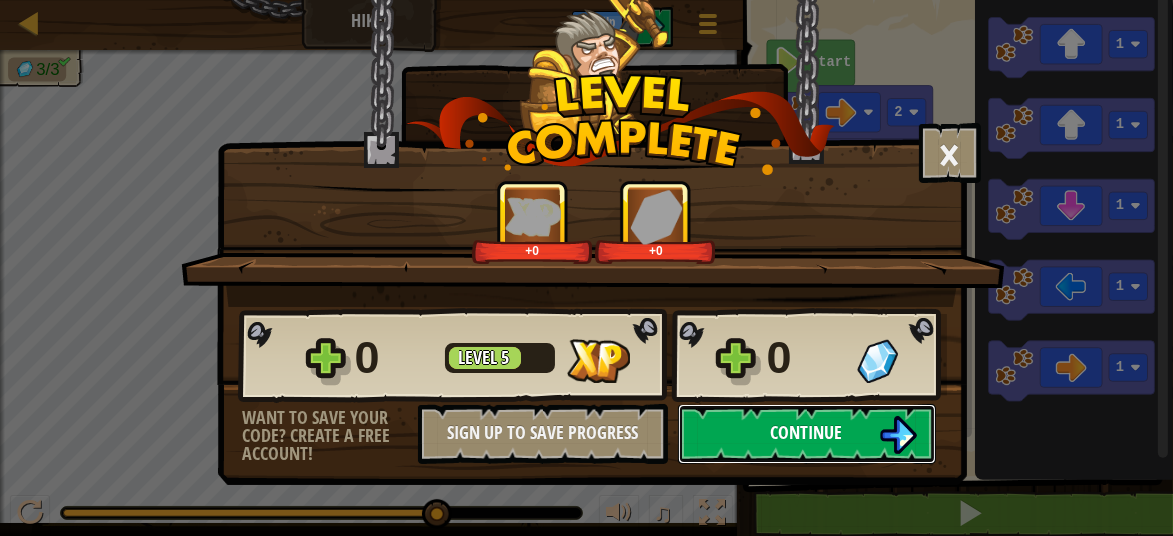 click on "Continue" at bounding box center [807, 434] 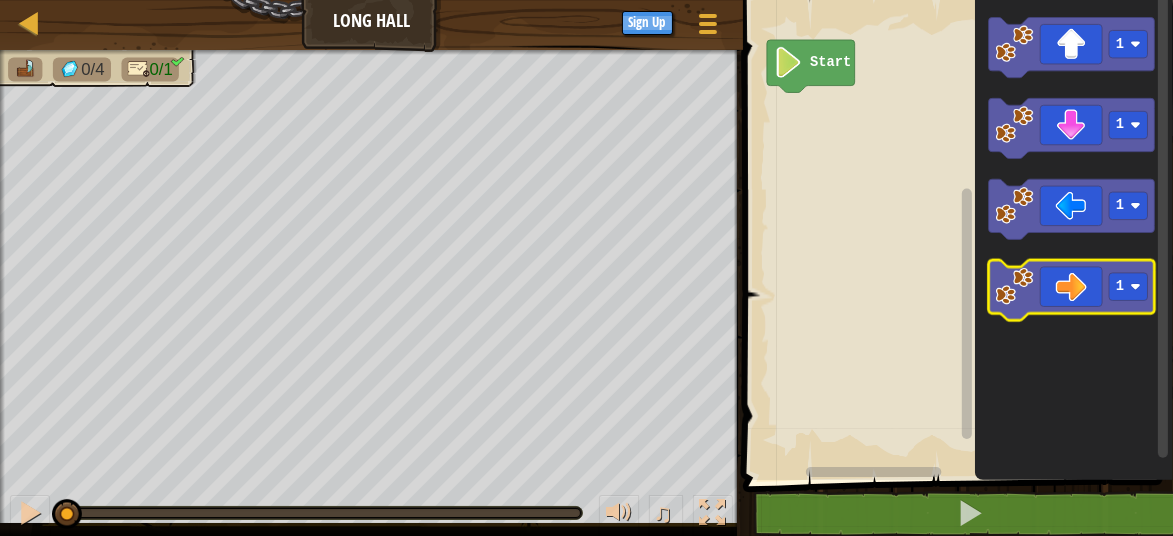 click 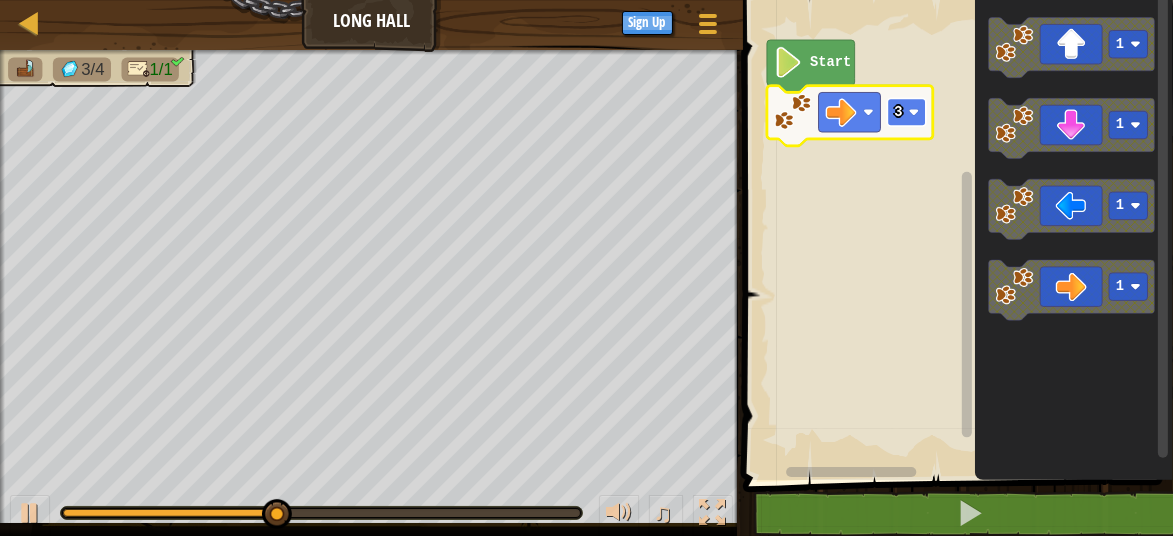 click 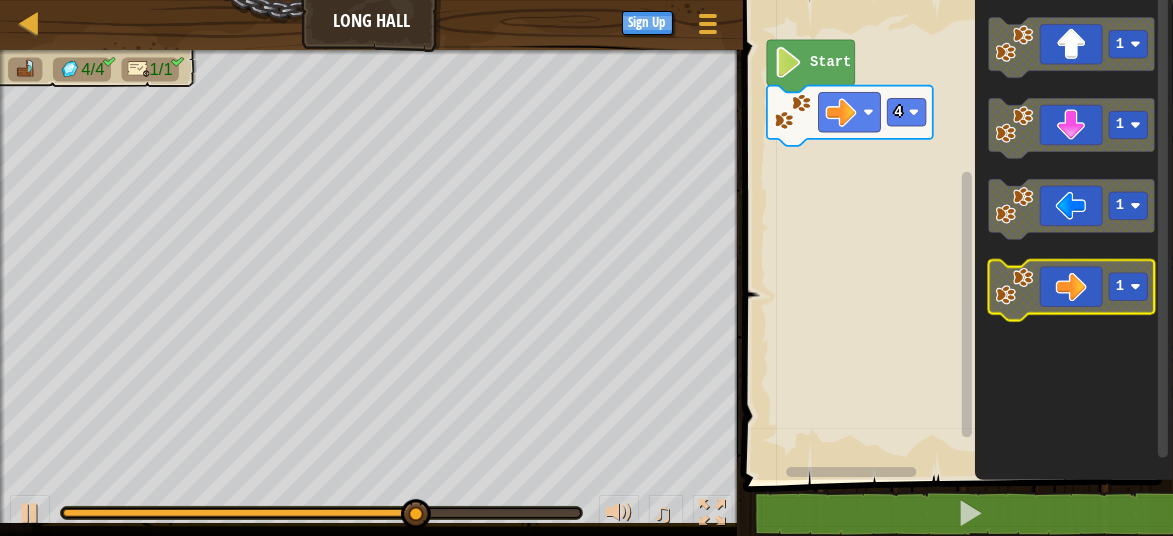 click 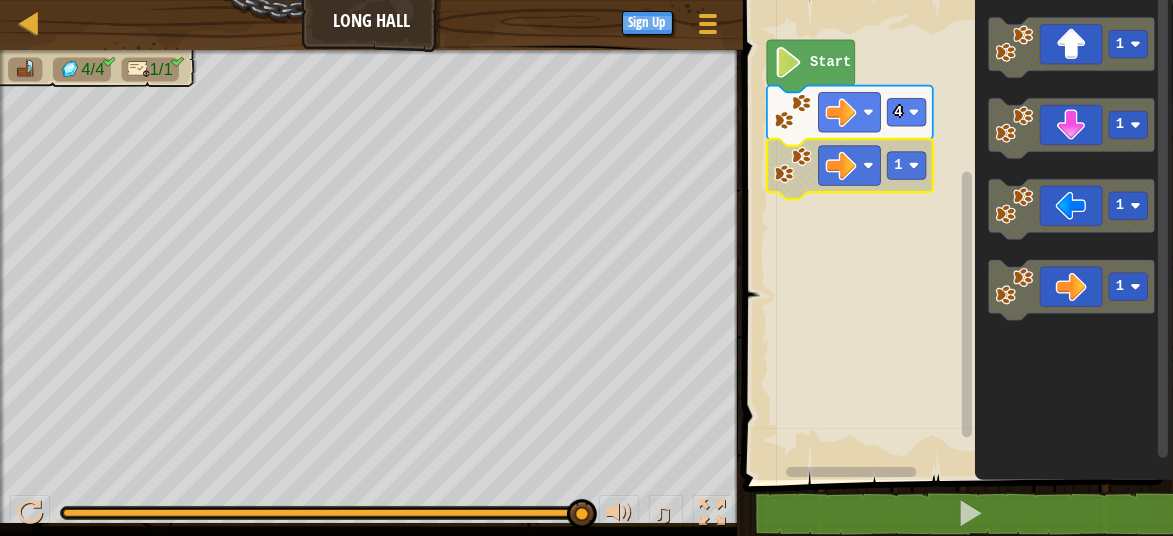 click 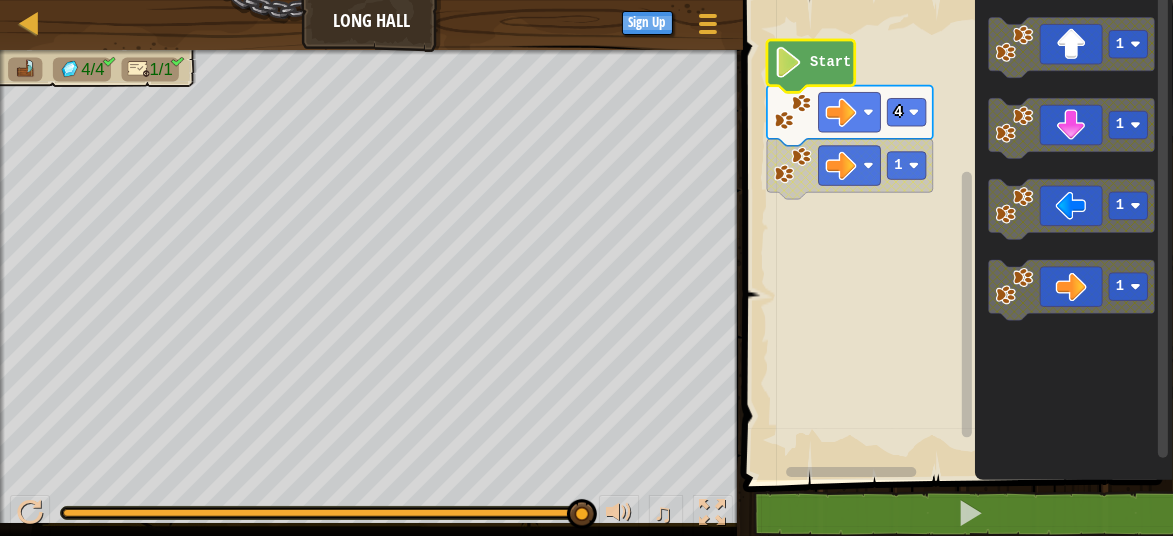 click 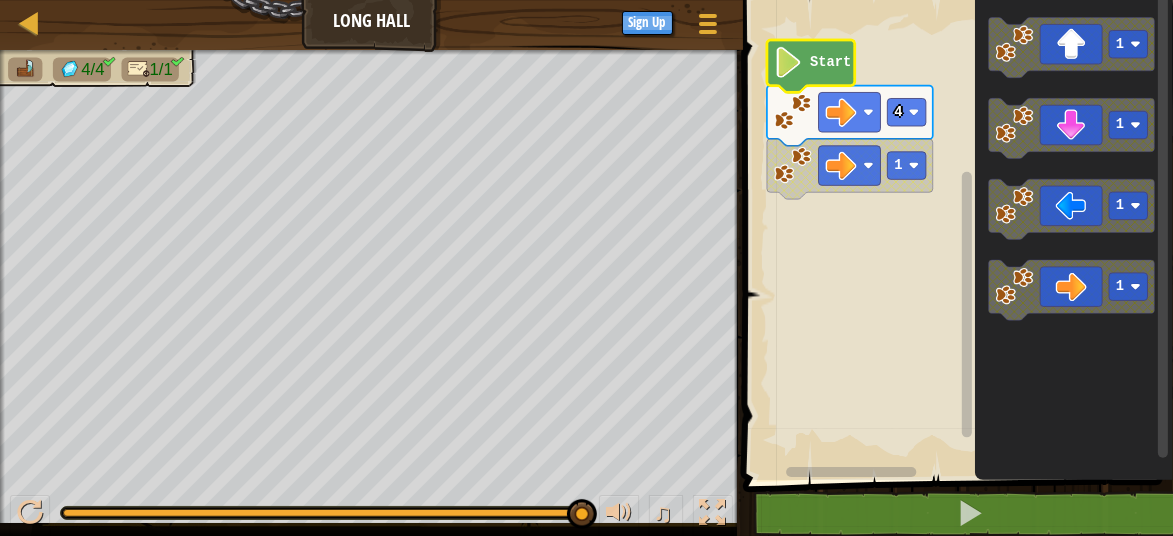 click 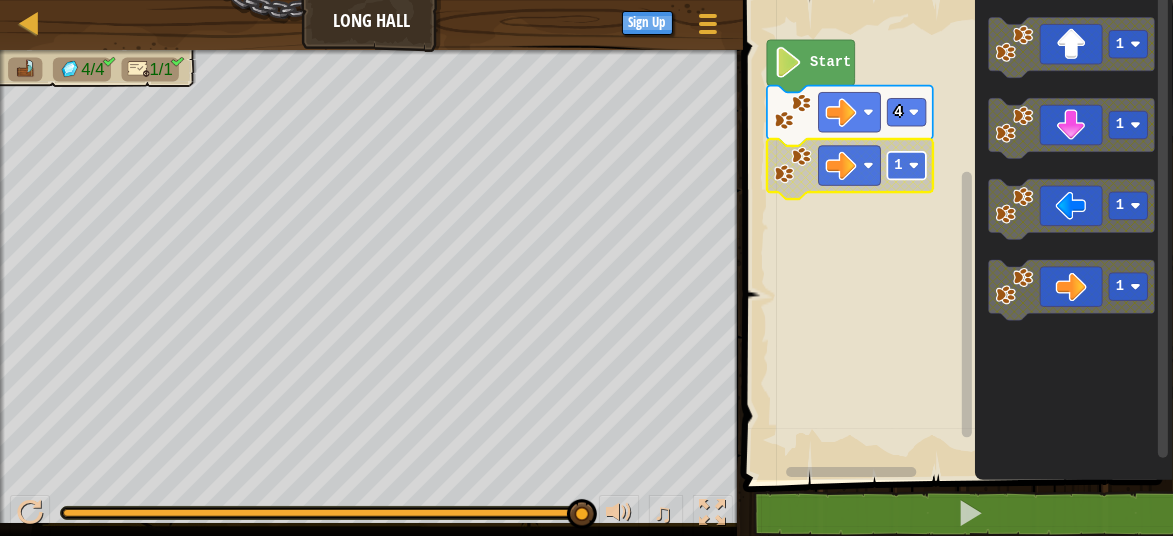 click 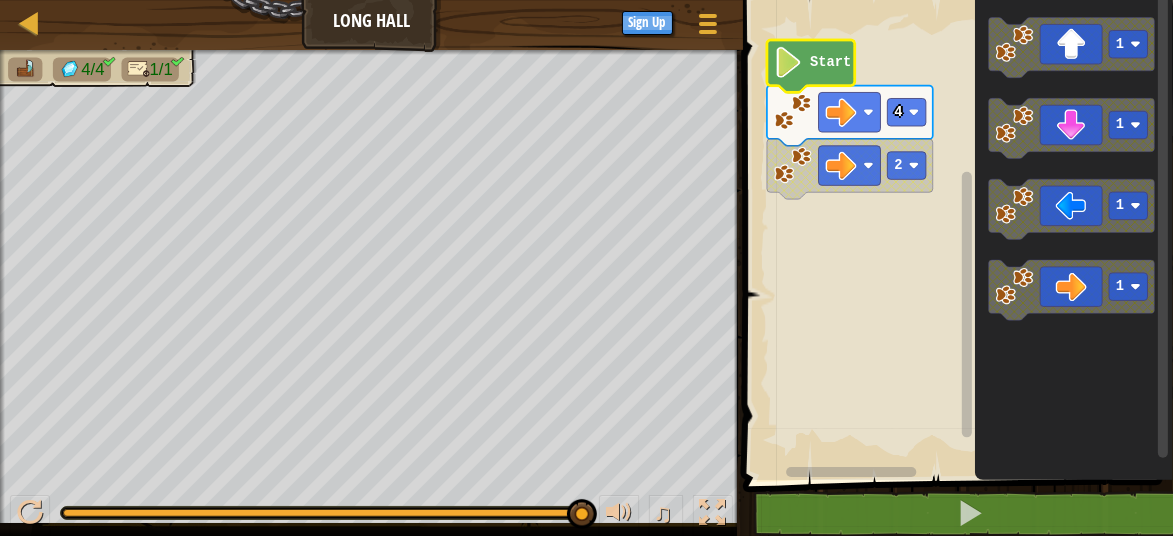 click on "Start" 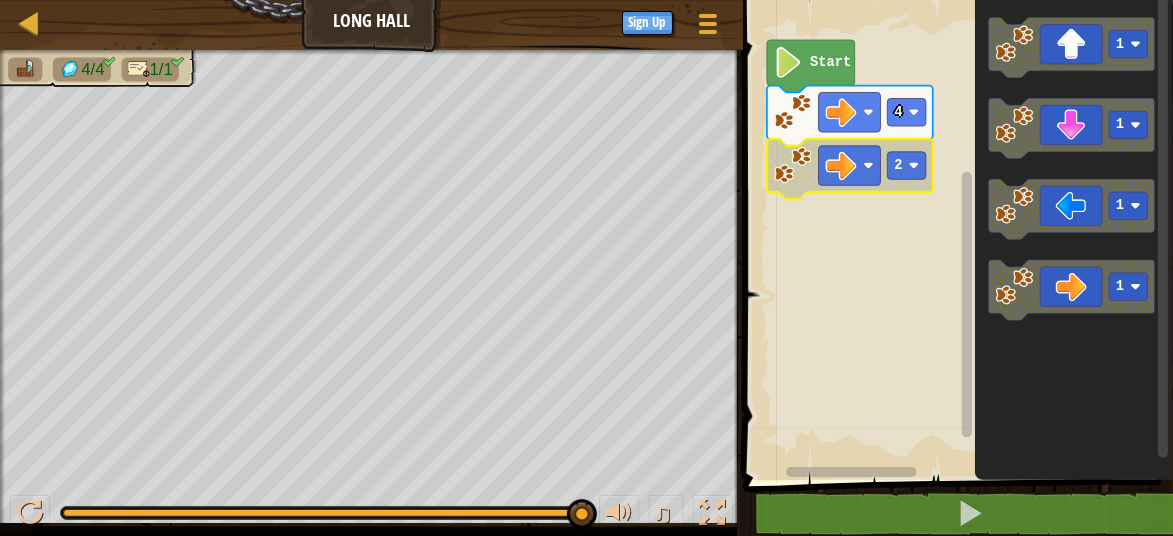 click 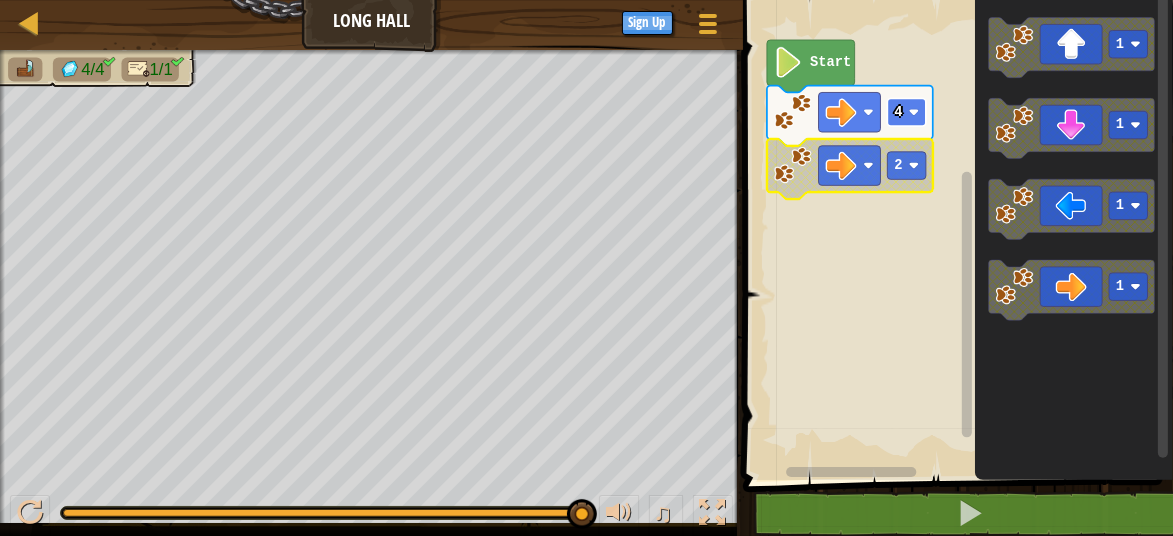 click 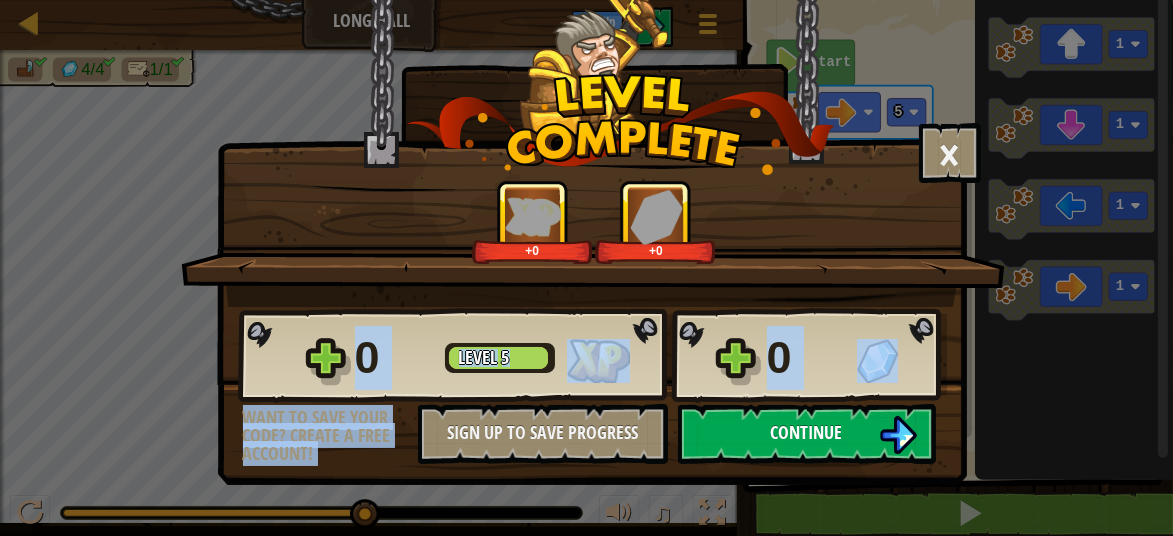 drag, startPoint x: 754, startPoint y: 465, endPoint x: 762, endPoint y: 446, distance: 20.615528 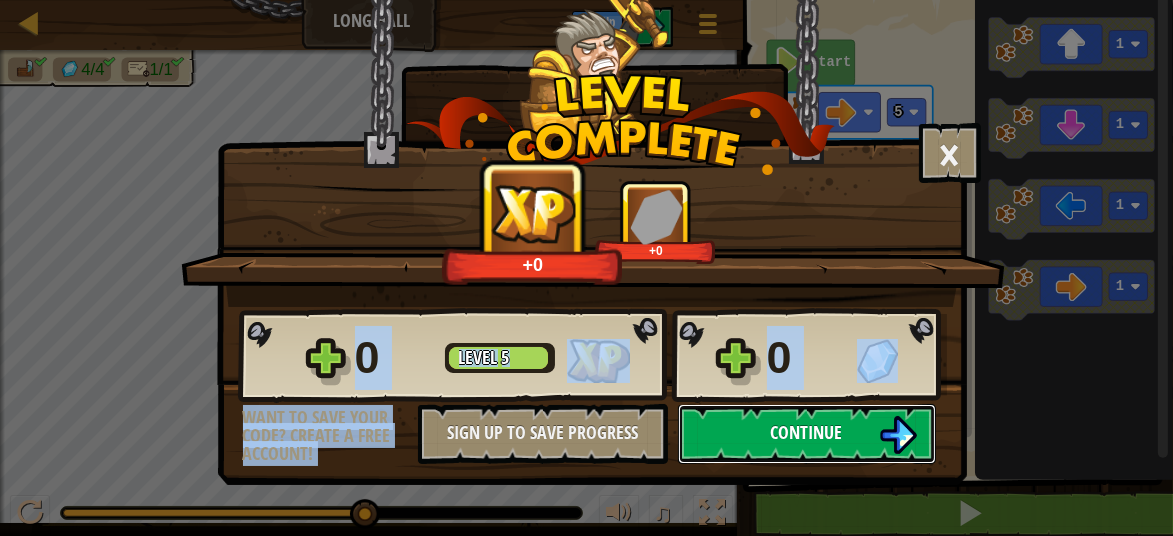 click on "Continue" at bounding box center [807, 434] 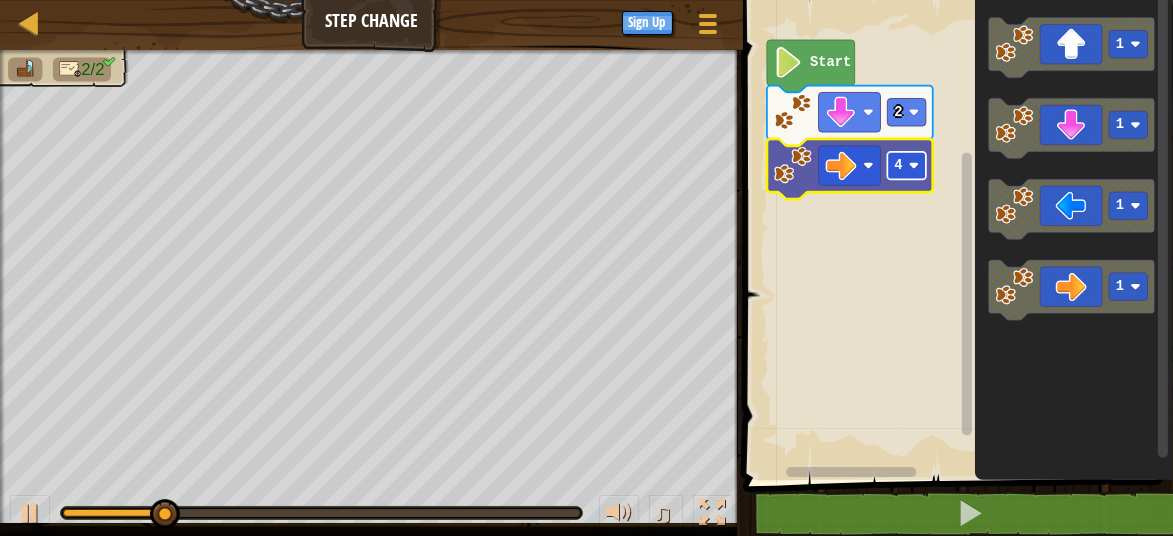 click 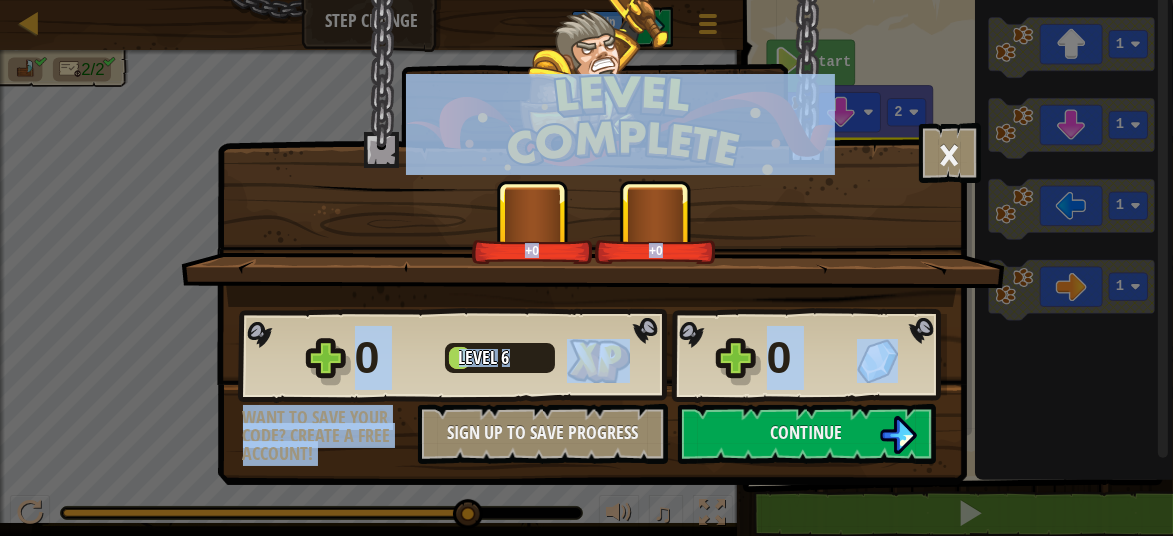 click on "0 Level 6 0" at bounding box center (592, 356) 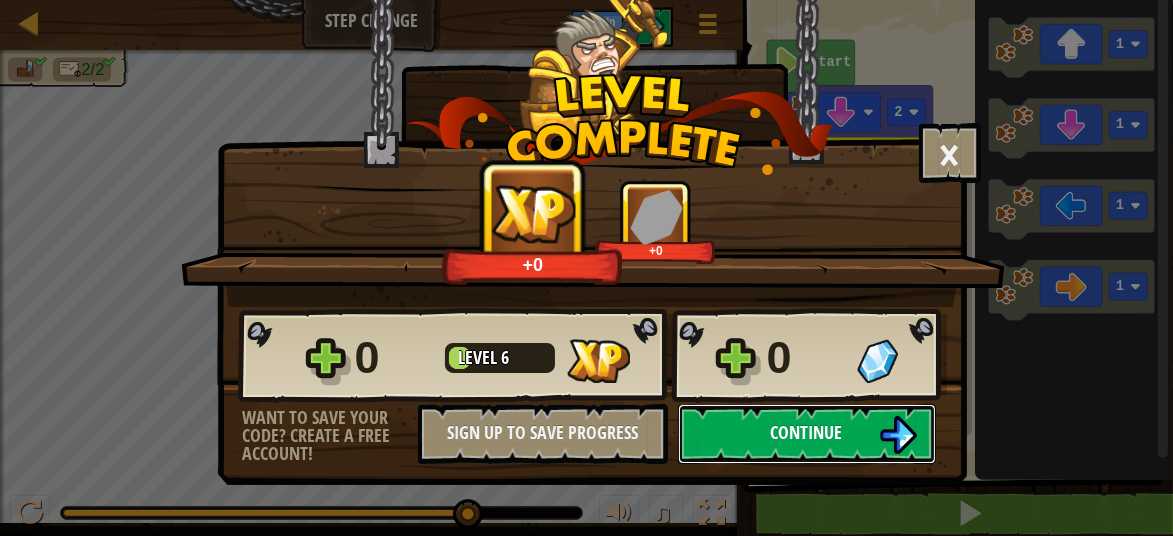 click on "Continue" at bounding box center (807, 434) 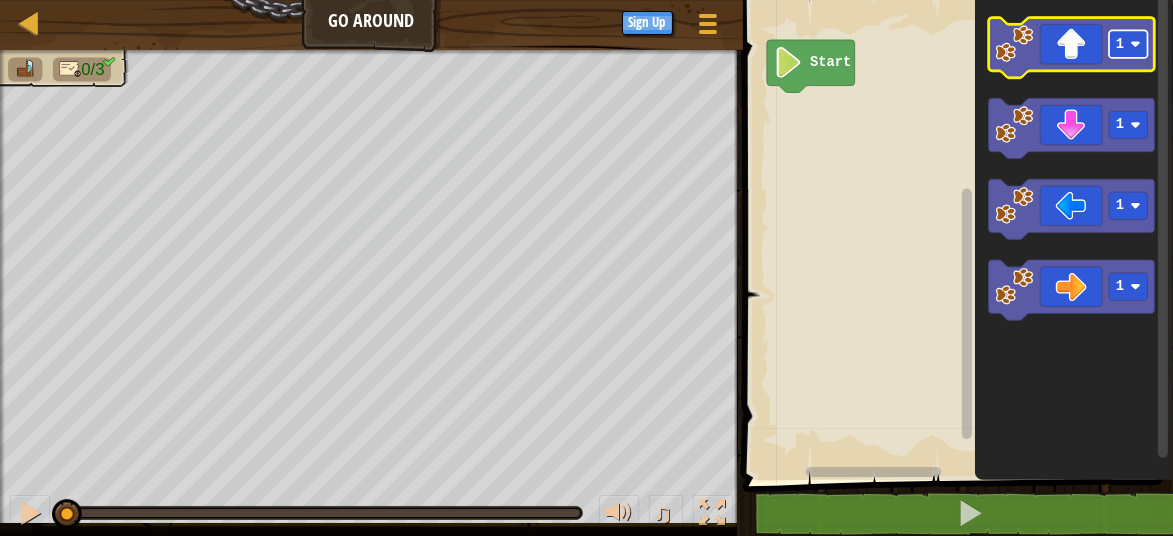 click 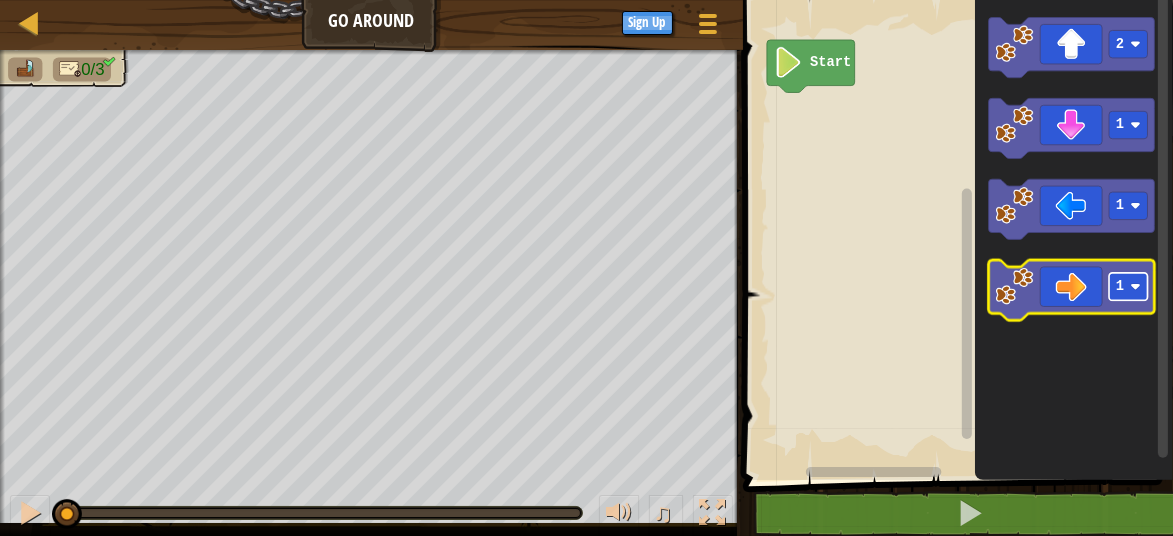 click on "1" 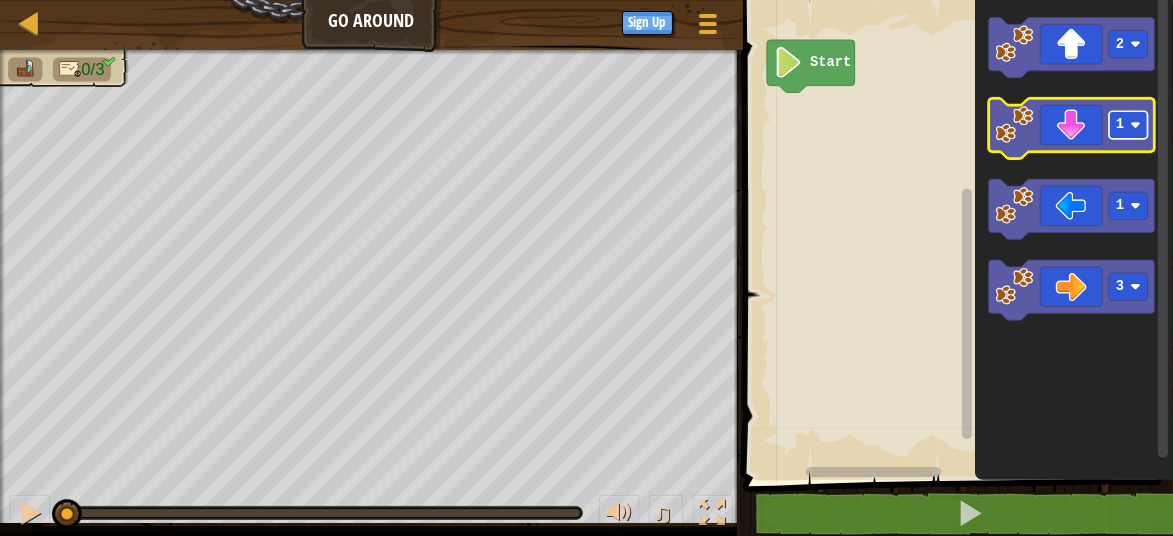 click 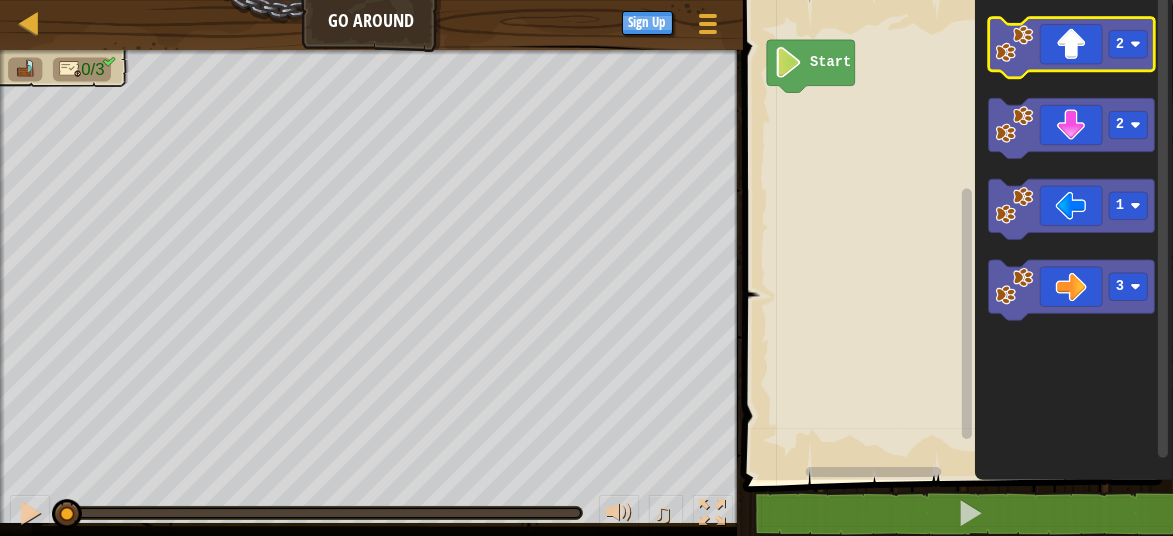 click 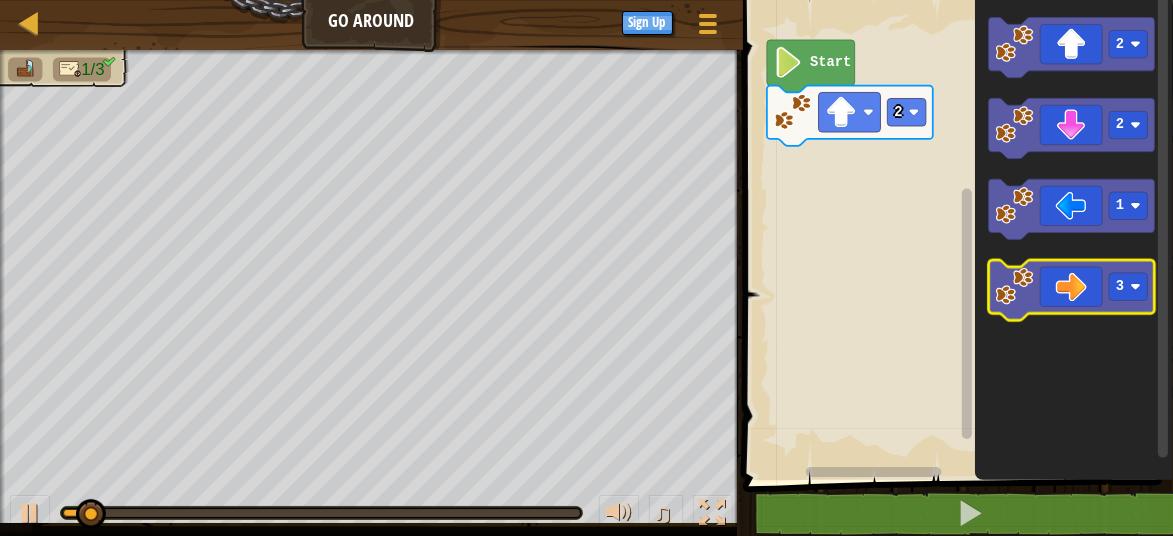 click 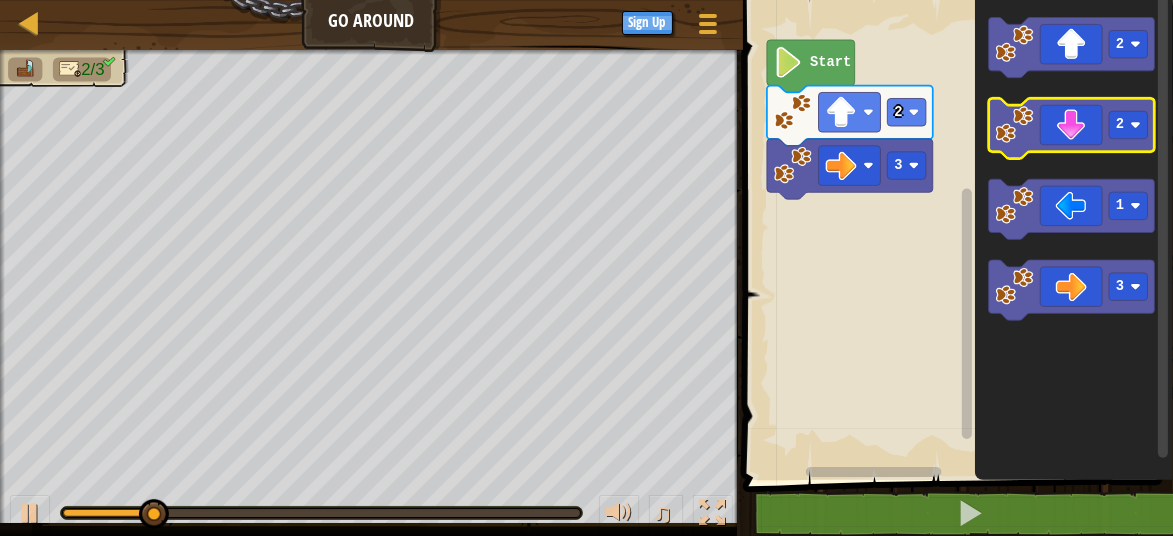 click 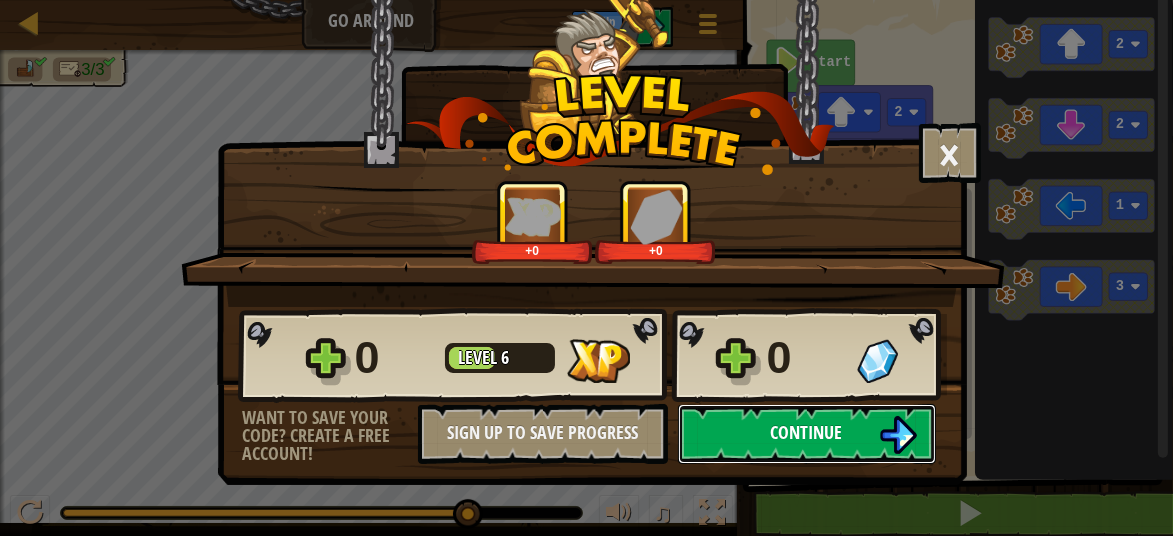 click on "Continue" at bounding box center [807, 434] 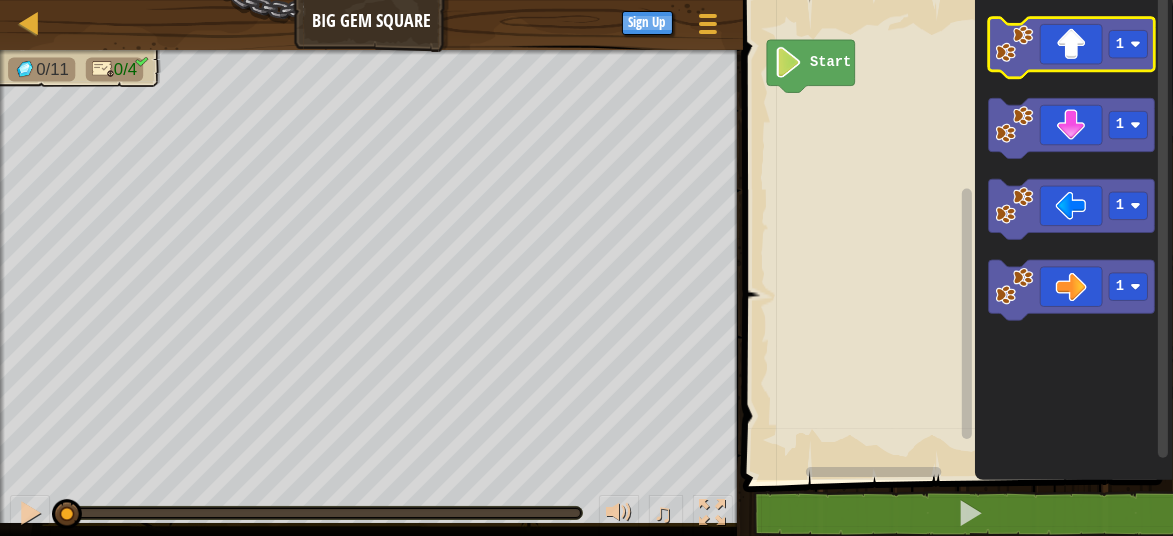 click 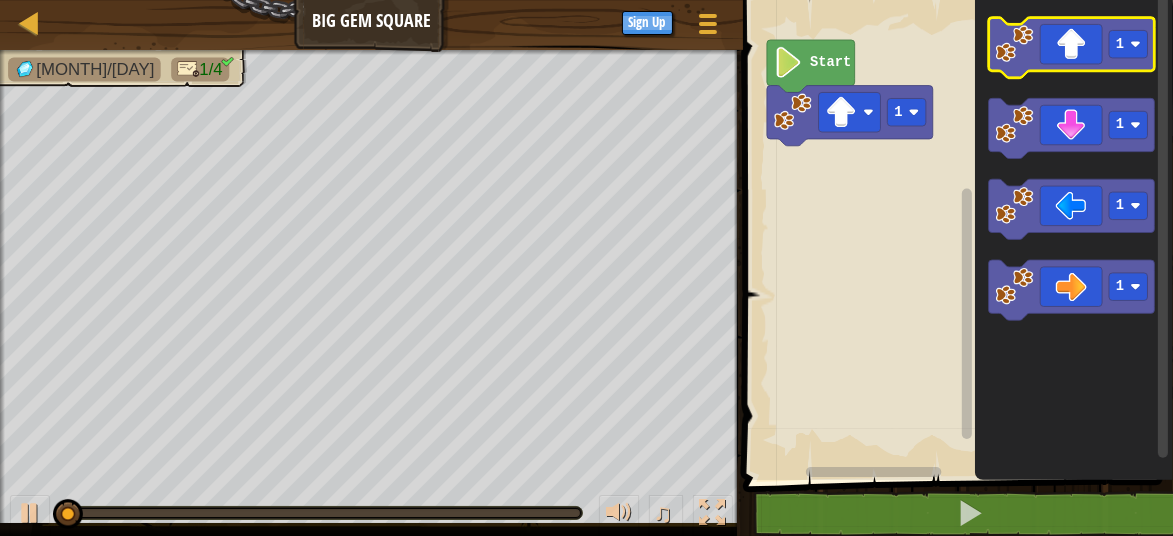 click 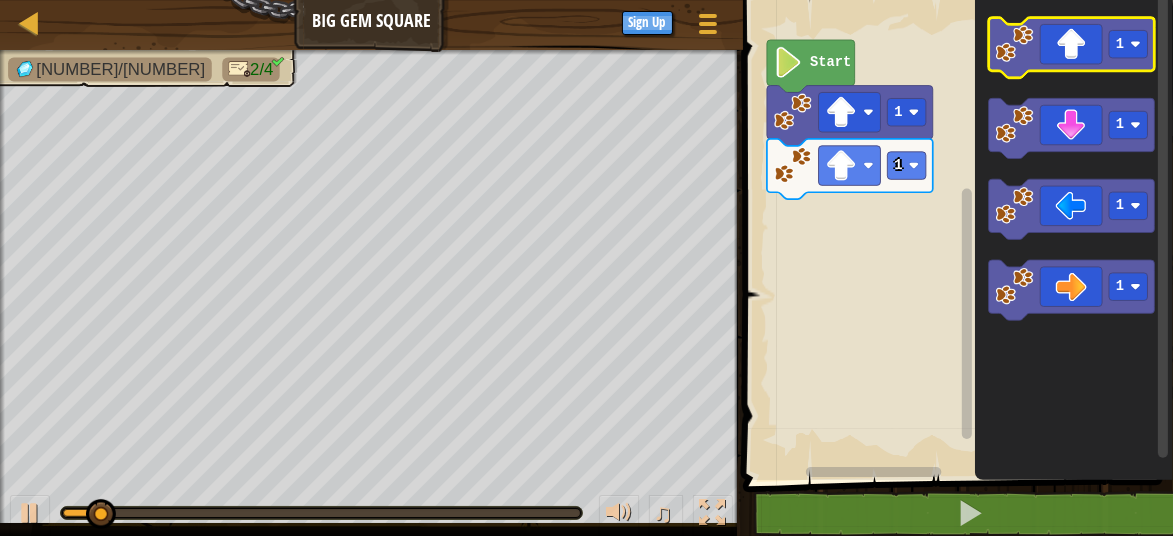 click 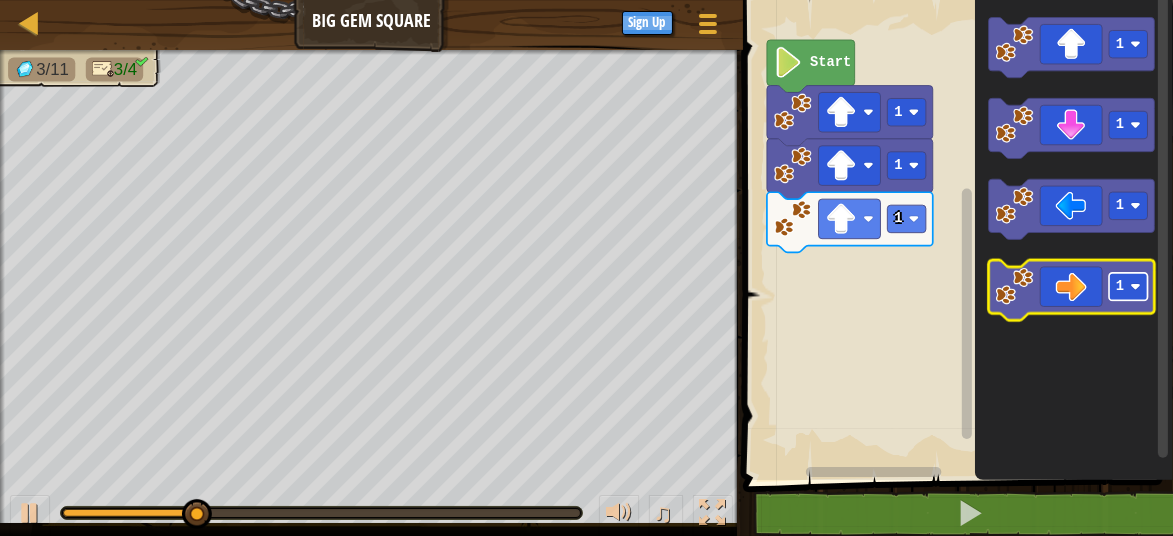 click on "1" 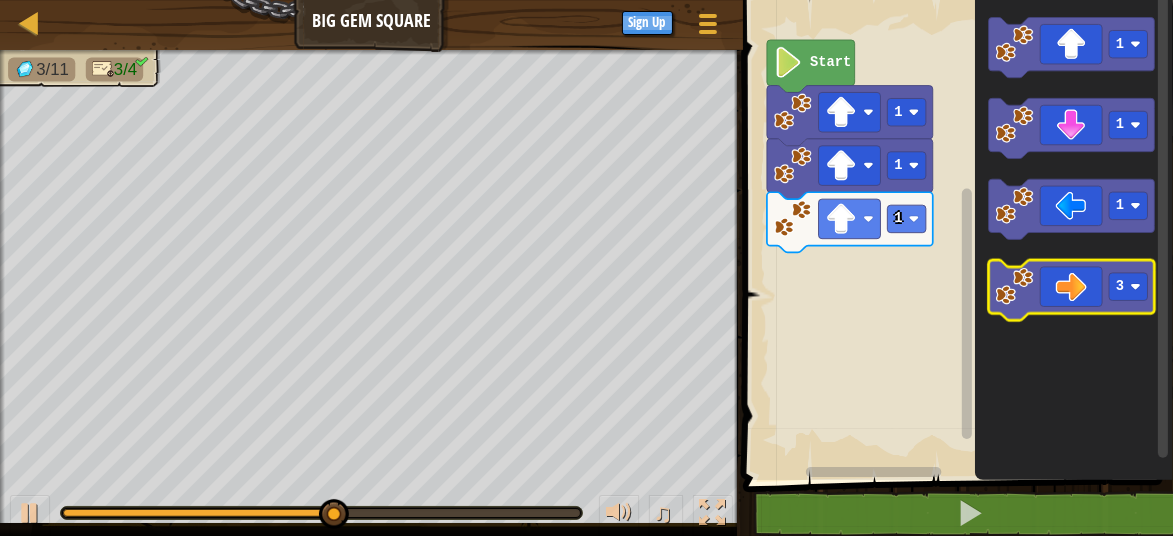 click 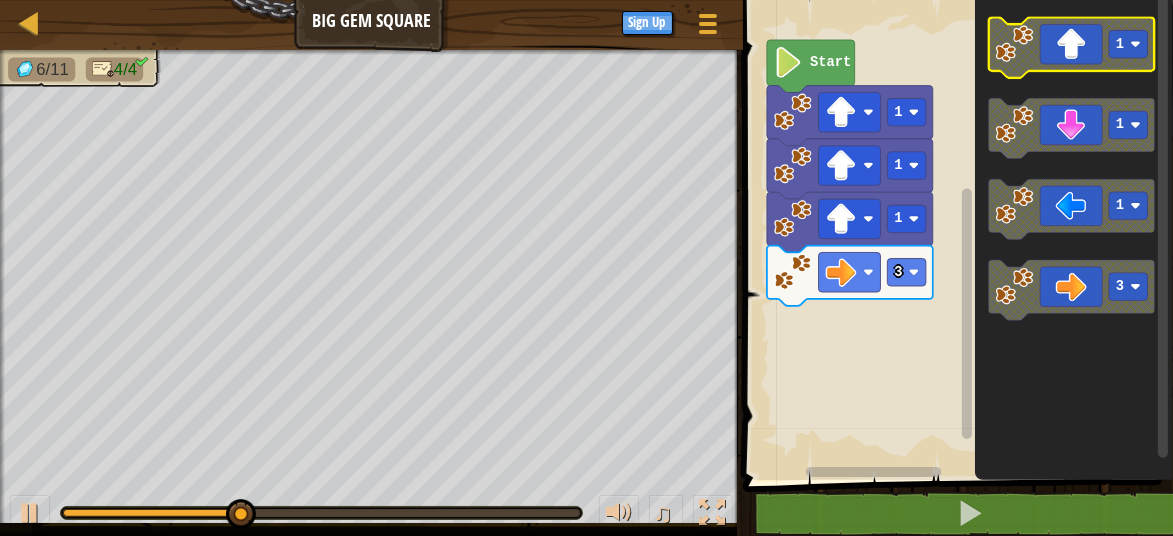 click on "1" 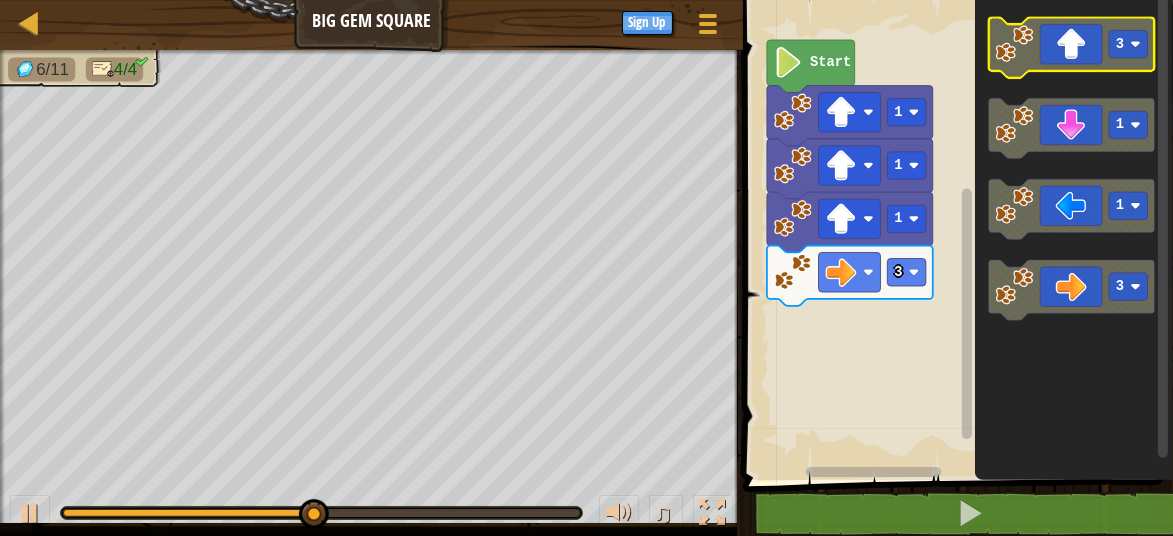 click 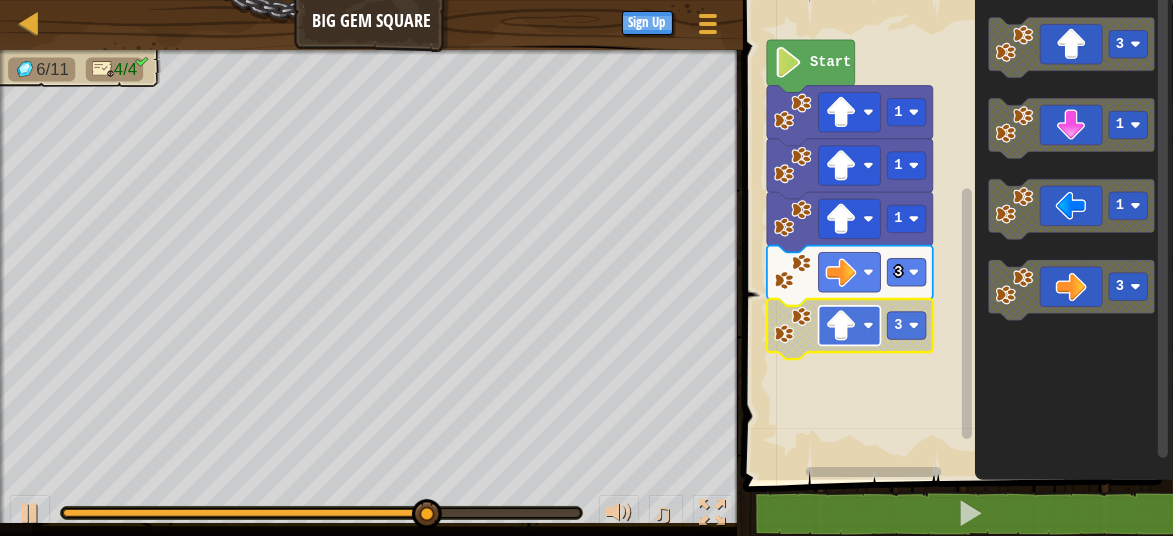 click 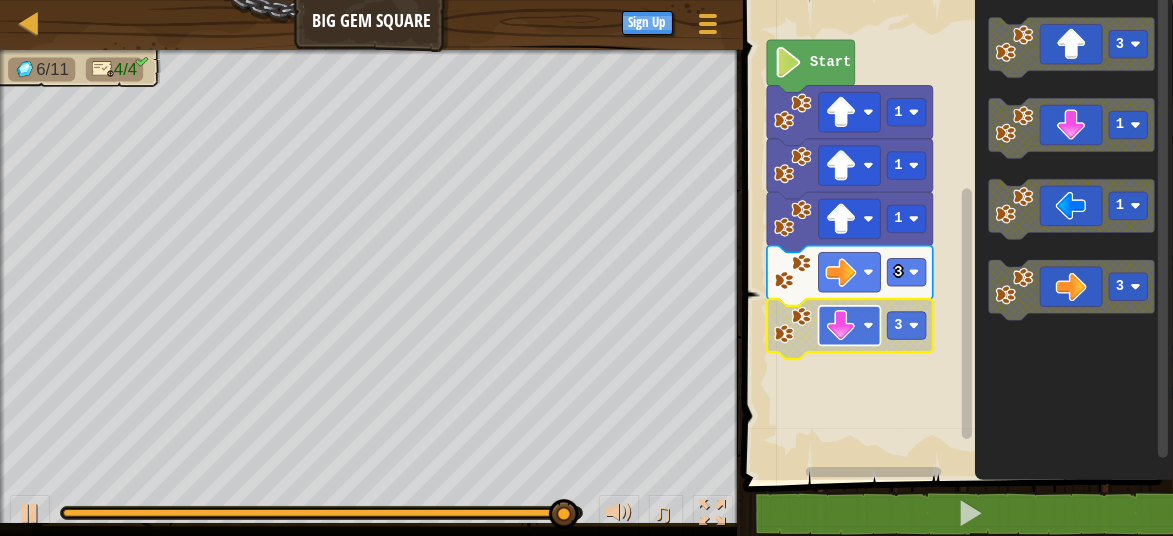 click 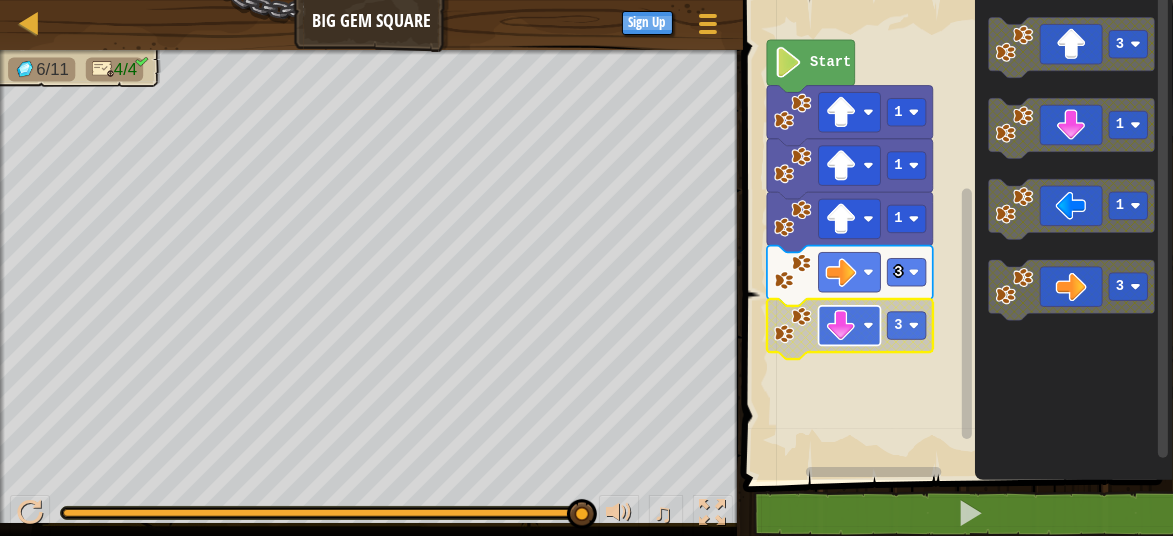 click 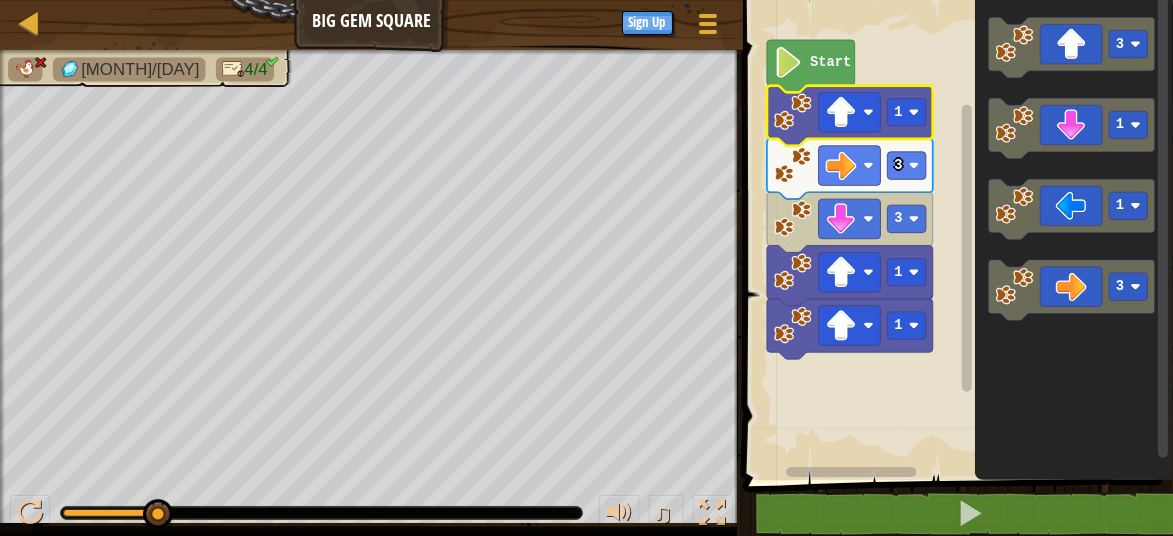 click on "Game Menu Sign Up" at bounding box center [672, 27] 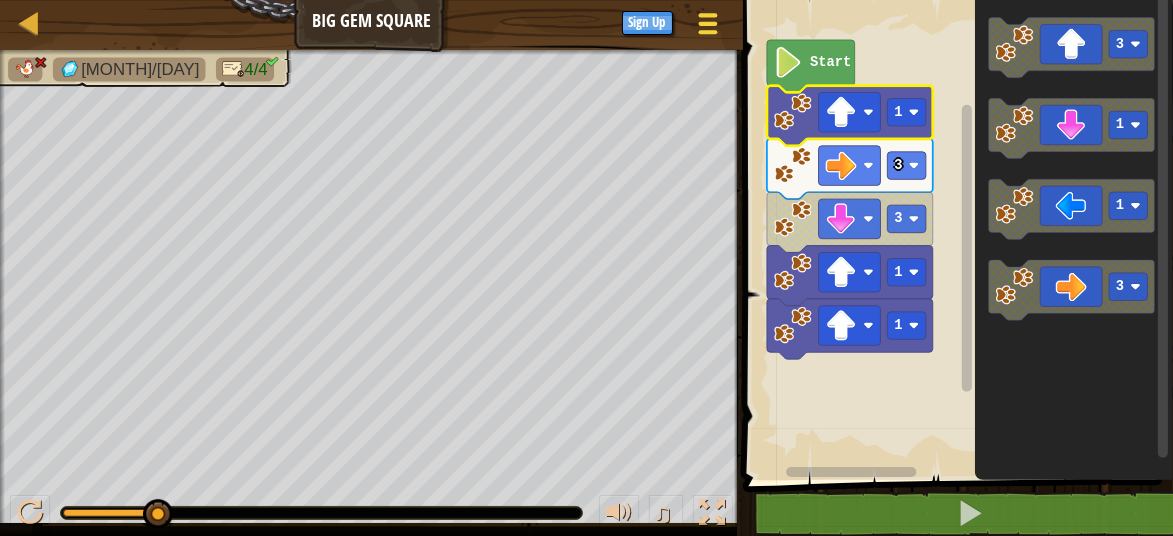 click at bounding box center [707, 23] 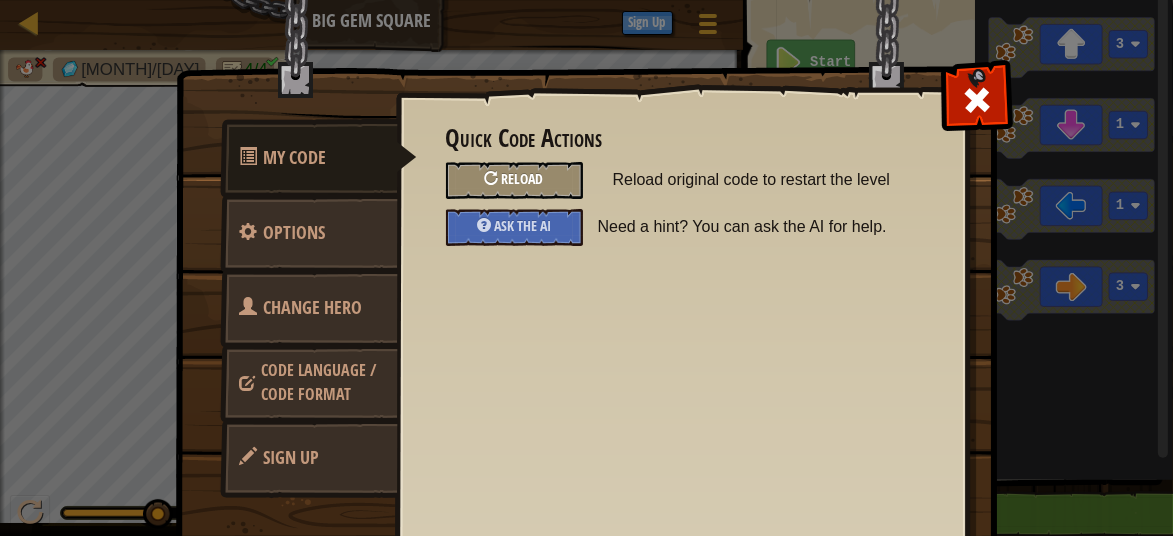 click on "Reload" at bounding box center (523, 178) 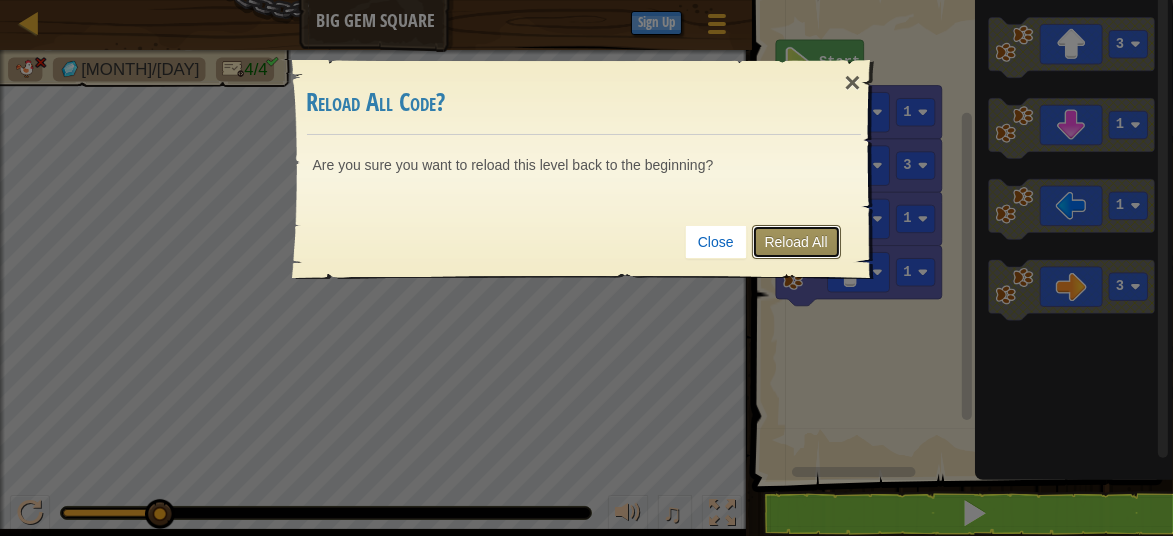 click on "Reload All" at bounding box center (796, 242) 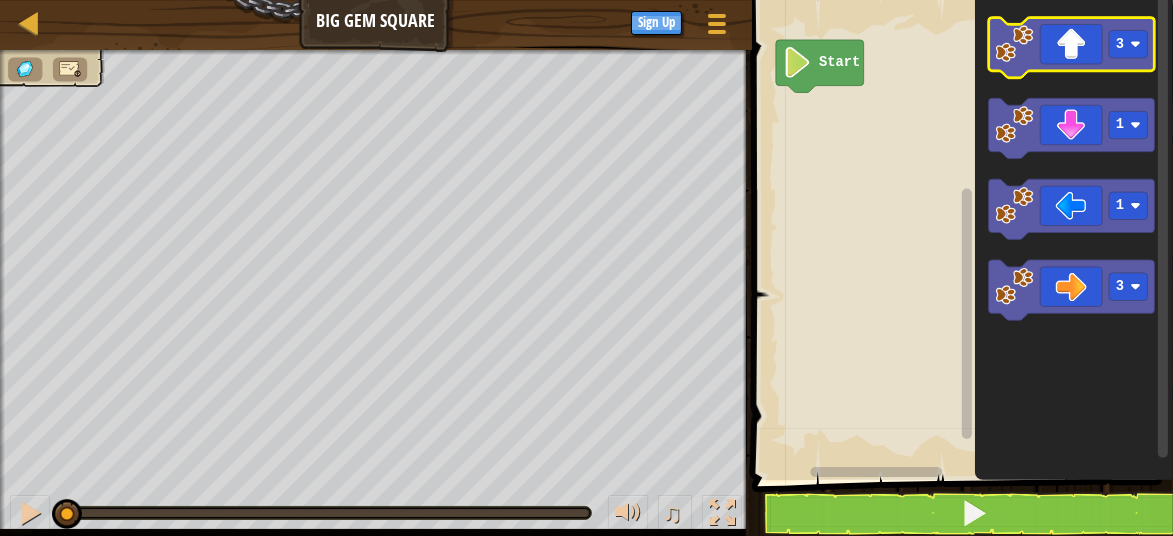 click 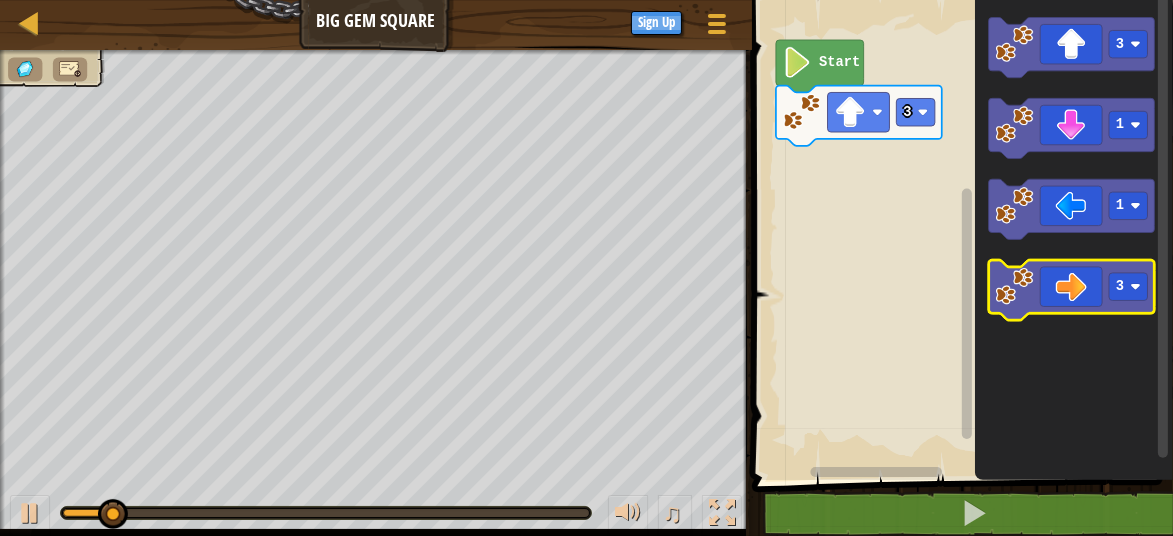 click 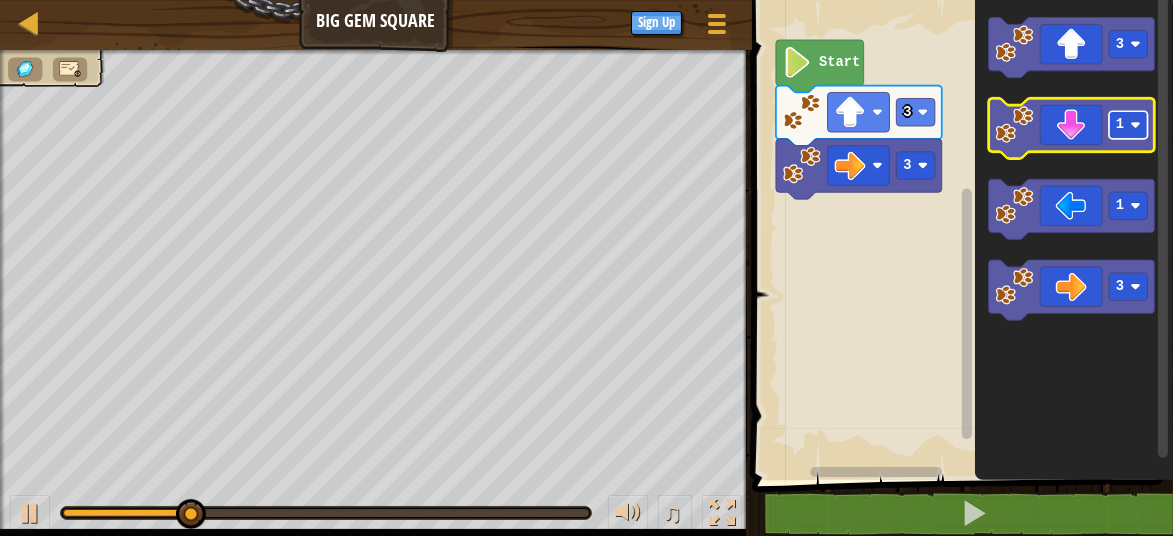 click 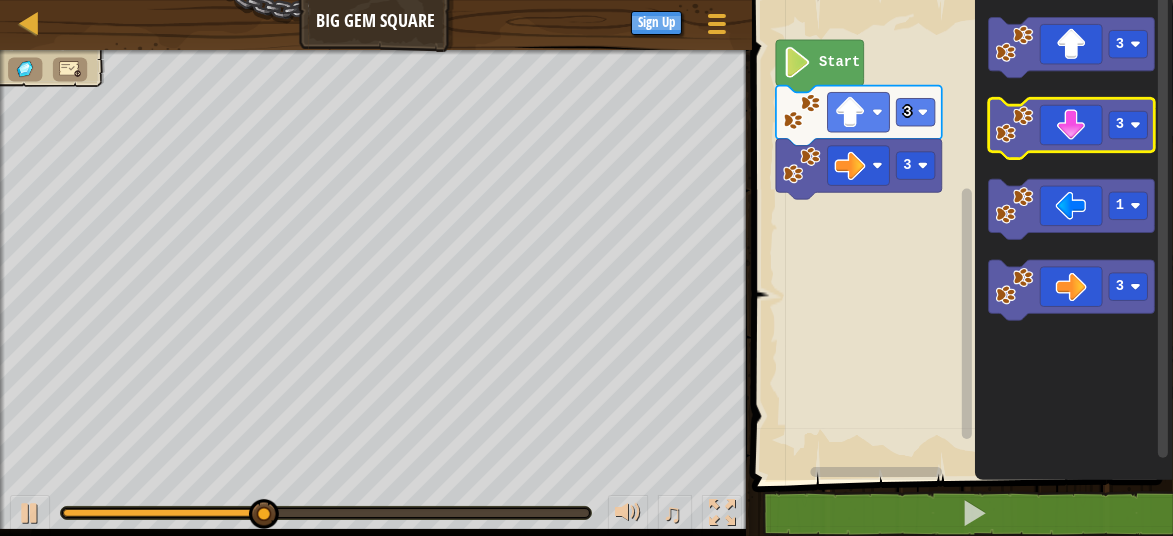 click 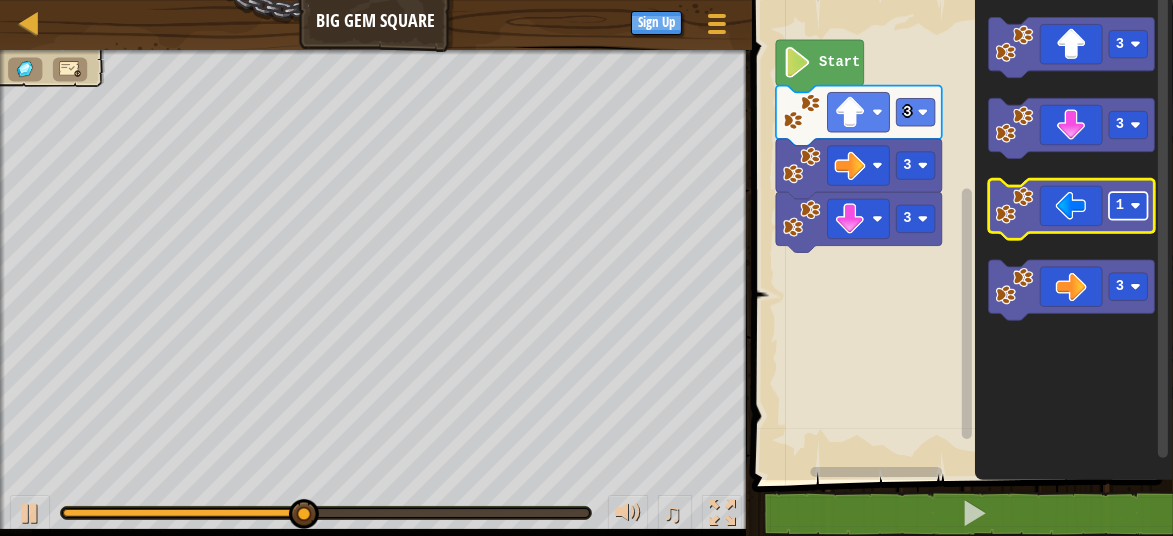 click 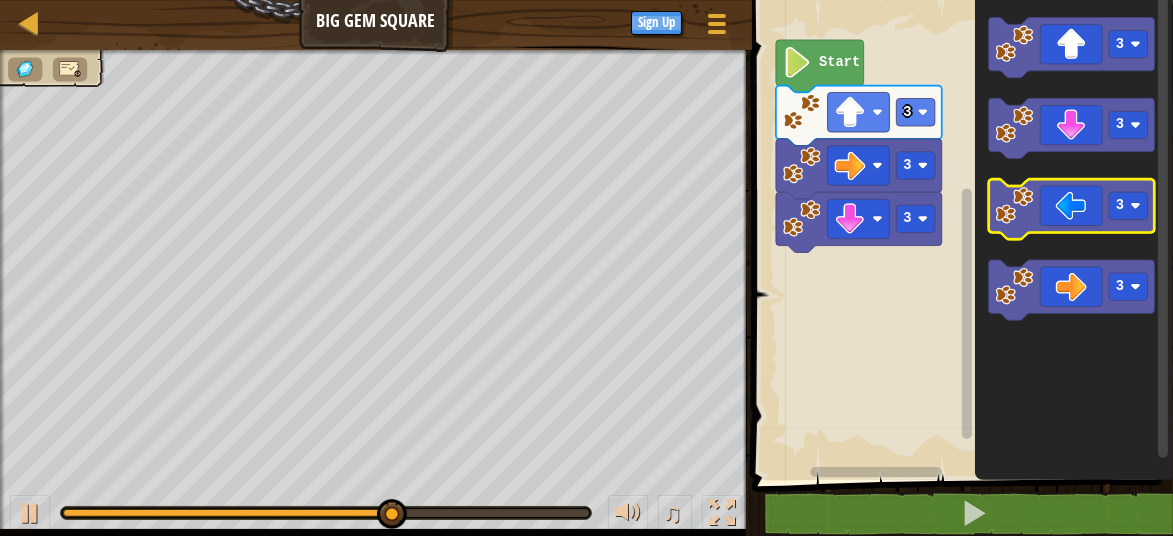 click 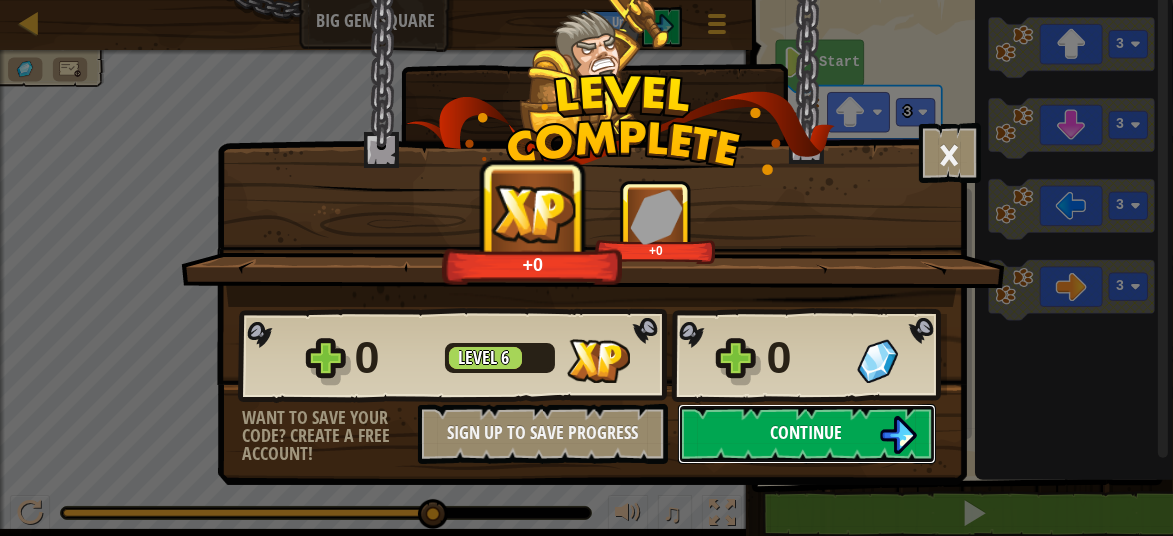 click on "Continue" at bounding box center (807, 434) 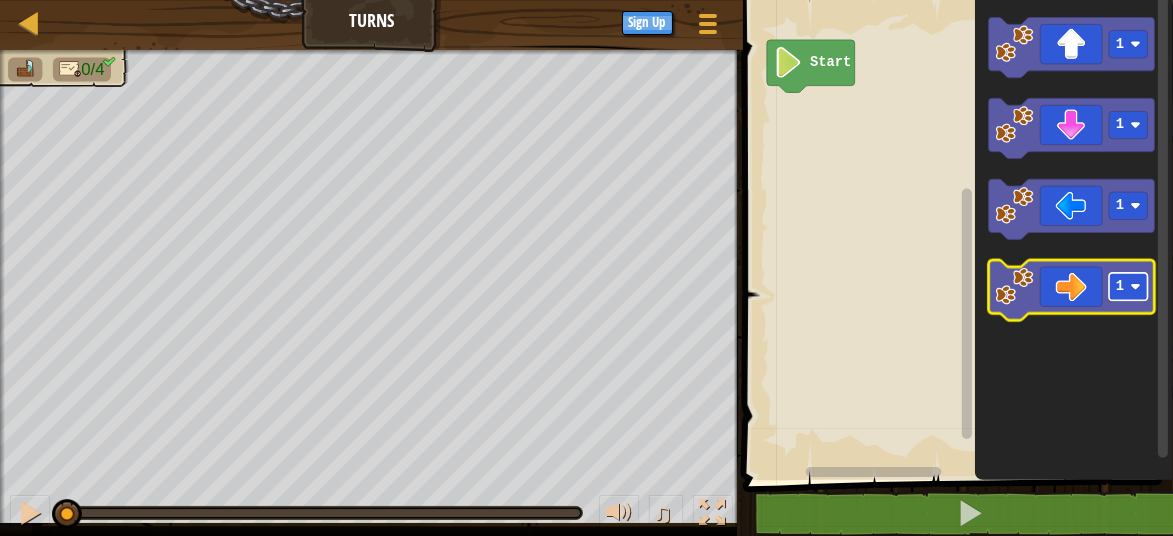 click 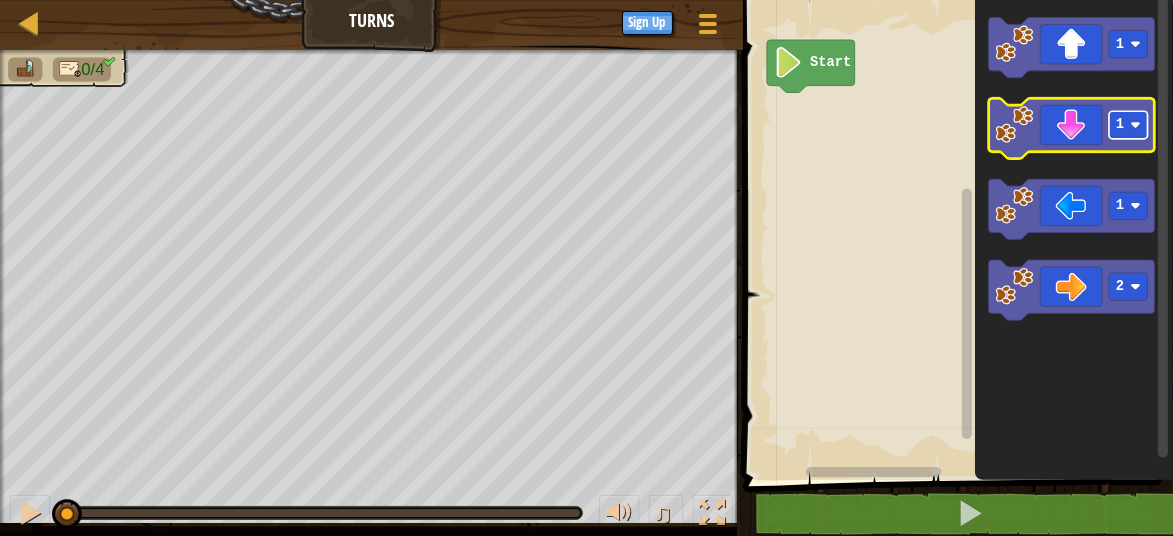 click on "1" 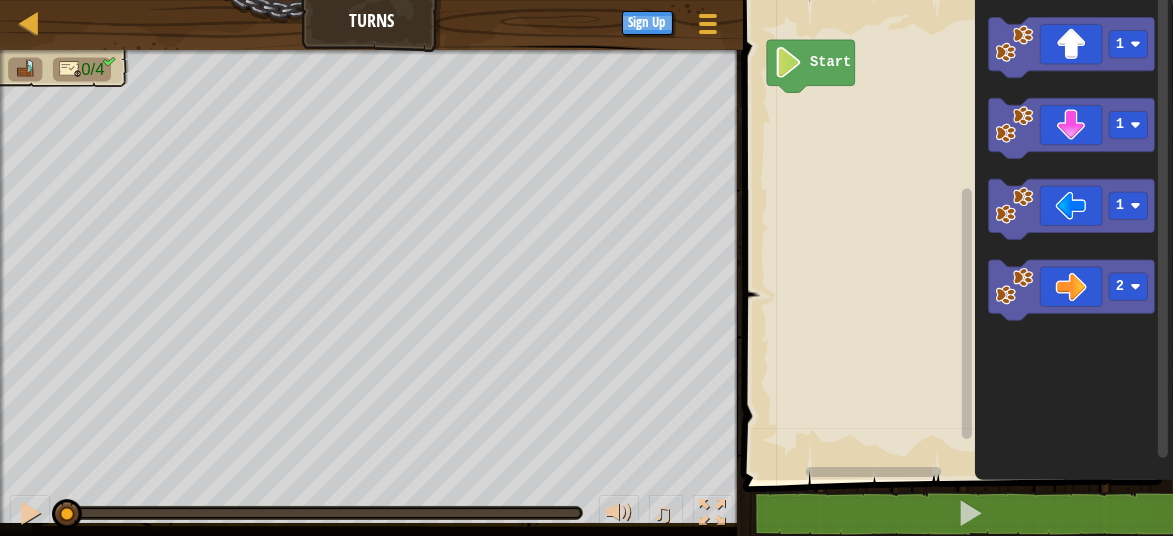 click 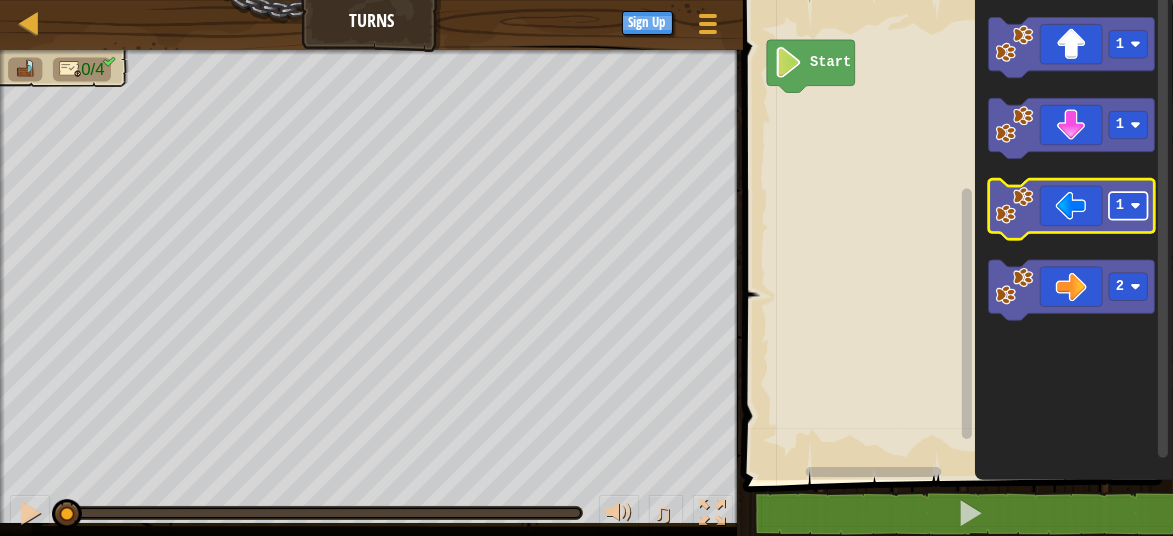 click on "1" 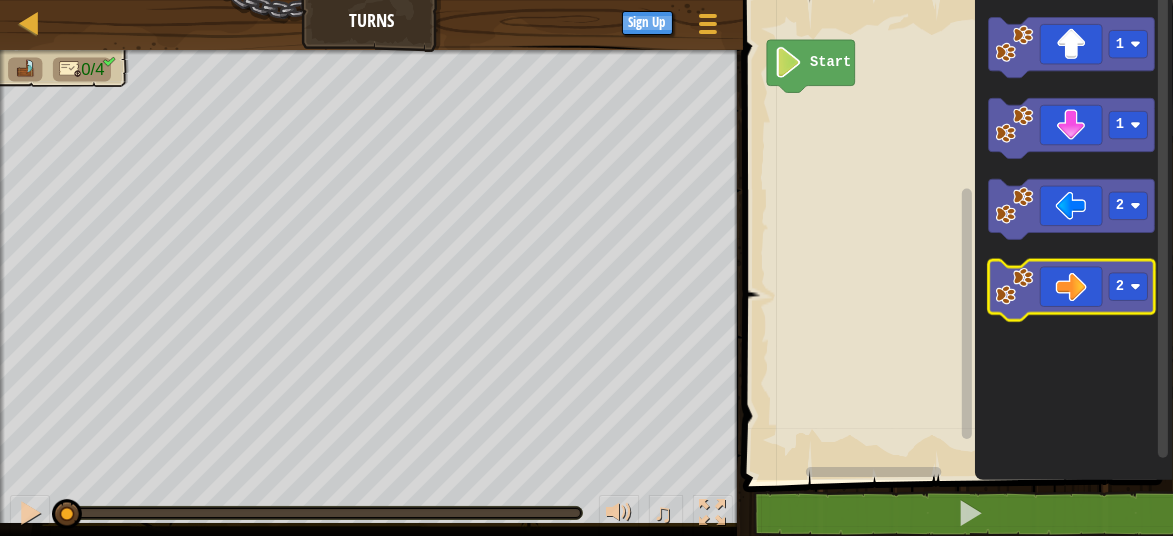 click on "2" 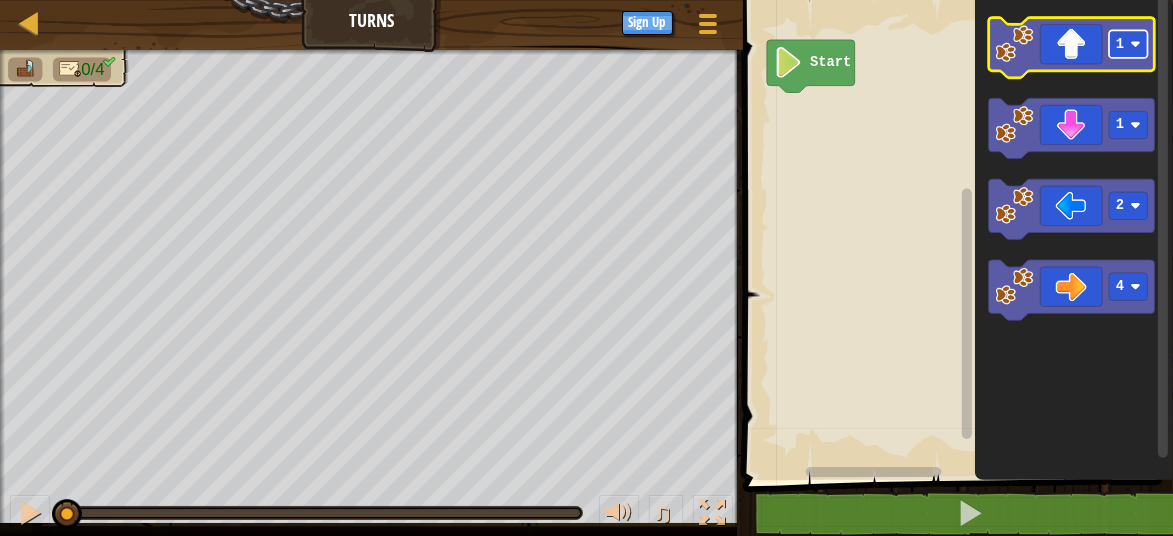 click 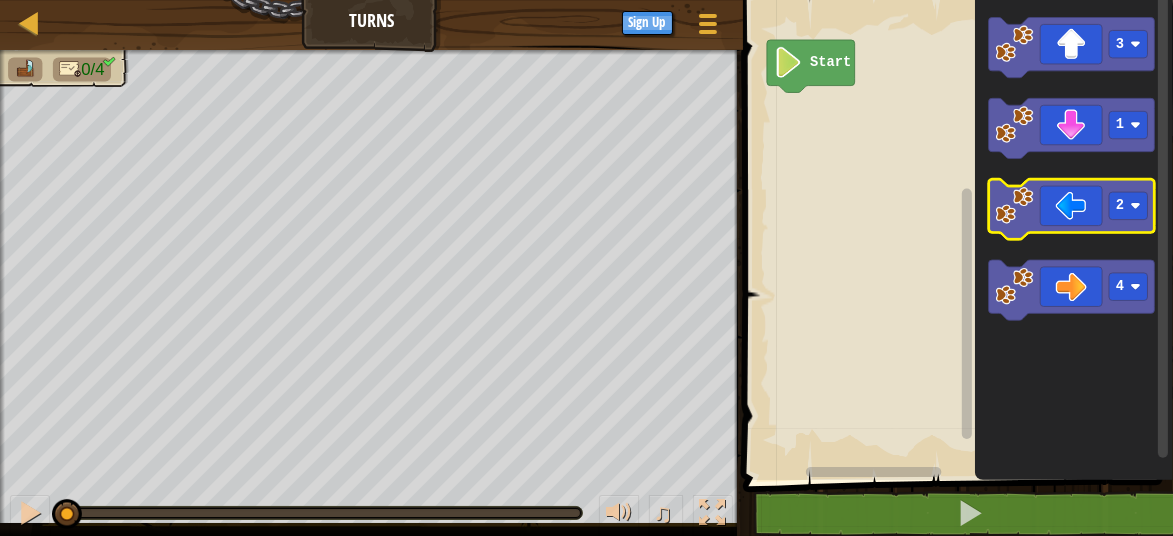 click 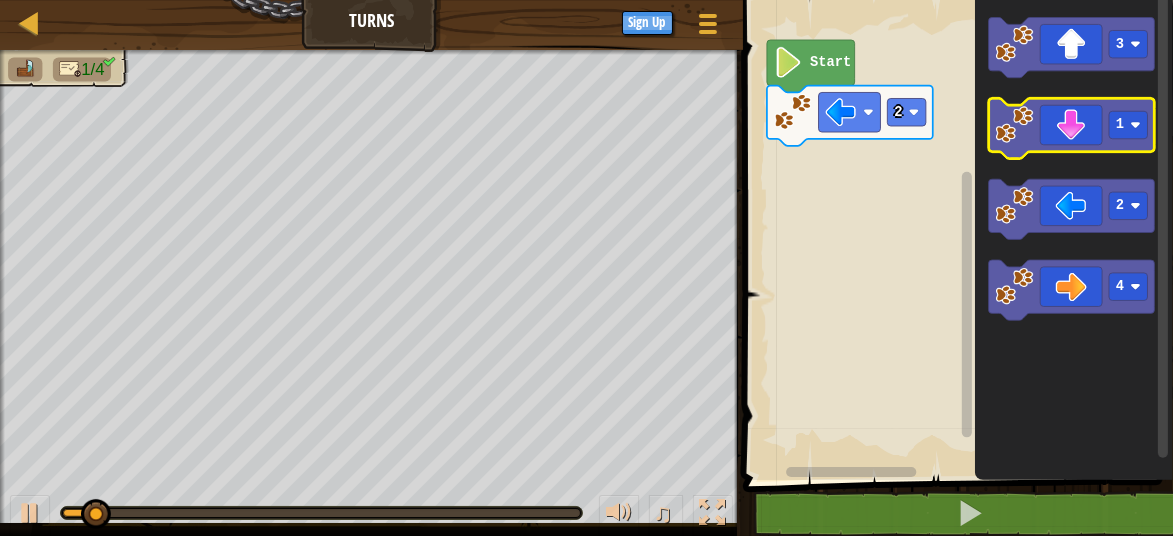 click 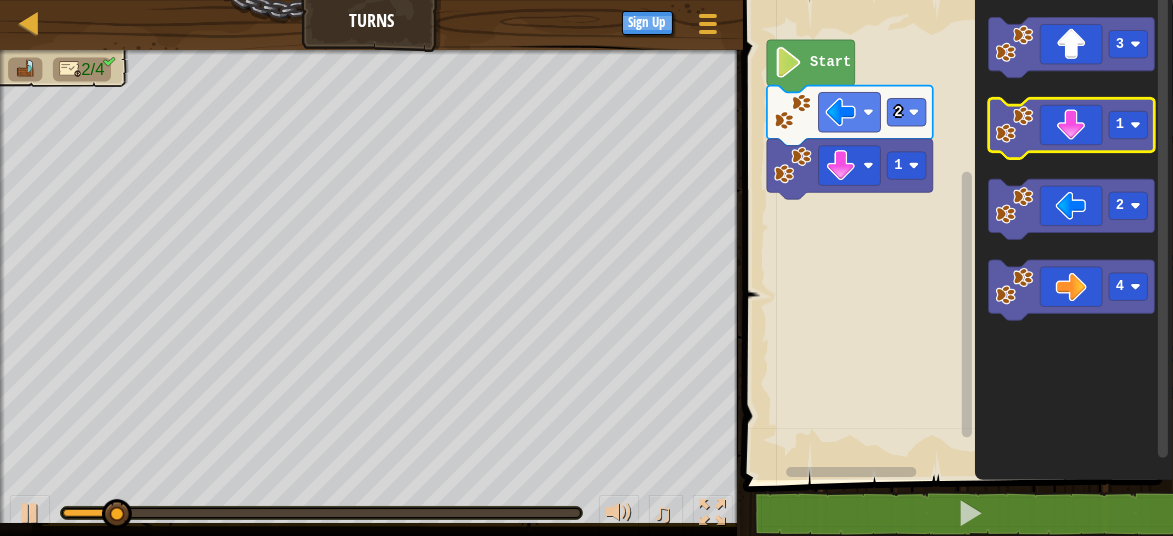 click 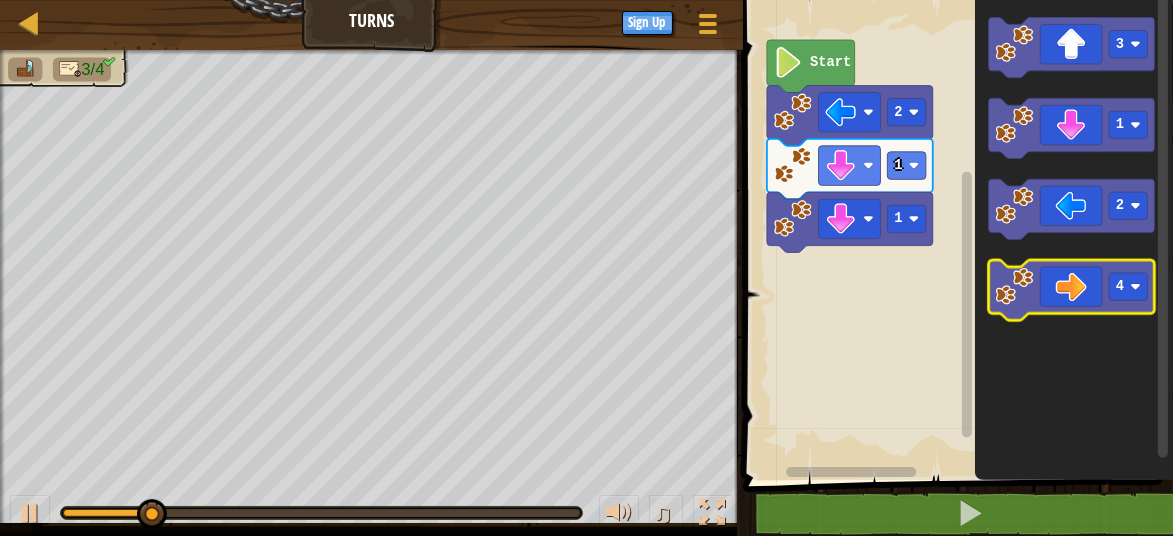 click 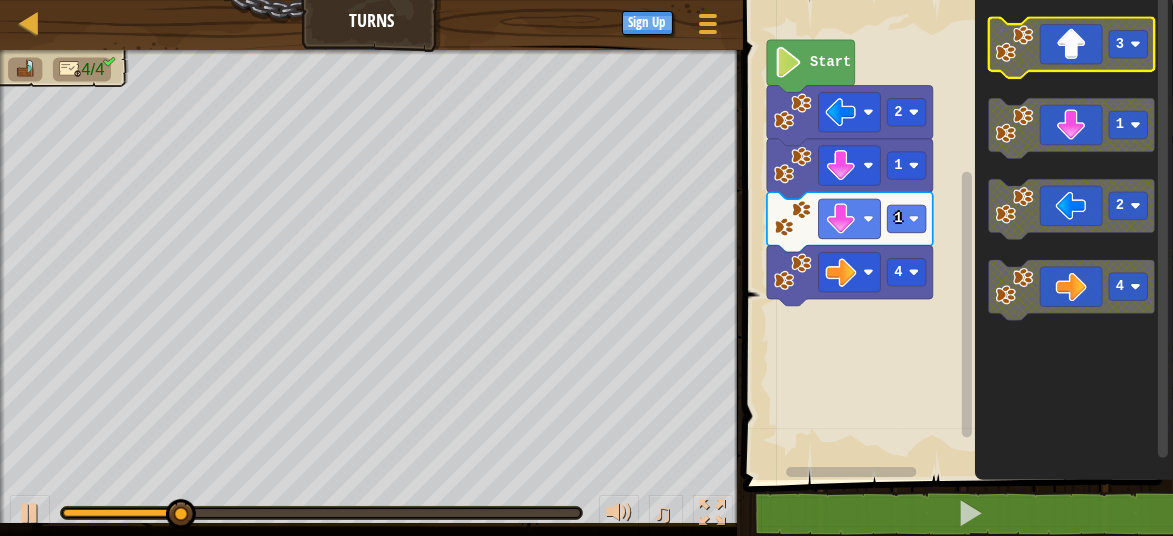 click 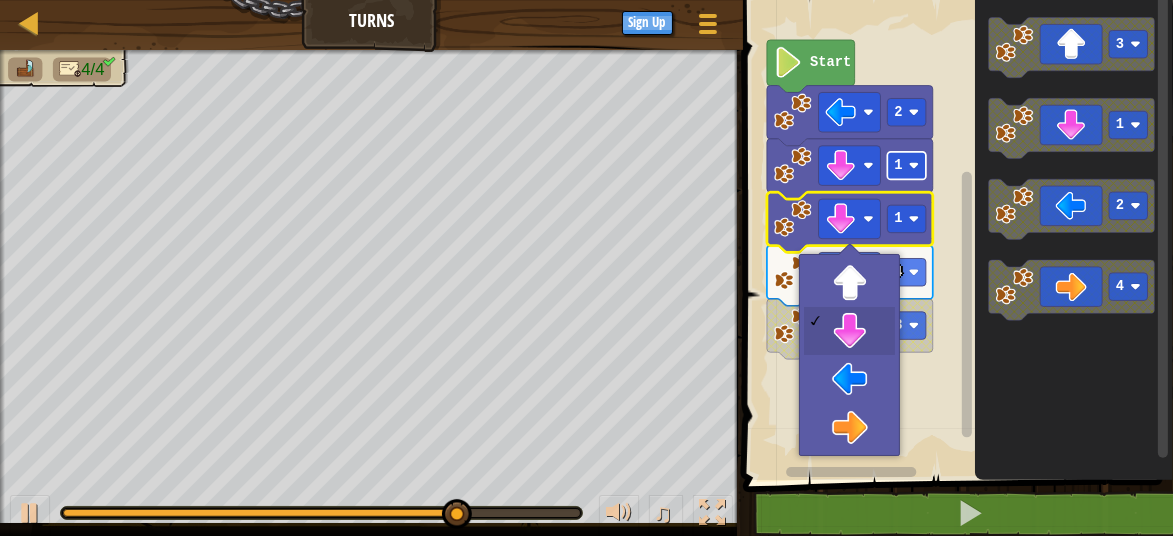 click 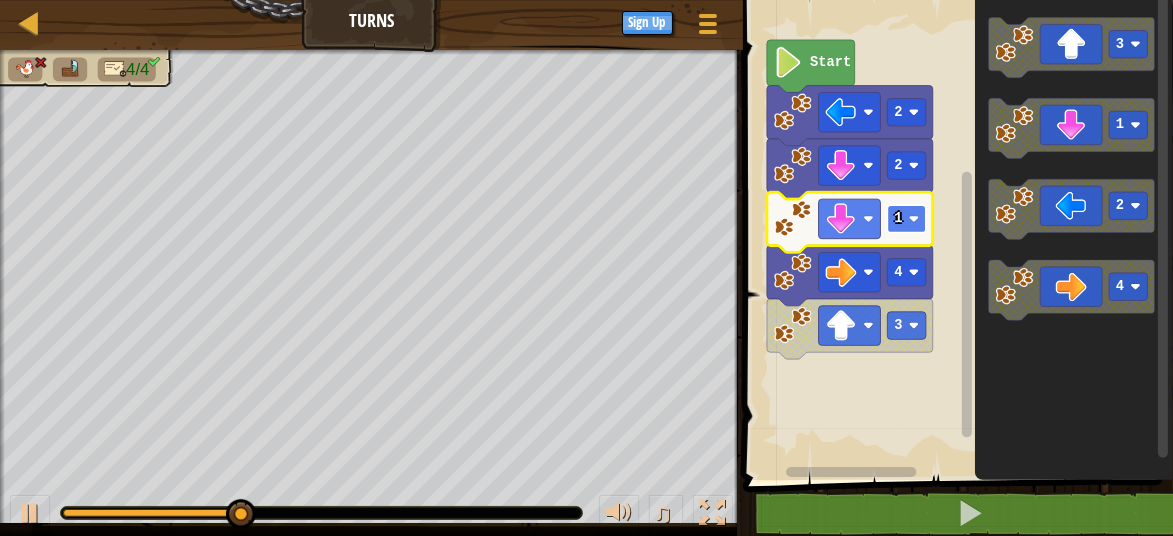 click on "1" 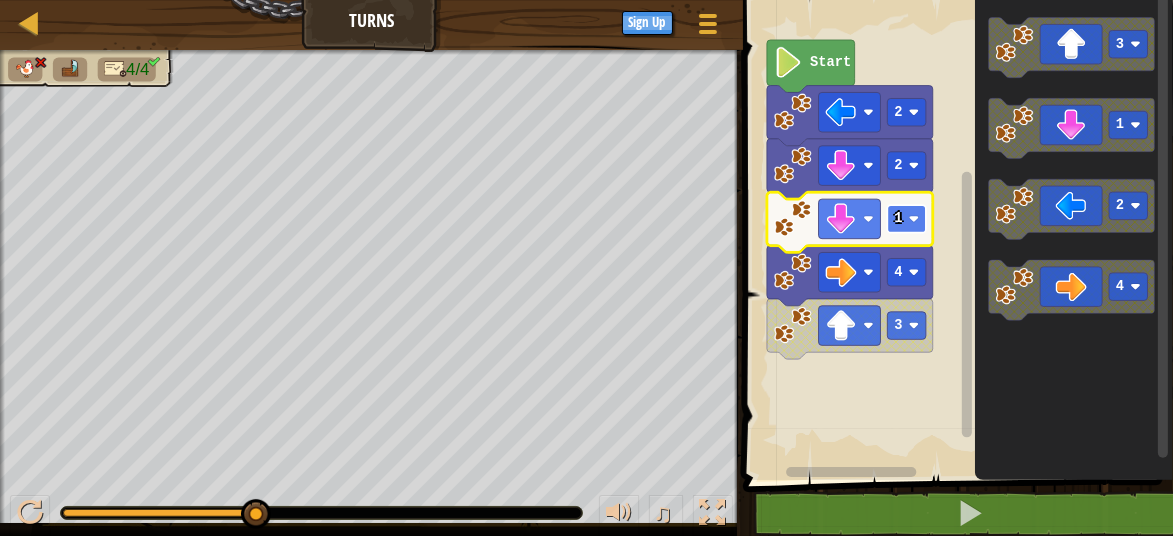 click 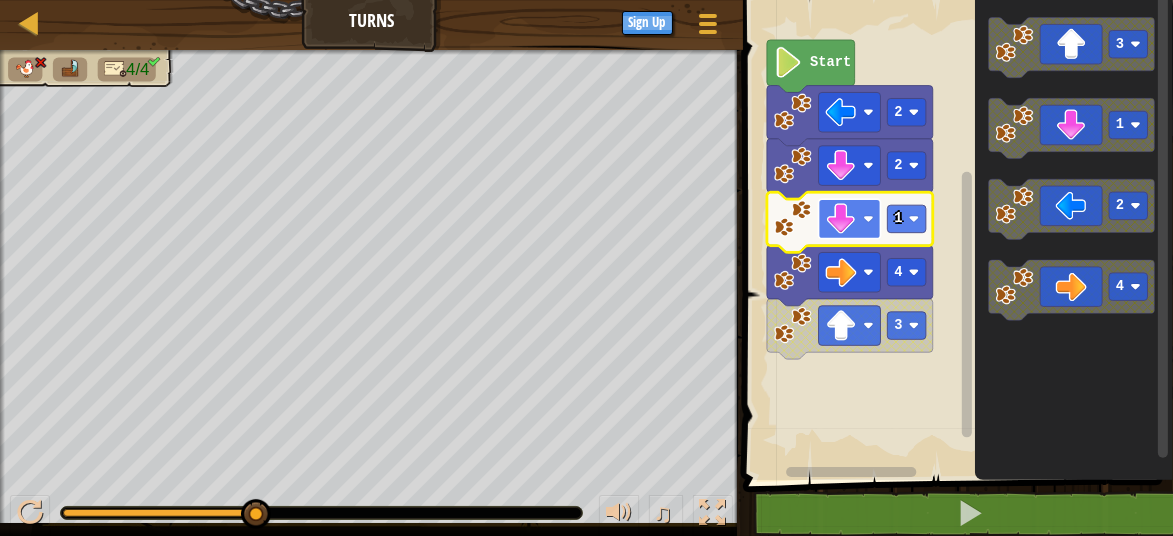 click 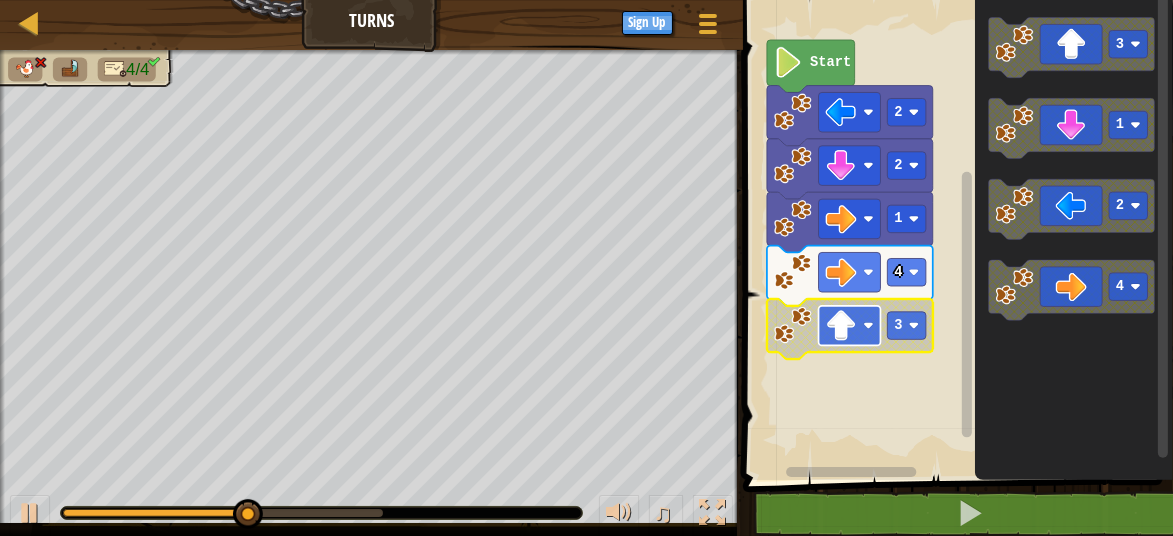 click 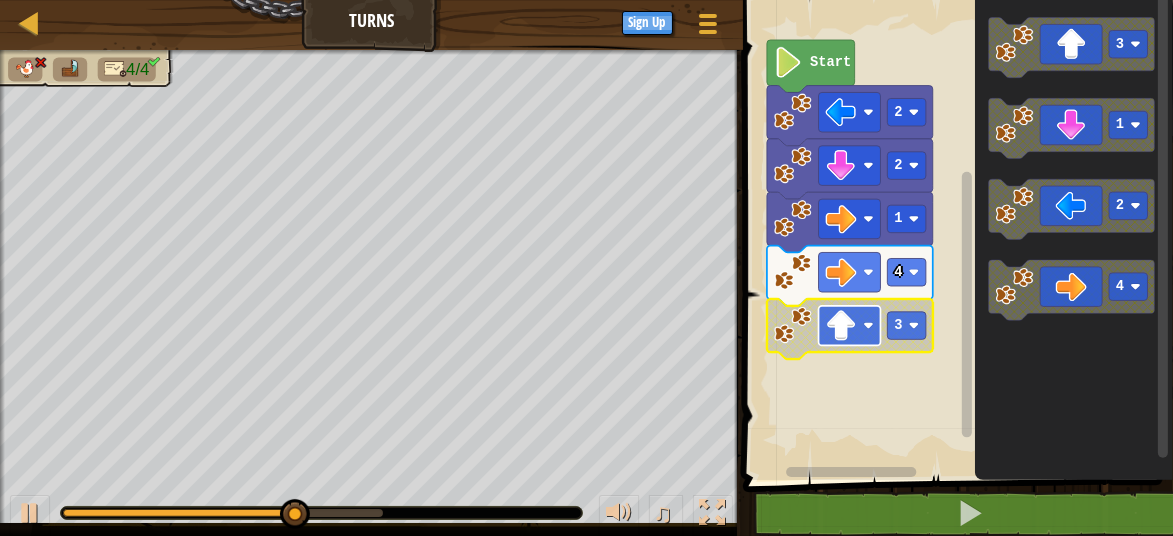 click 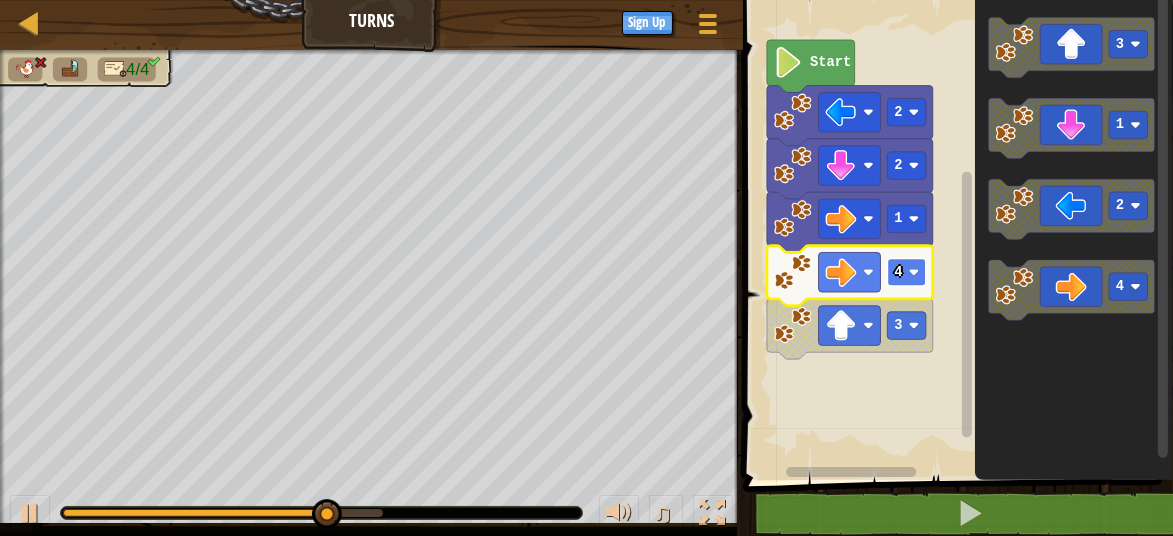 click on "4" 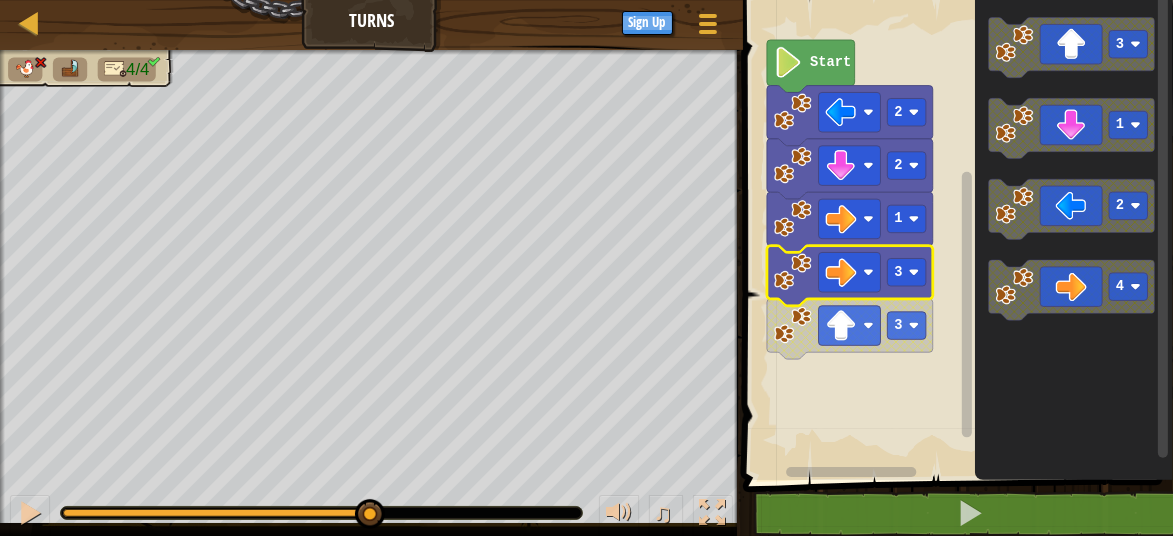 click 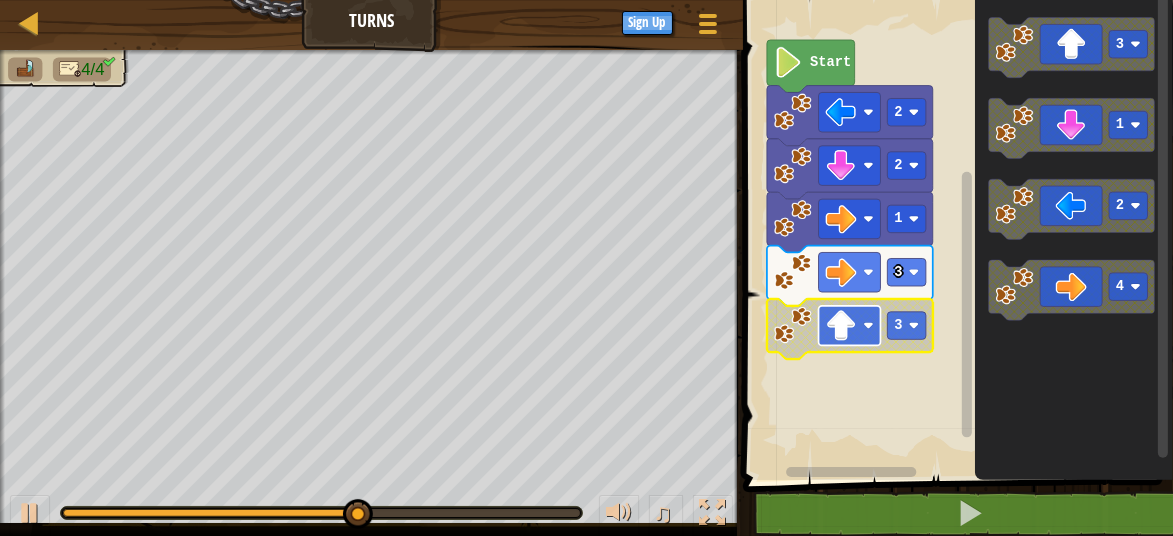 click 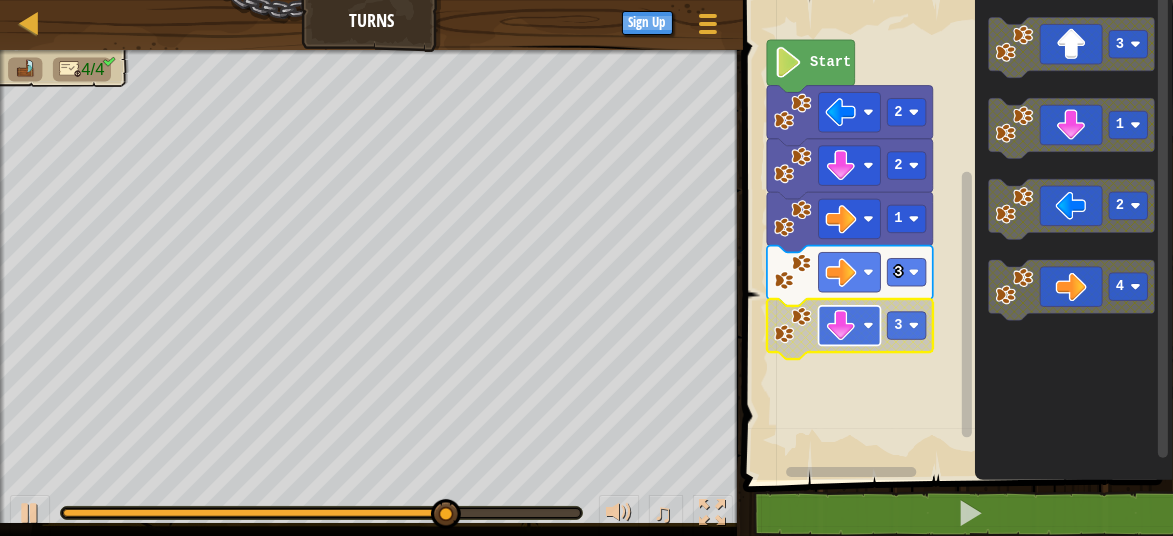 click 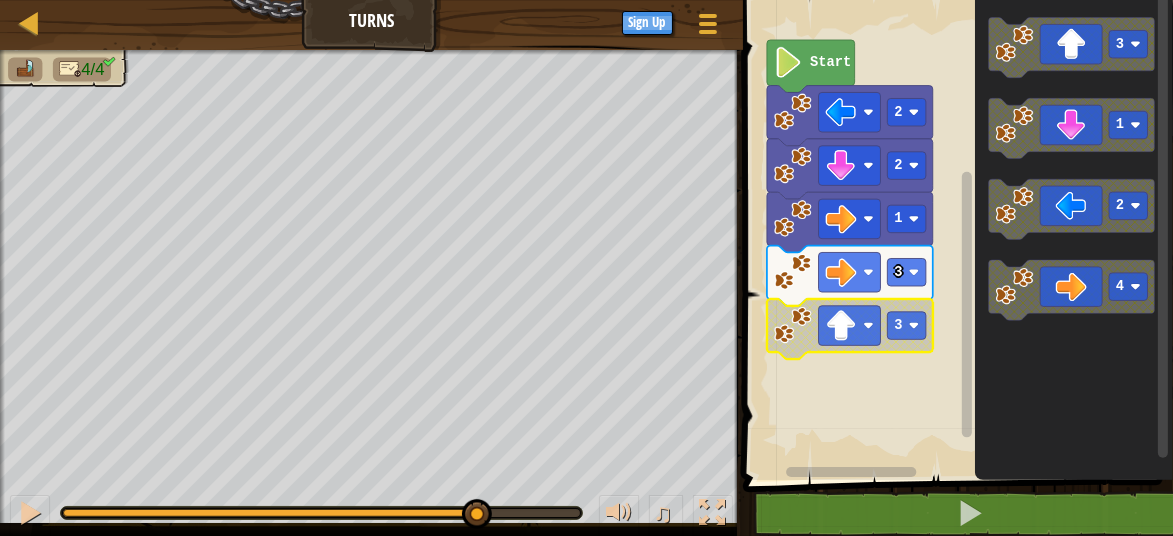 drag, startPoint x: 522, startPoint y: 511, endPoint x: 387, endPoint y: 516, distance: 135.09256 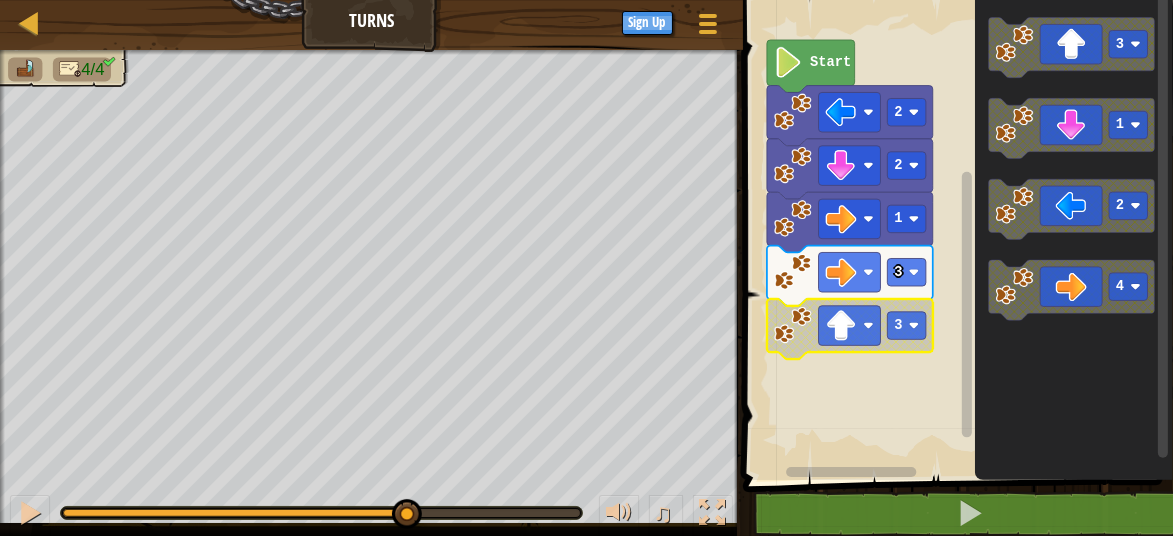 click on "4/4 ♫ Wolf Pup" at bounding box center (586, 293) 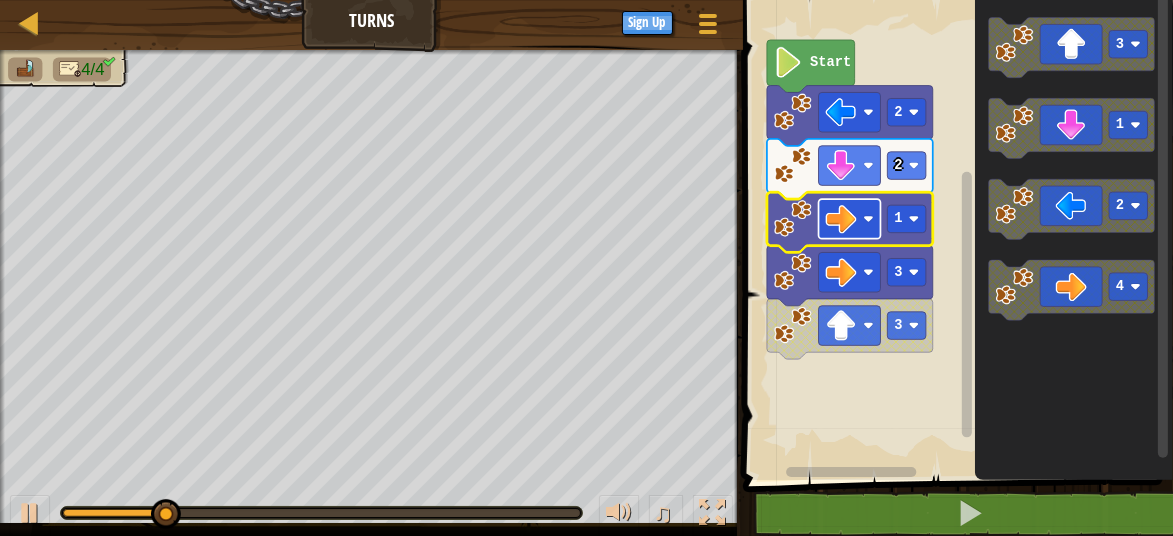 click 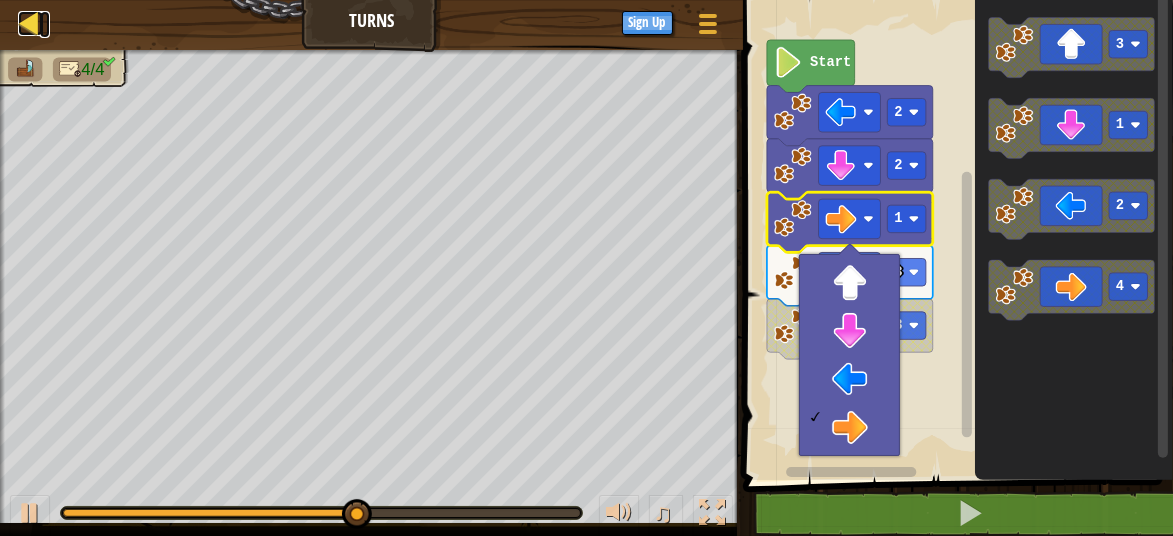 click at bounding box center [30, 23] 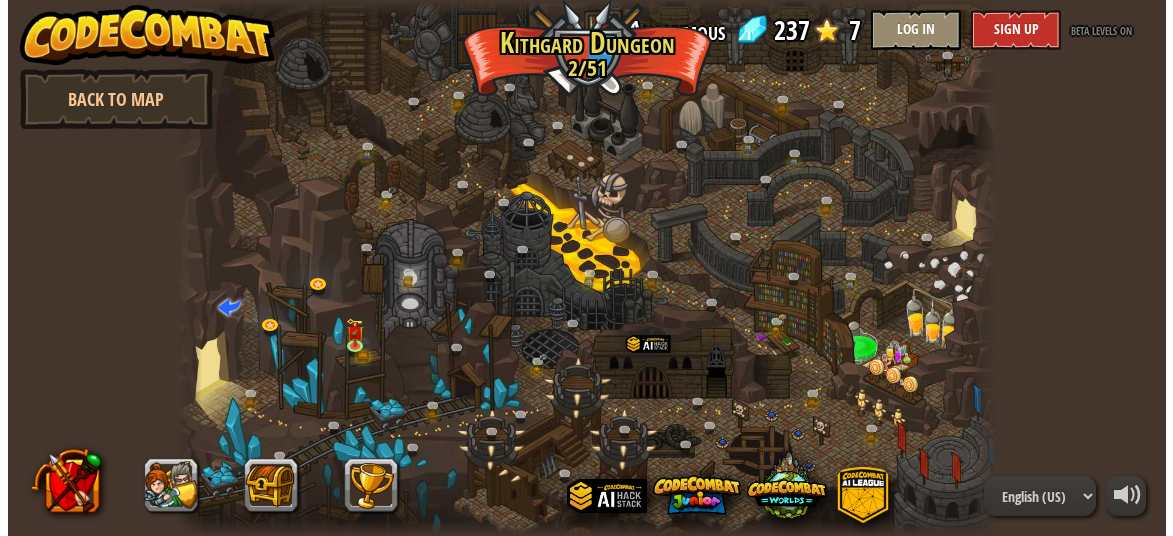 scroll, scrollTop: 0, scrollLeft: 0, axis: both 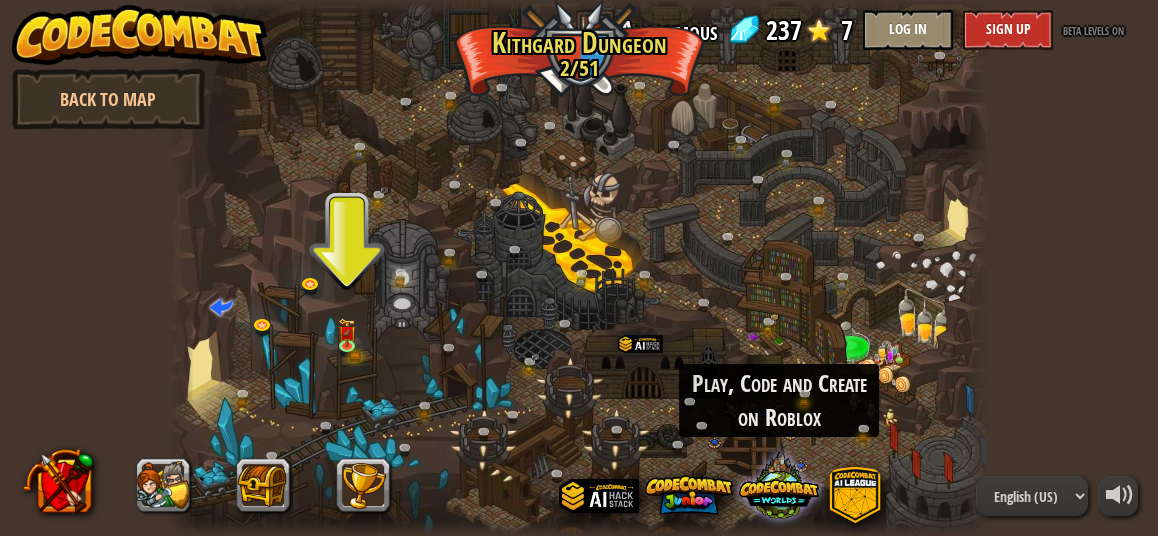 click at bounding box center (779, 485) 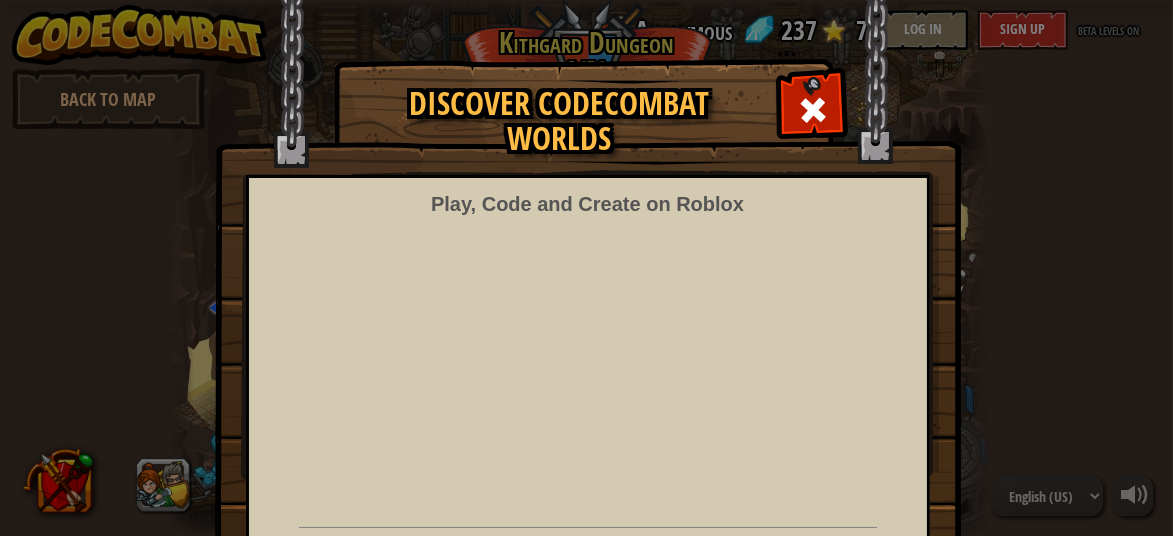 scroll, scrollTop: 207, scrollLeft: 0, axis: vertical 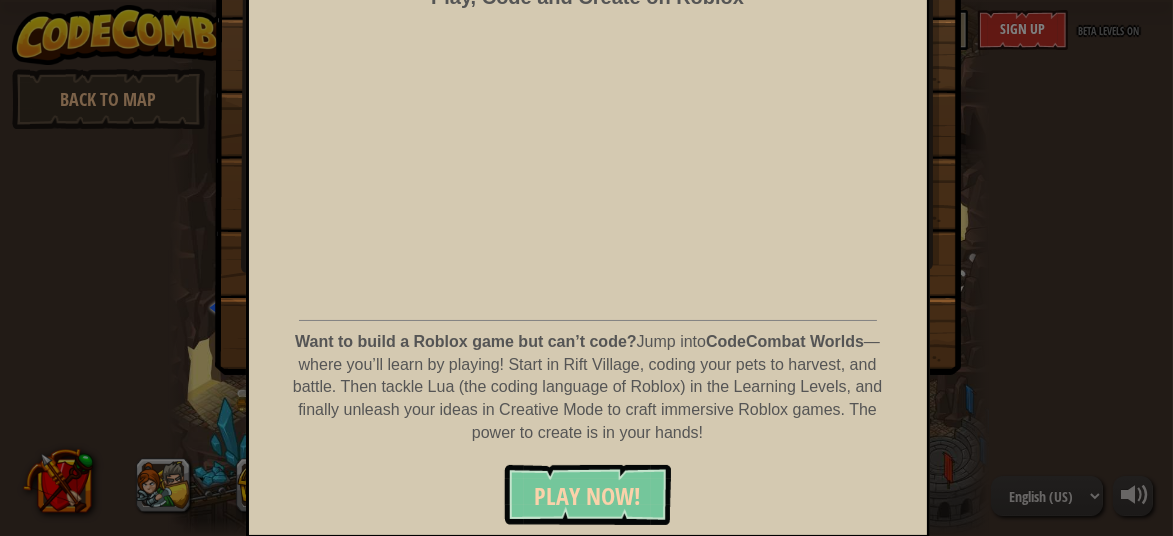 drag, startPoint x: 606, startPoint y: 525, endPoint x: 606, endPoint y: 502, distance: 23 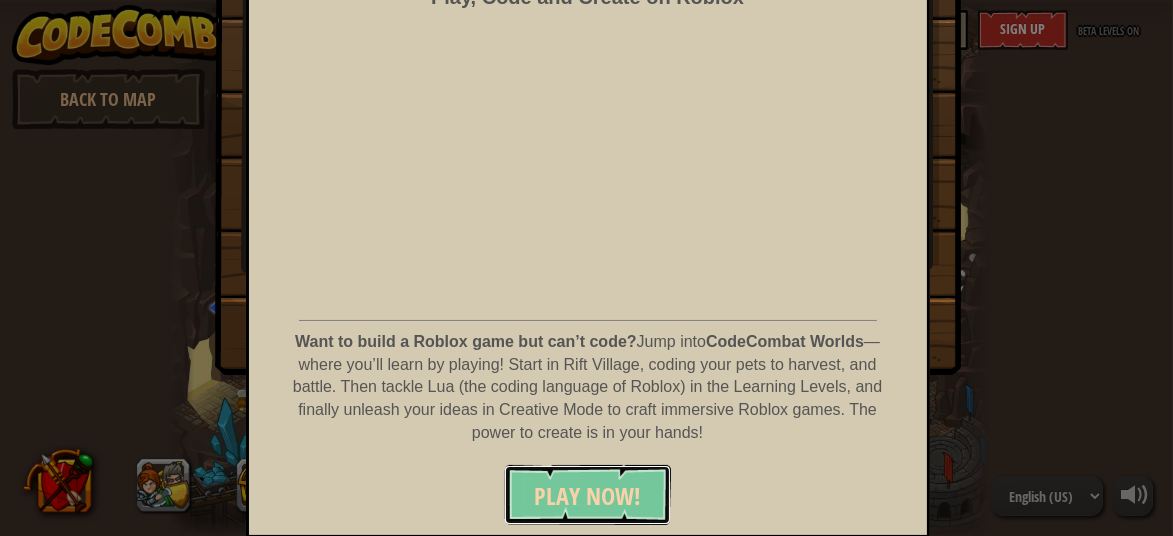 click on "PLAY NOW!" at bounding box center [587, 496] 